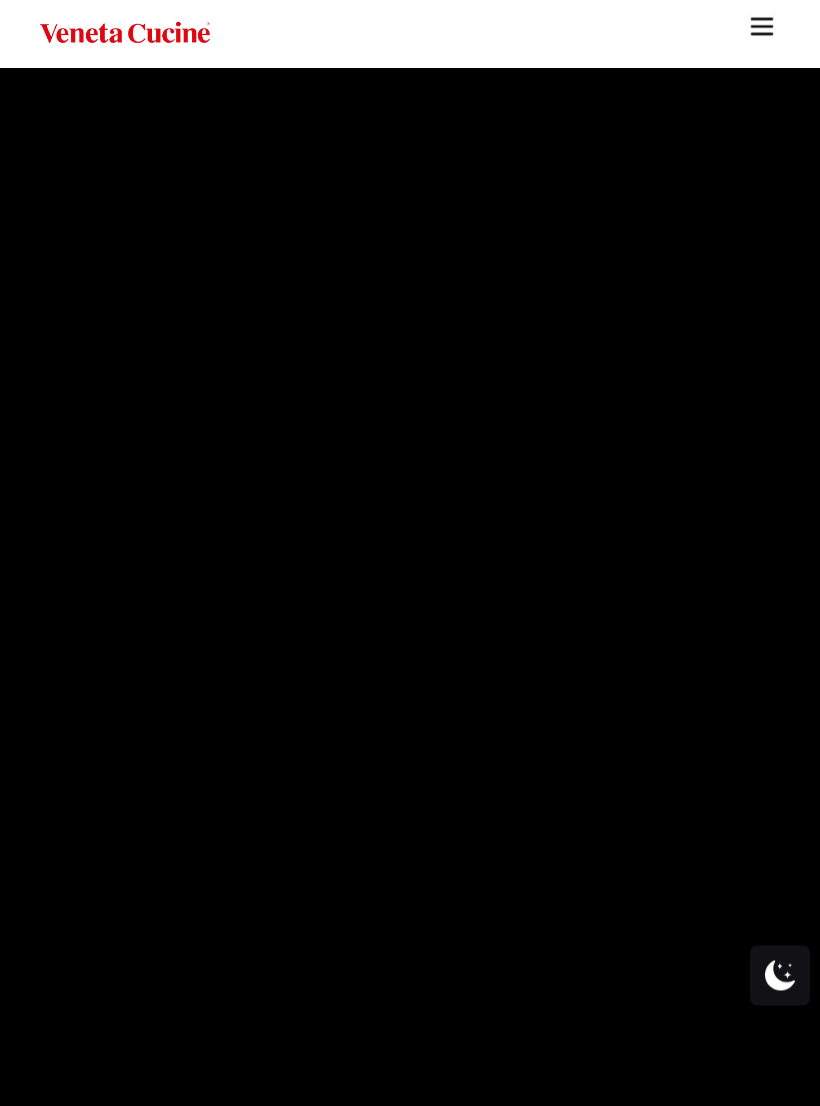 scroll, scrollTop: 1, scrollLeft: 0, axis: vertical 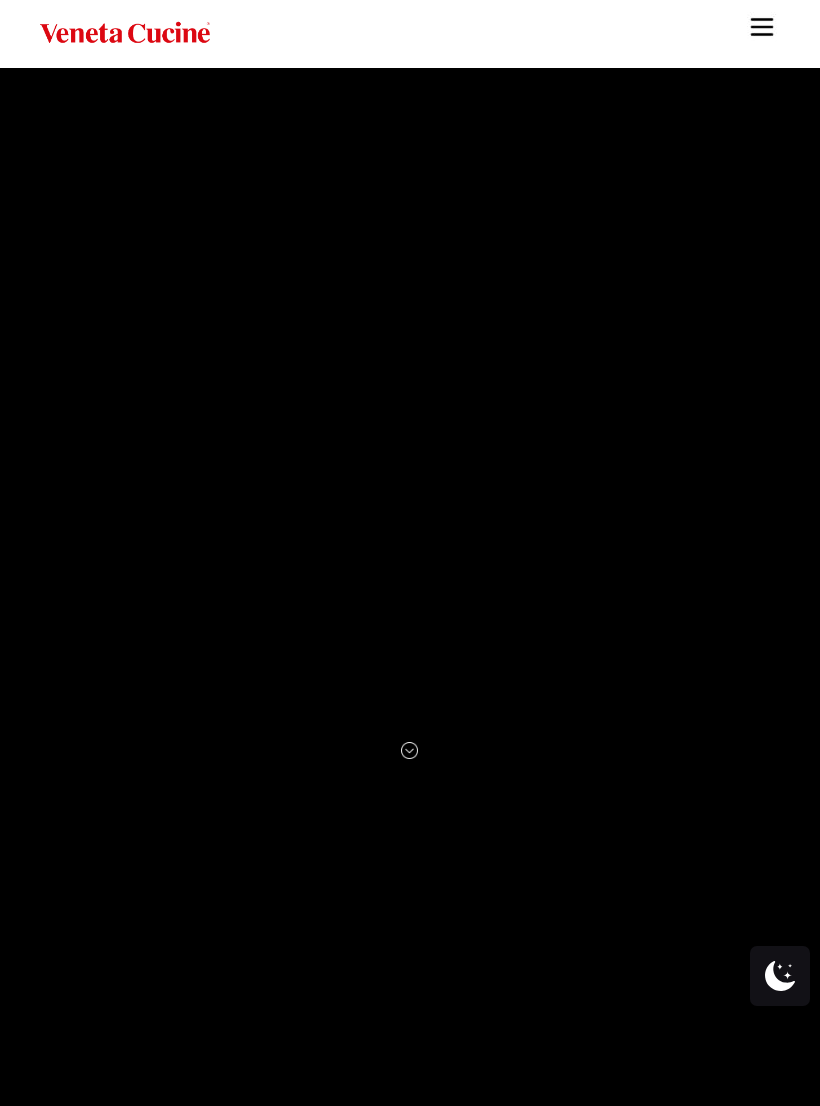 click at bounding box center [762, 27] 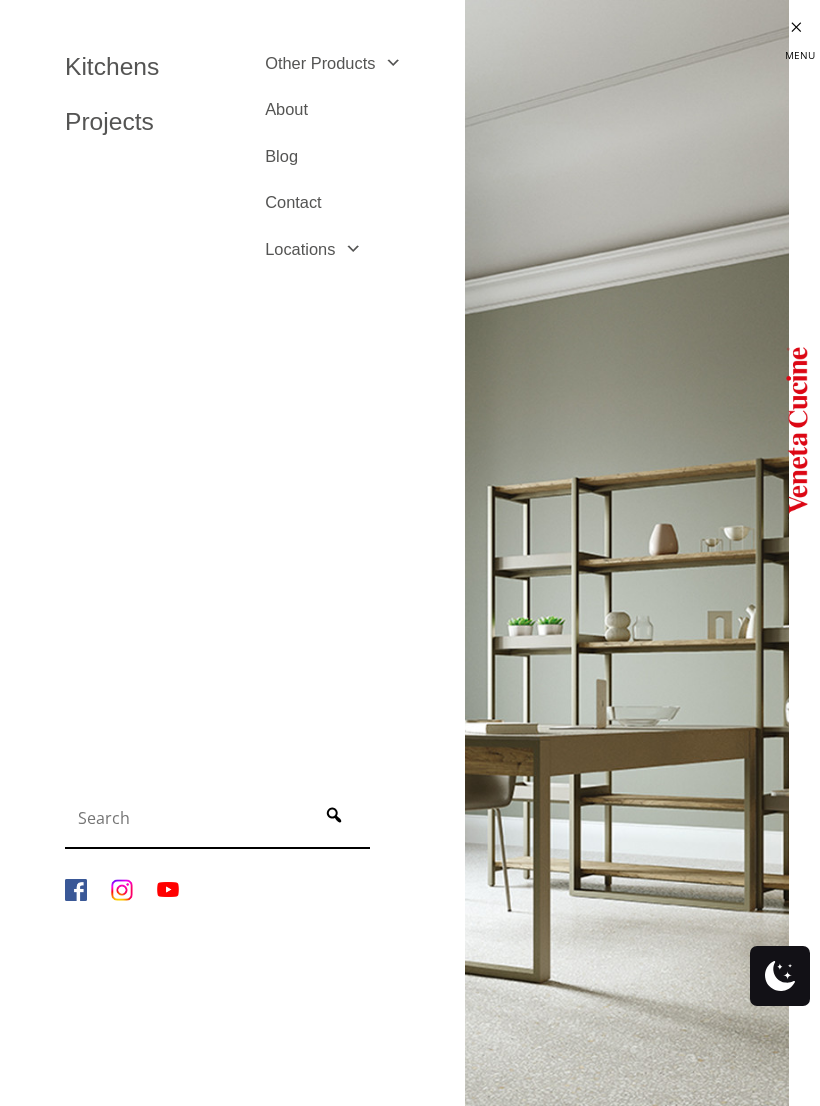 click on "Other Products" at bounding box center (333, 63) 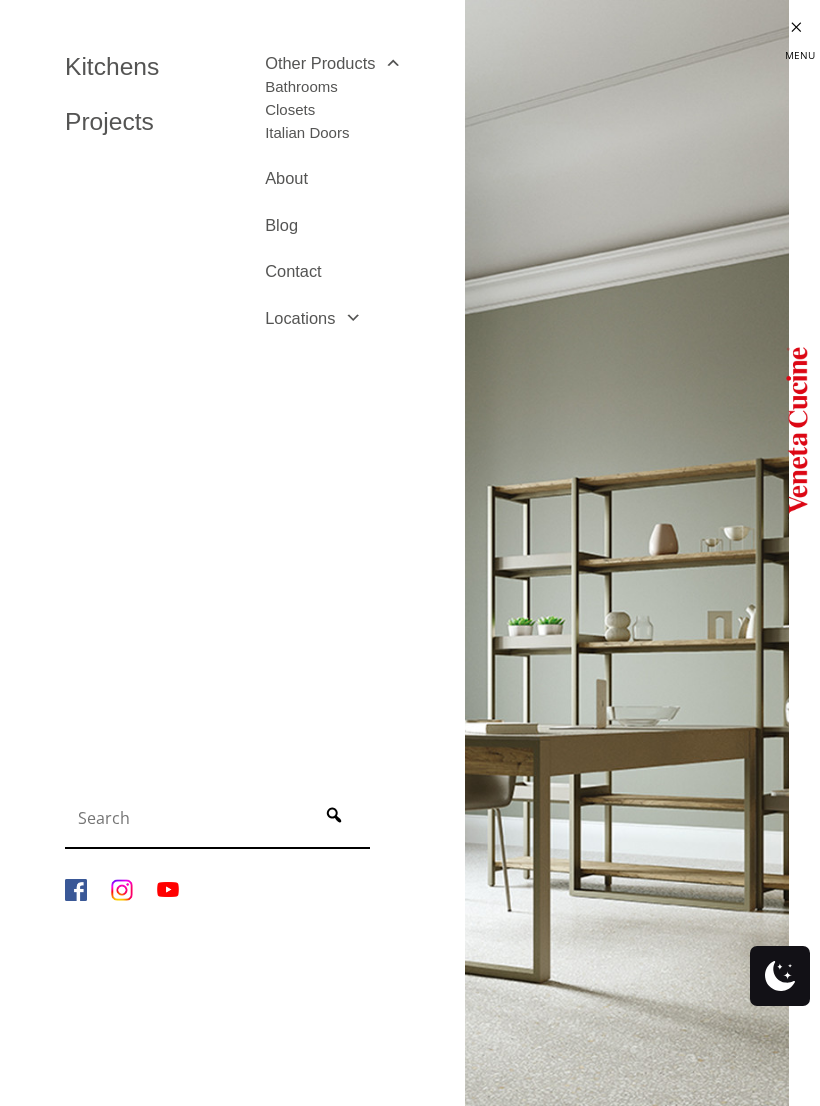 click on "Kitchens Projects
Other Products
Bathrooms Closets Italian Doors
About Blog Contact Locations
[CITY] [STATE] [CITY] [STATE] [CITY] [STATE] [CITY] [STATE]" at bounding box center (410, 387) 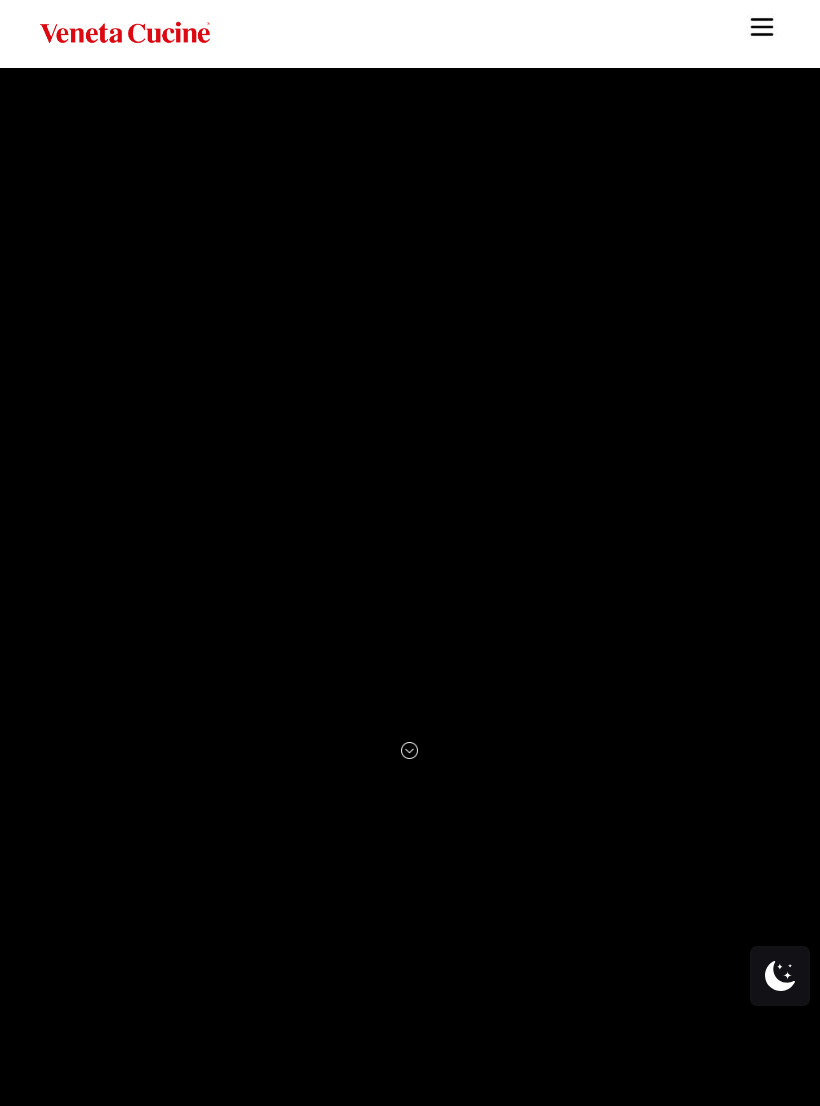 scroll, scrollTop: 0, scrollLeft: 0, axis: both 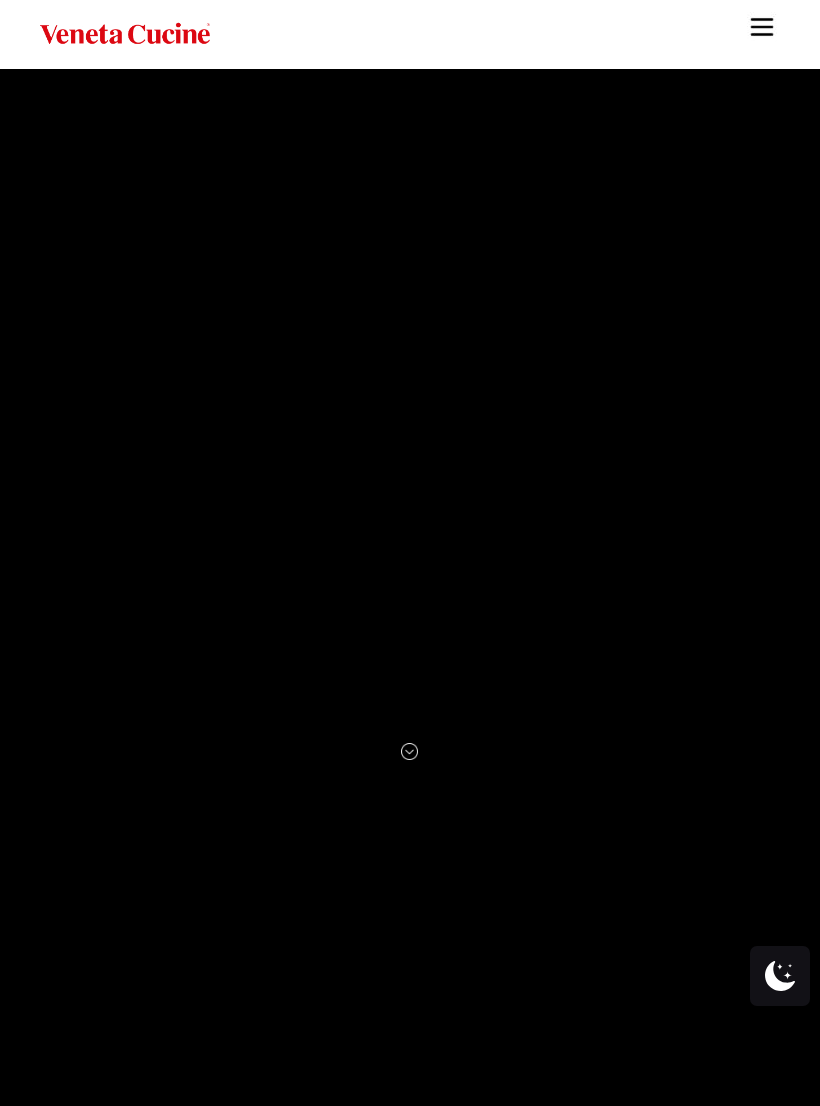 click at bounding box center (762, 27) 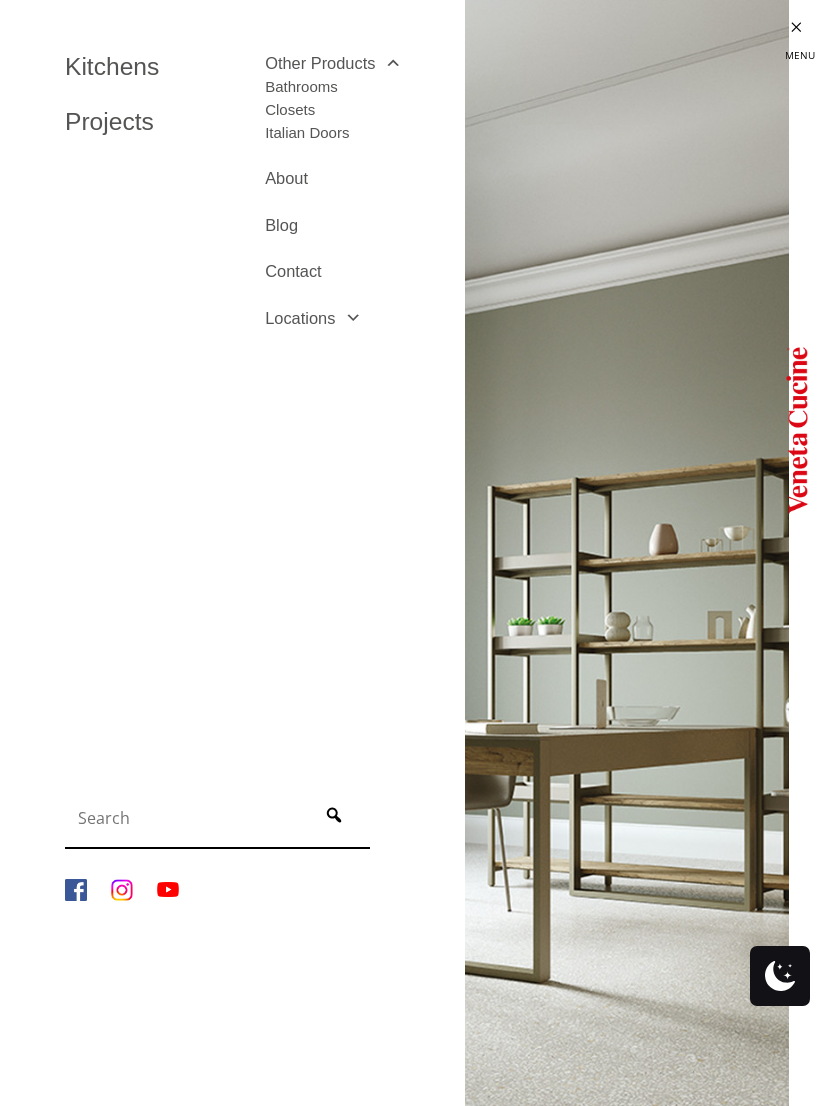 click on "Kitchens" at bounding box center (150, 67) 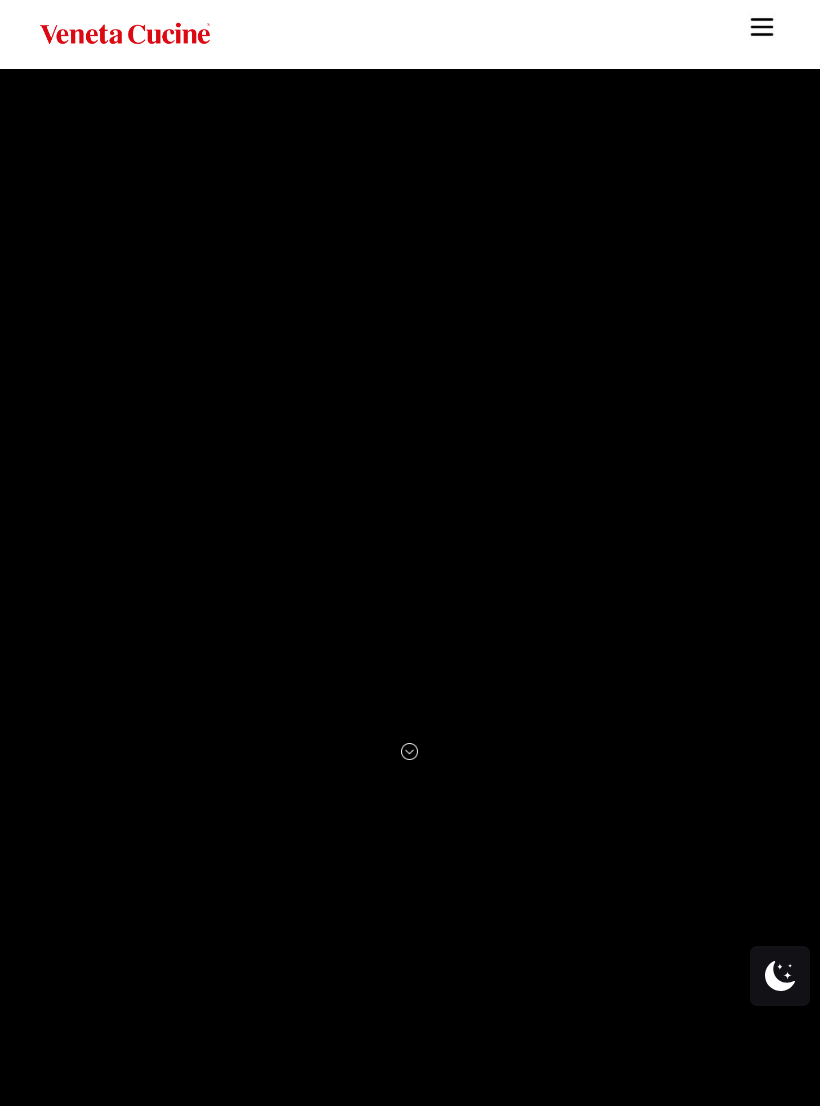 click at bounding box center (762, 27) 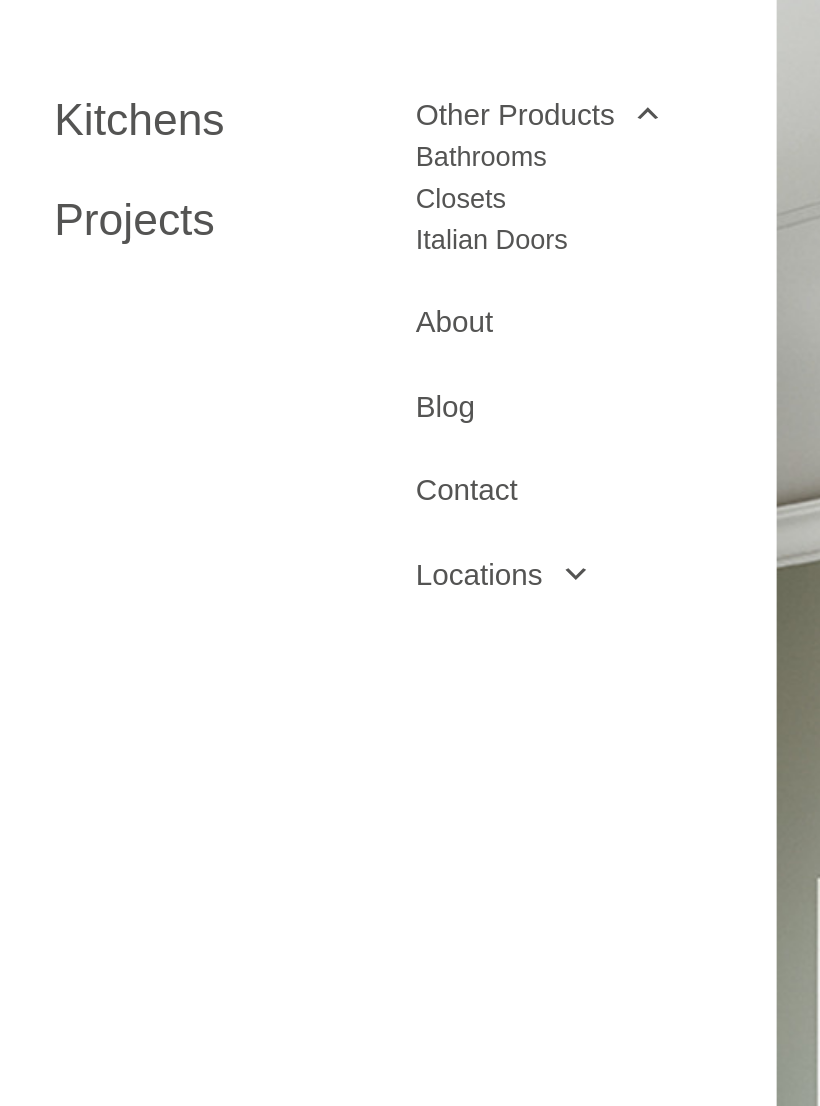 click on "Bathrooms" at bounding box center (307, 82) 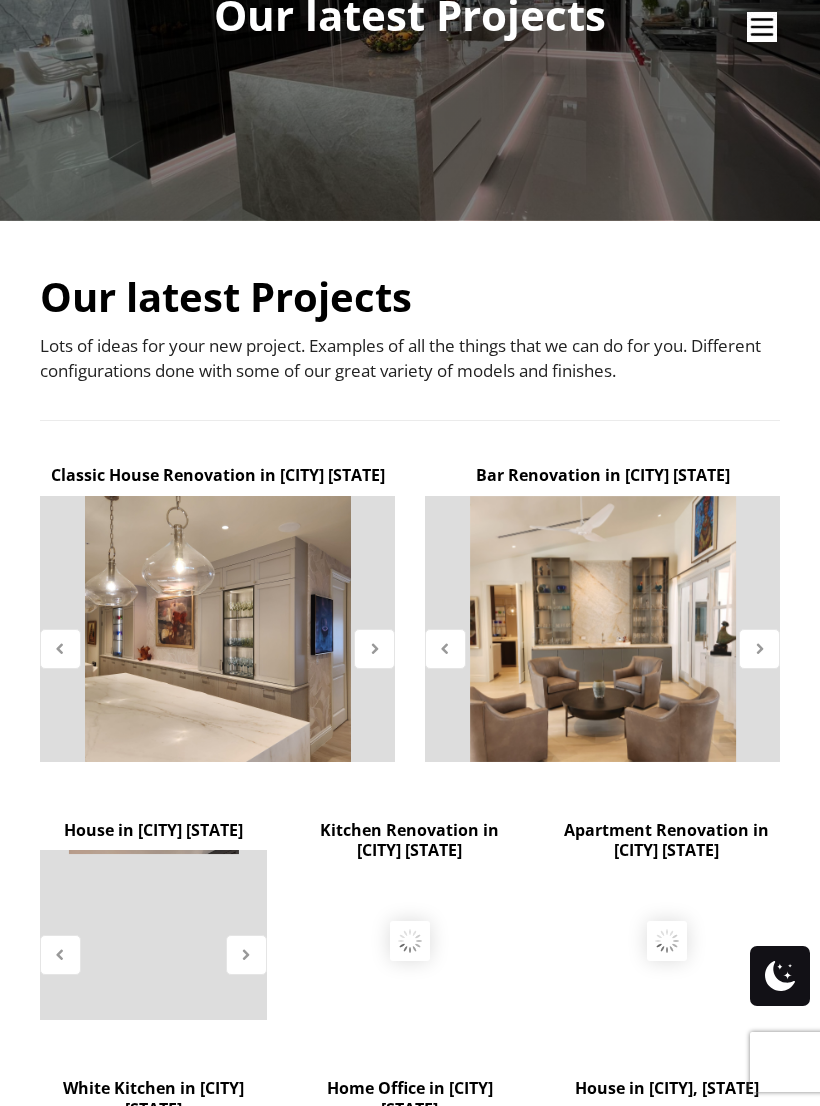 scroll, scrollTop: 268, scrollLeft: 0, axis: vertical 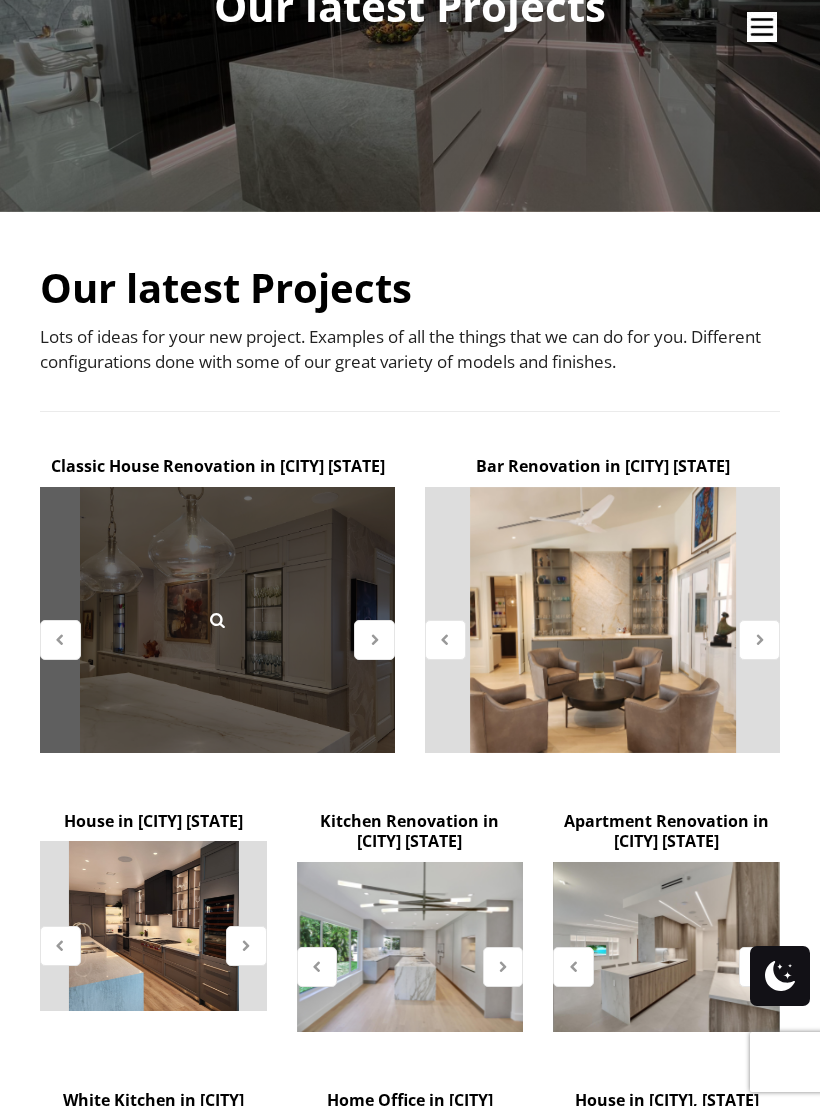 click at bounding box center (217, 620) 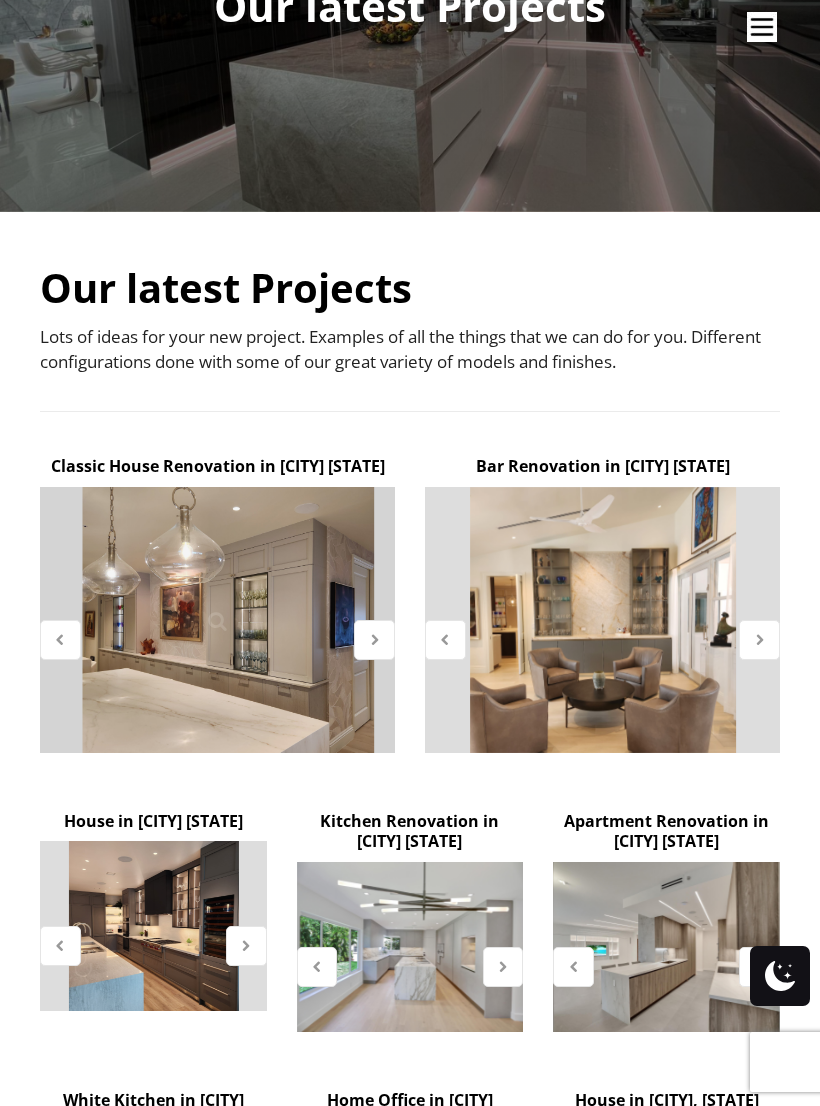 click at bounding box center [374, 639] 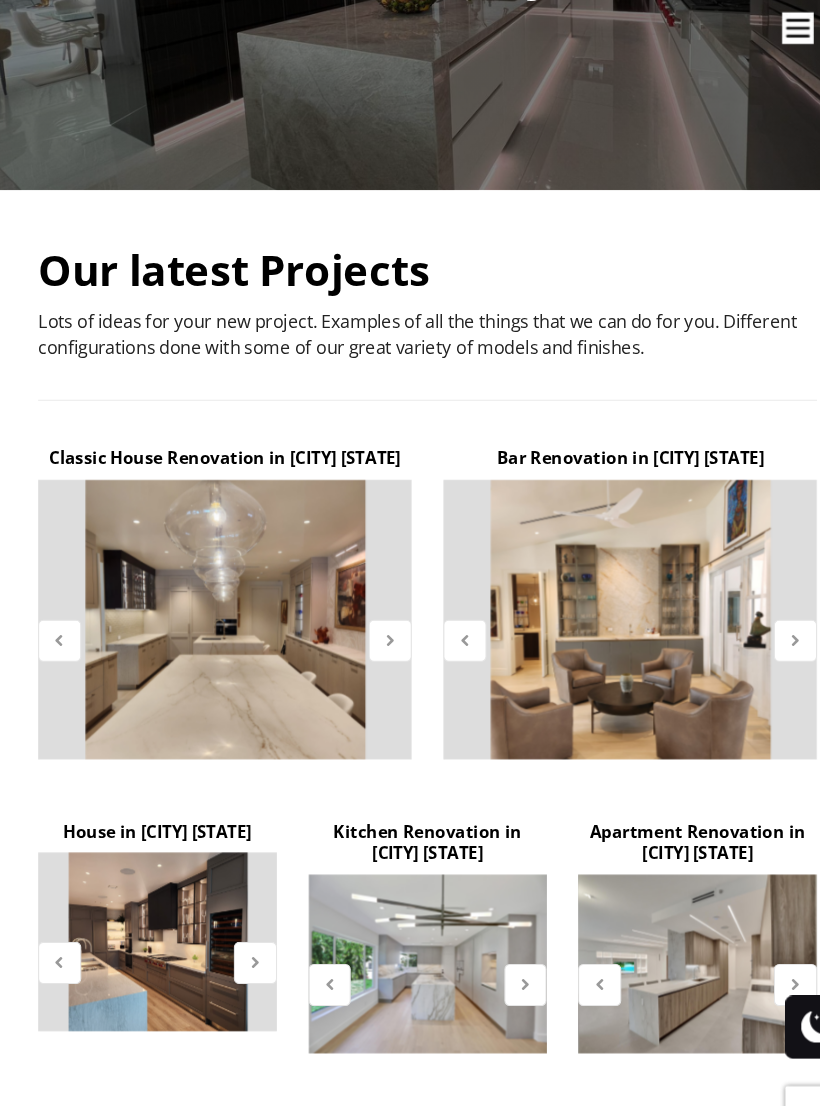 scroll, scrollTop: 294, scrollLeft: 0, axis: vertical 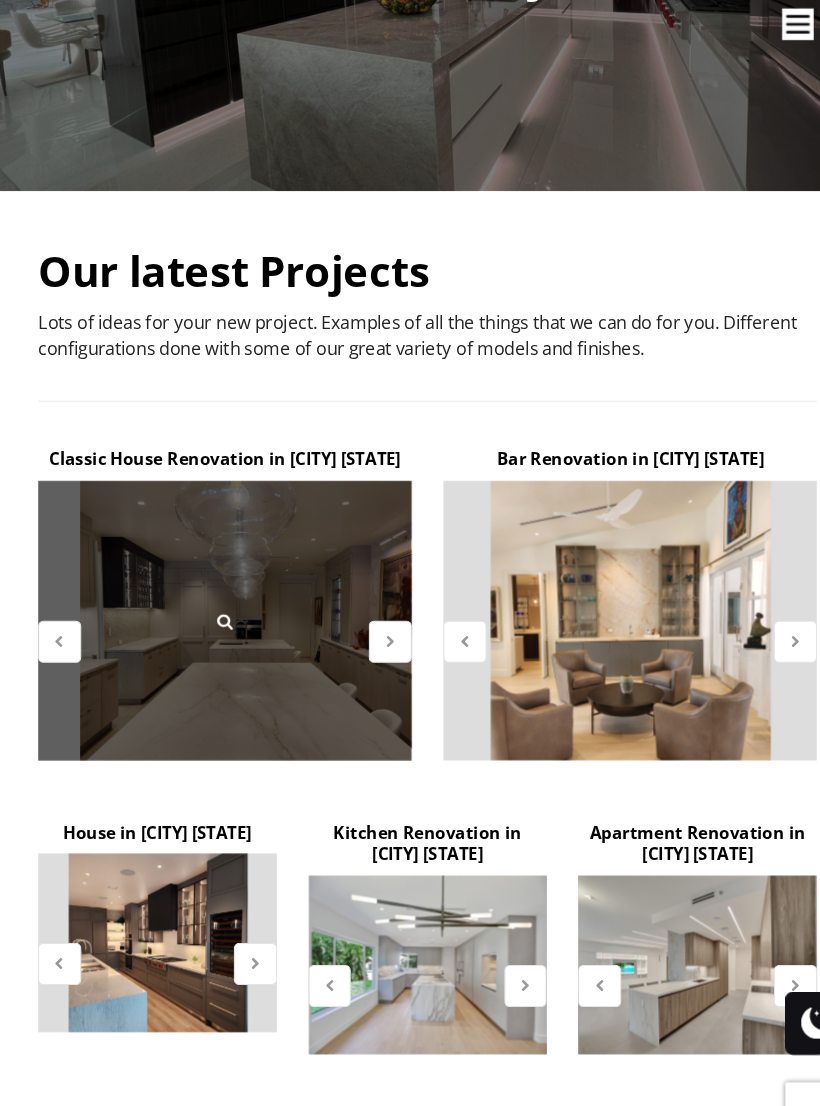 click at bounding box center [217, 594] 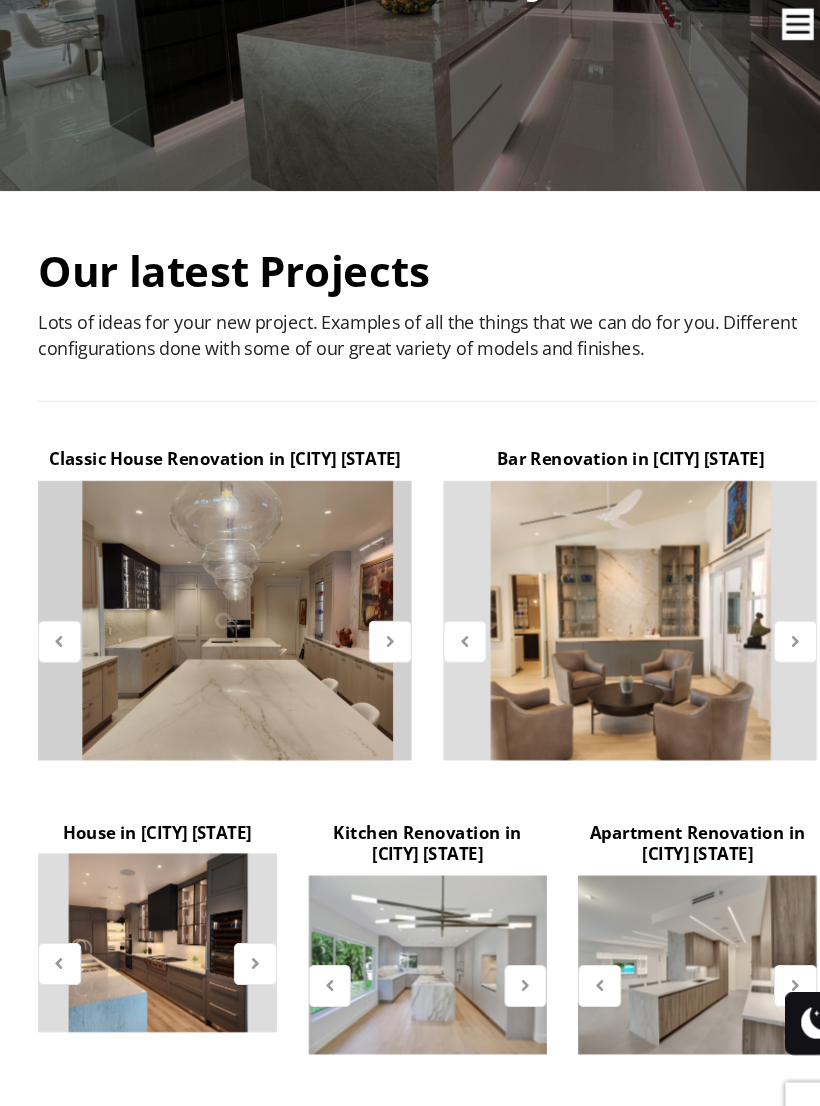 click at bounding box center (374, 614) 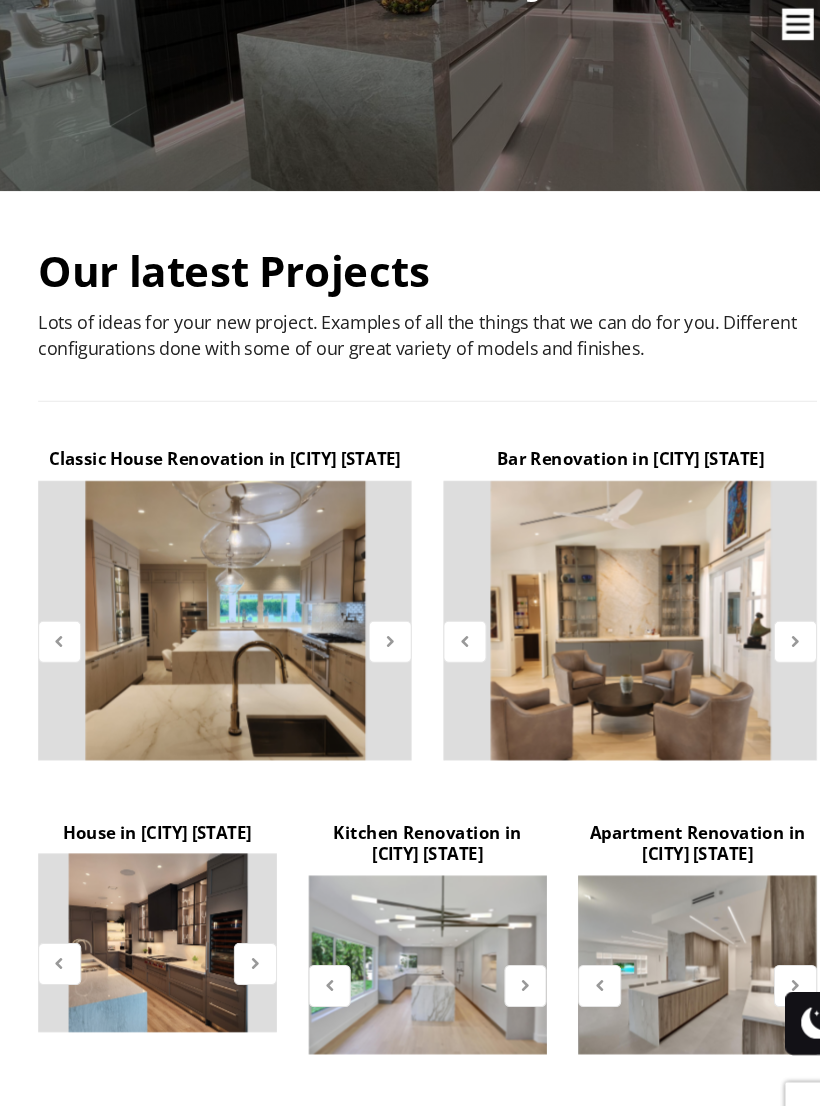 click at bounding box center [374, 614] 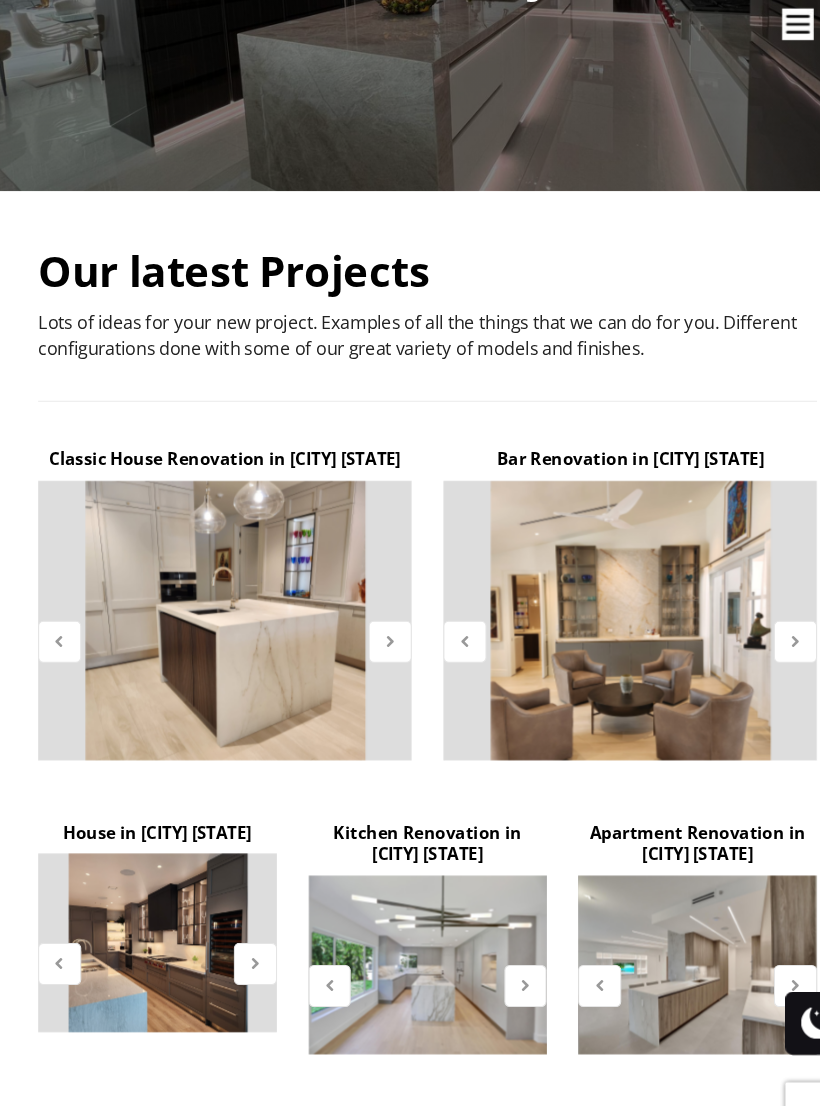 click at bounding box center [374, 613] 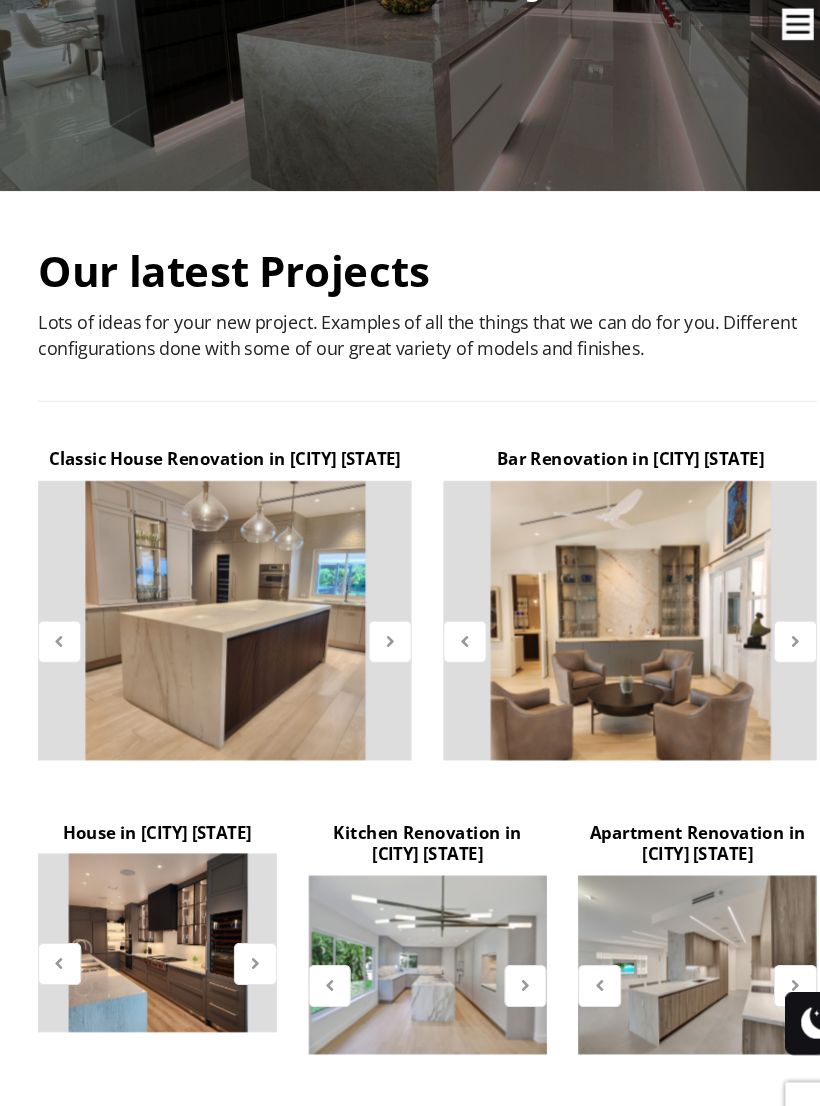 click at bounding box center (374, 614) 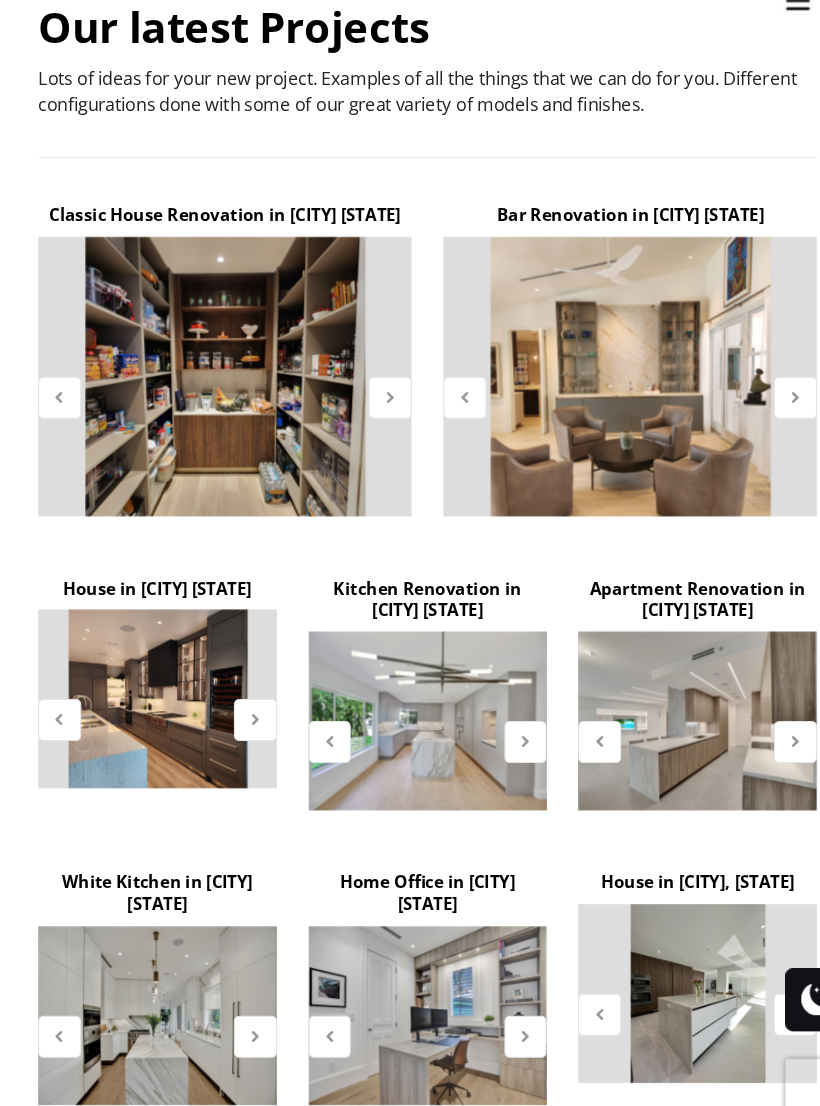 scroll, scrollTop: 505, scrollLeft: 0, axis: vertical 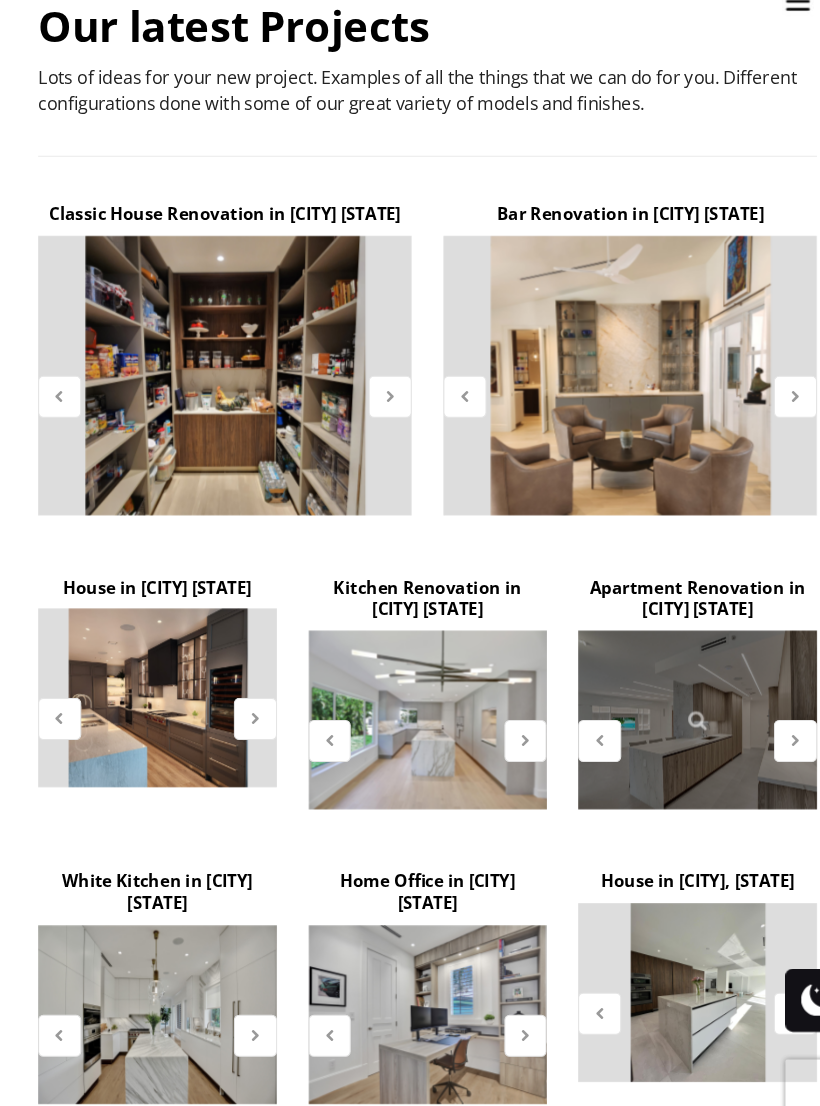 click at bounding box center [667, 710] 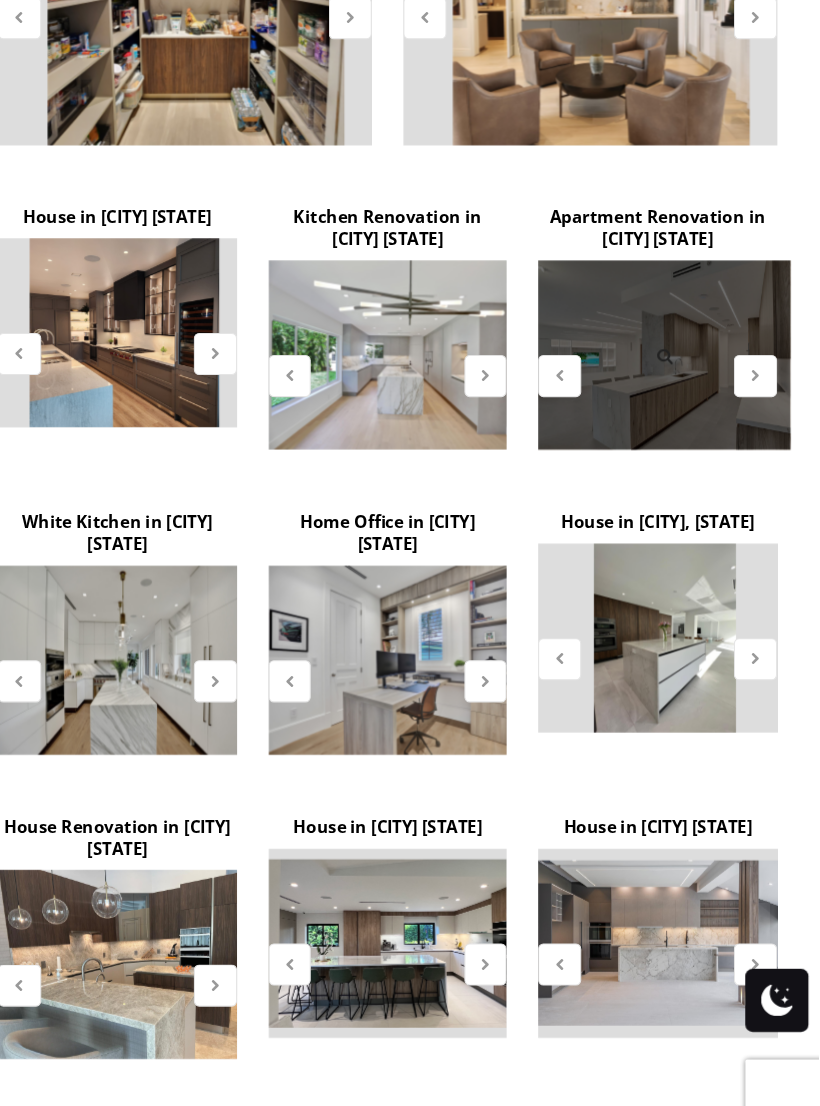 scroll, scrollTop: 874, scrollLeft: 0, axis: vertical 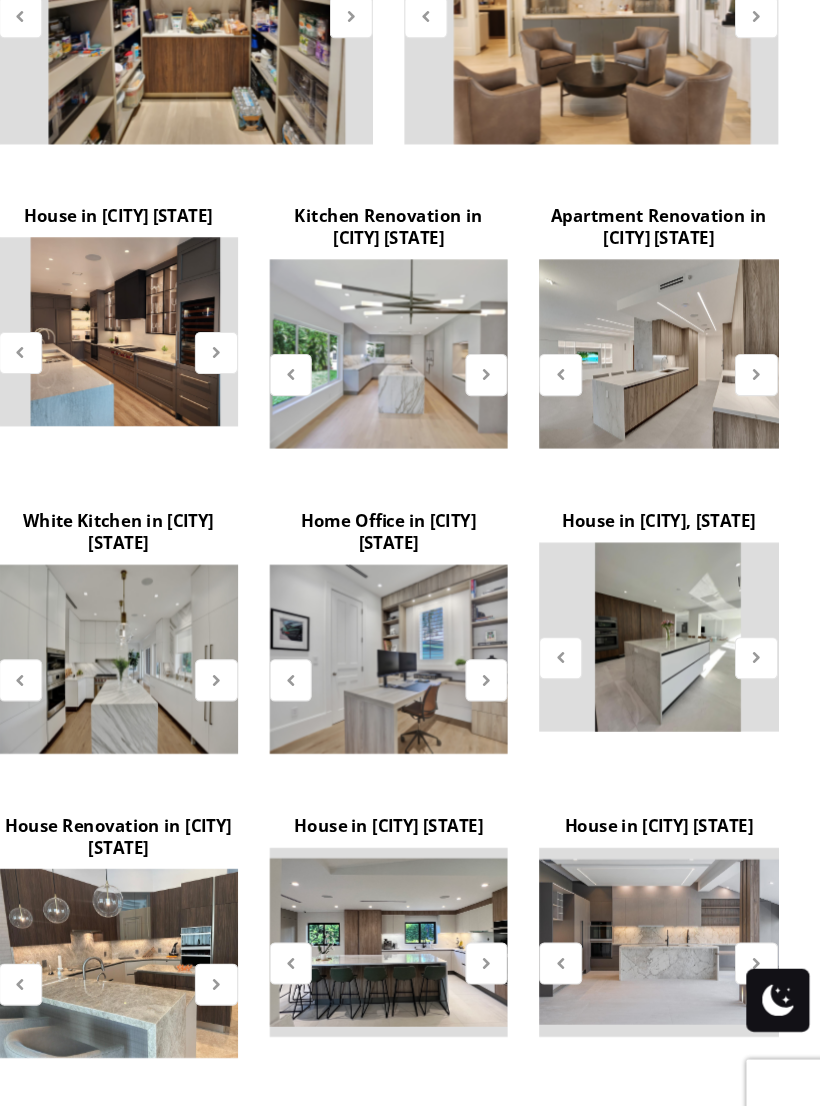 click at bounding box center [759, 650] 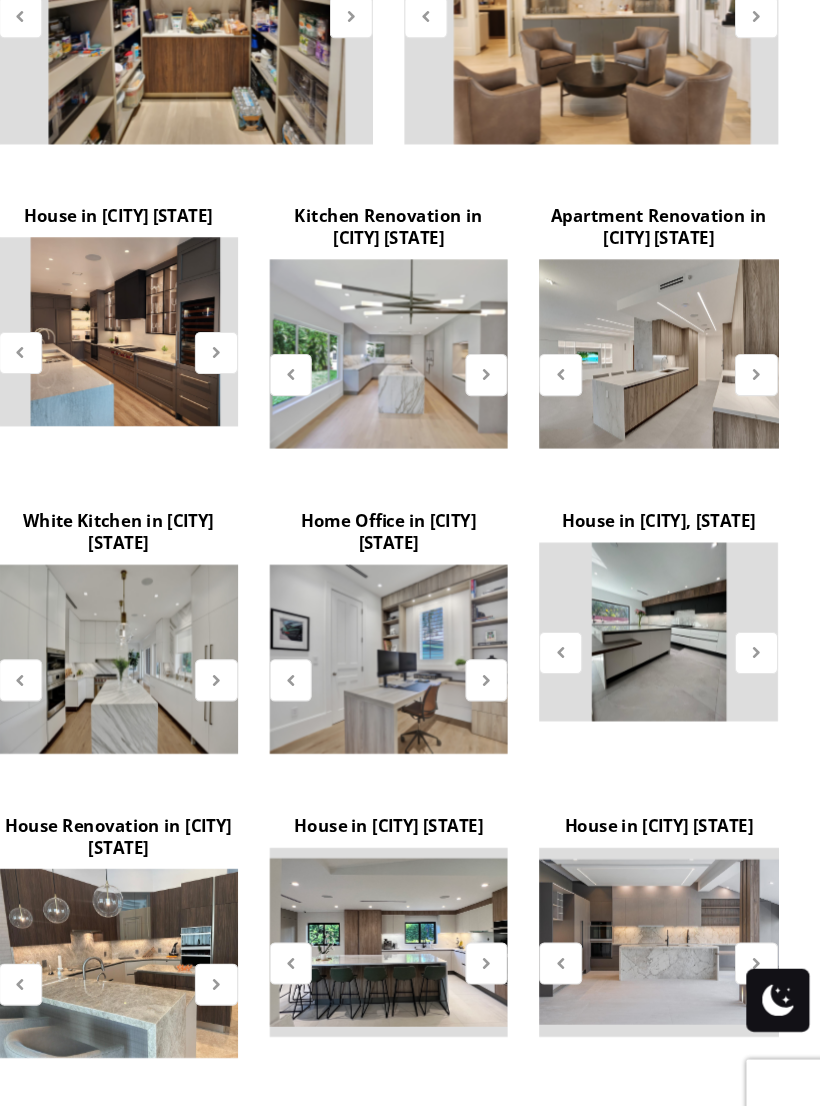 click at bounding box center (666, 626) 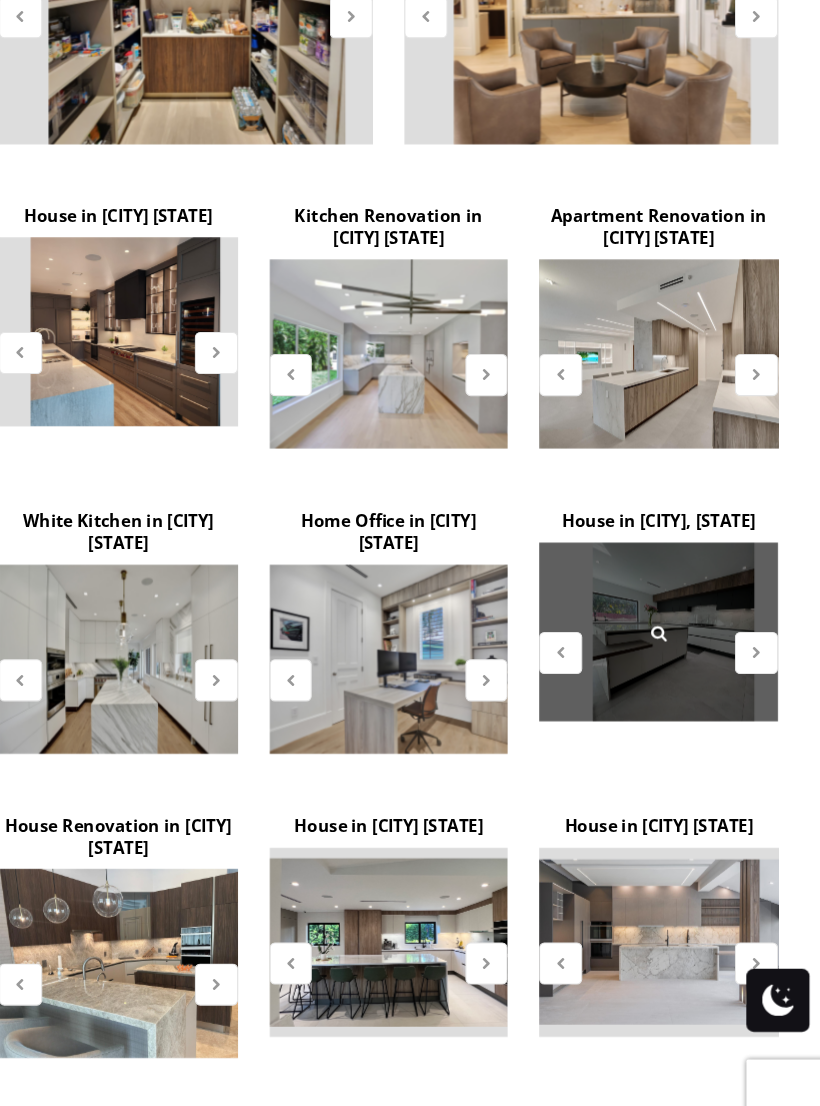 click at bounding box center [667, 626] 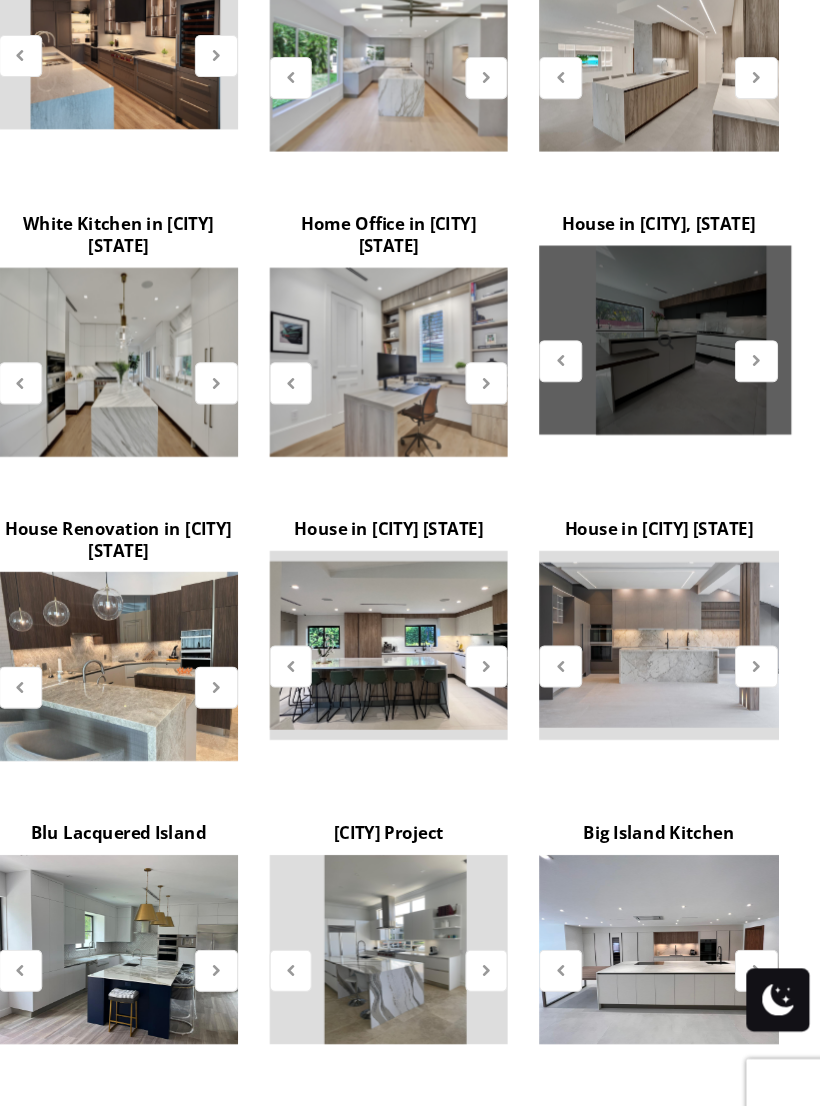 scroll, scrollTop: 1157, scrollLeft: 0, axis: vertical 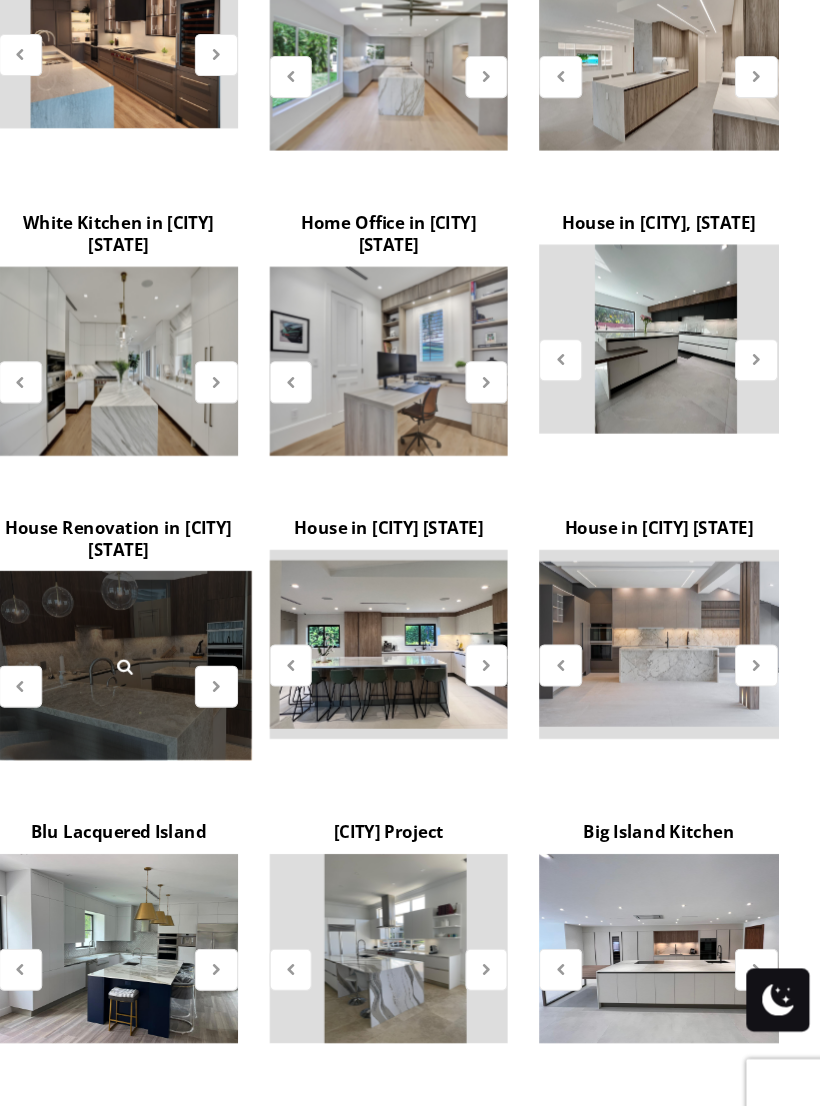 click at bounding box center (160, 658) 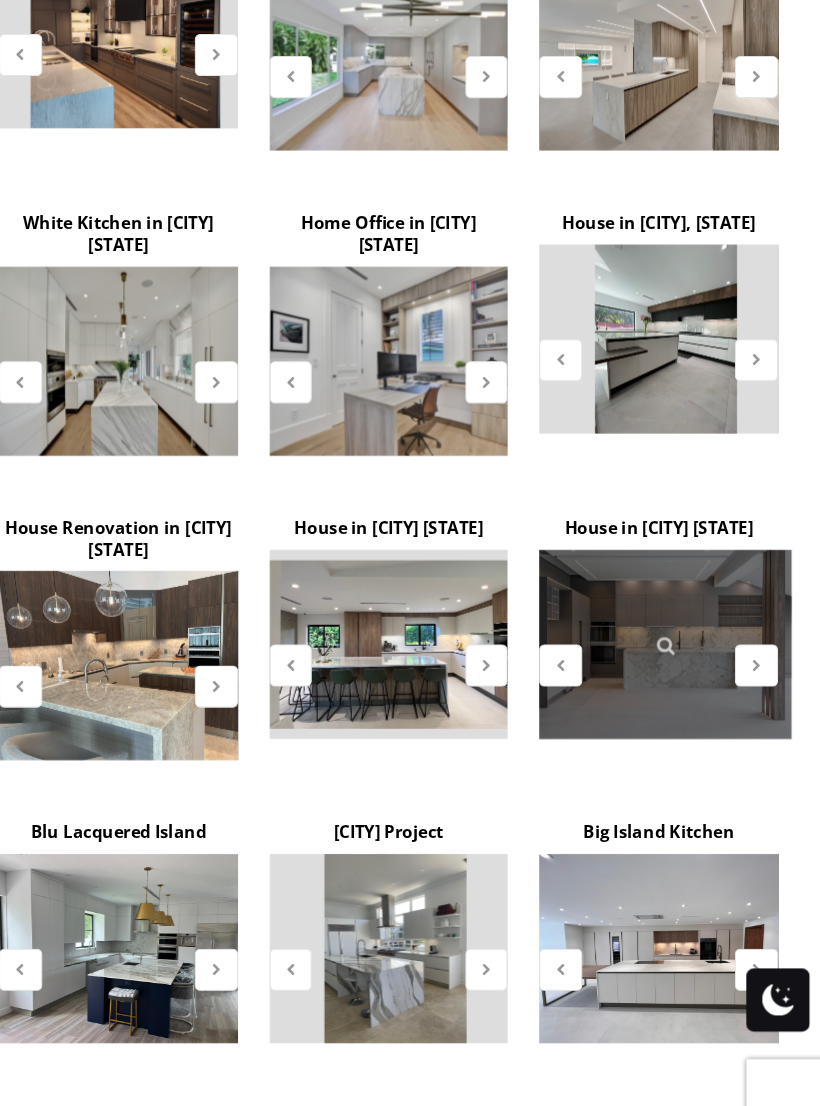 click at bounding box center [673, 638] 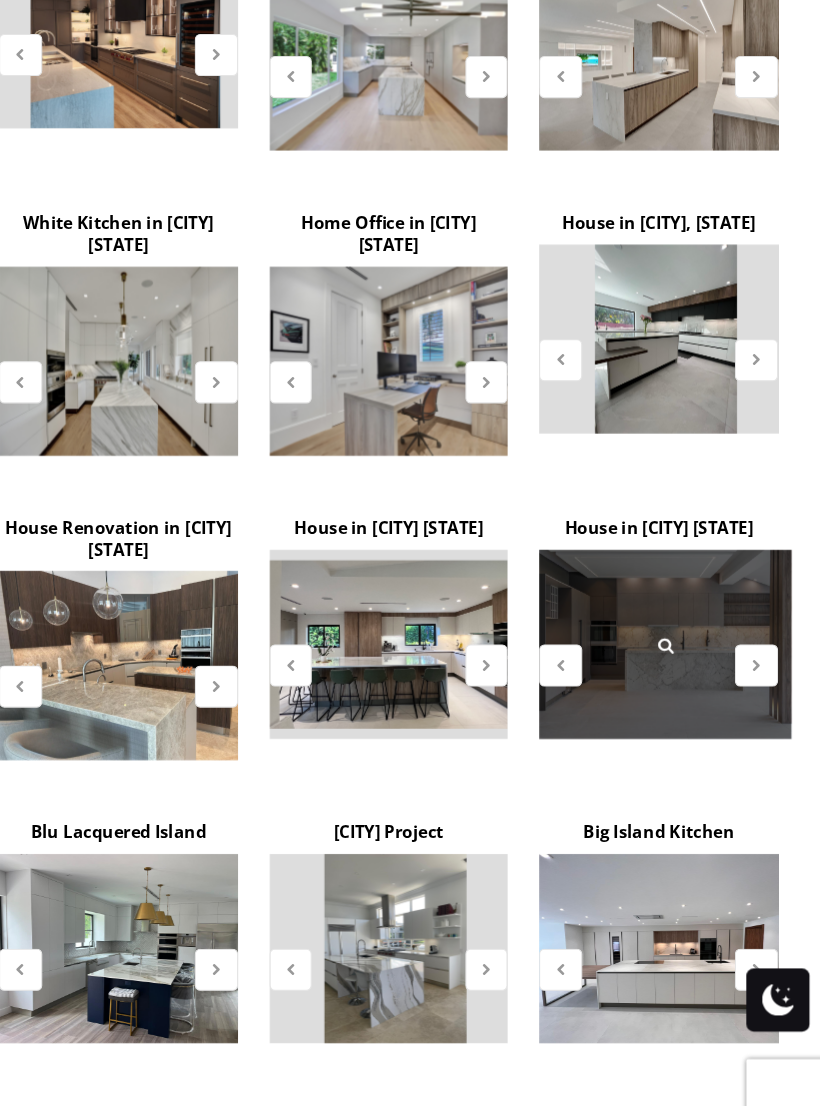 click at bounding box center (673, 638) 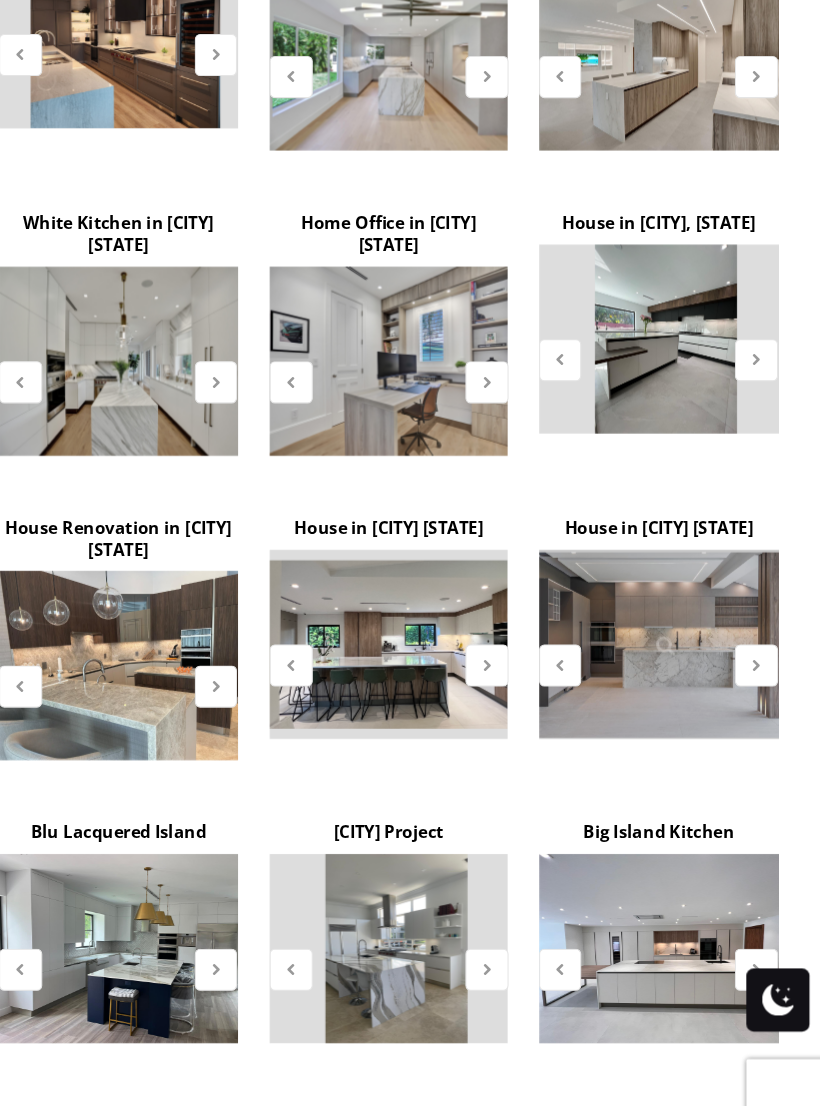 click at bounding box center (60, 77) 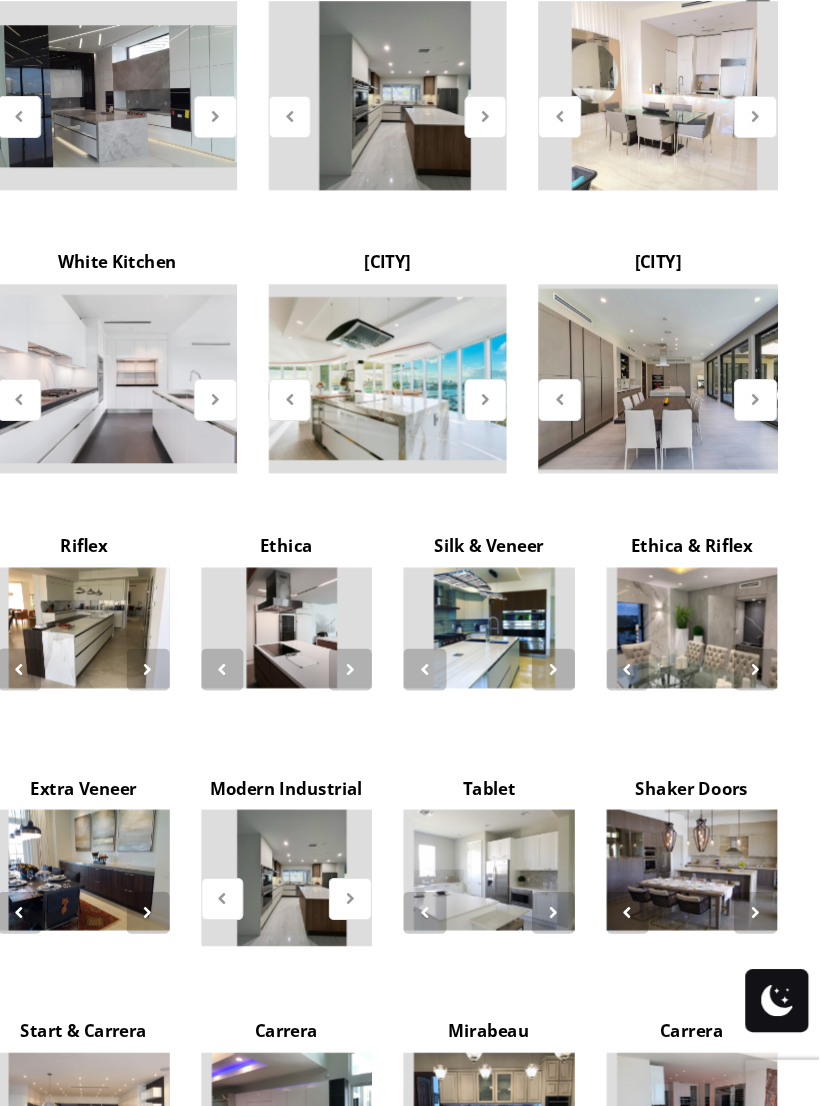 scroll, scrollTop: 2253, scrollLeft: 0, axis: vertical 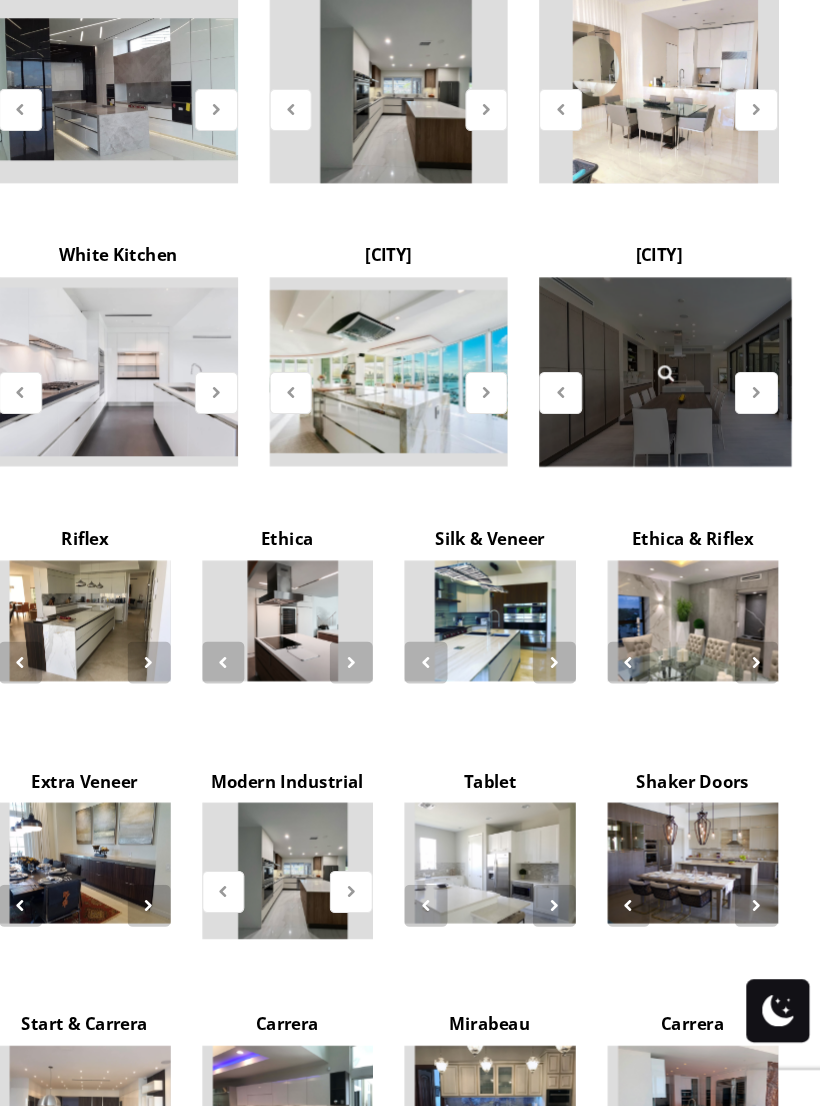 click at bounding box center [673, 369] 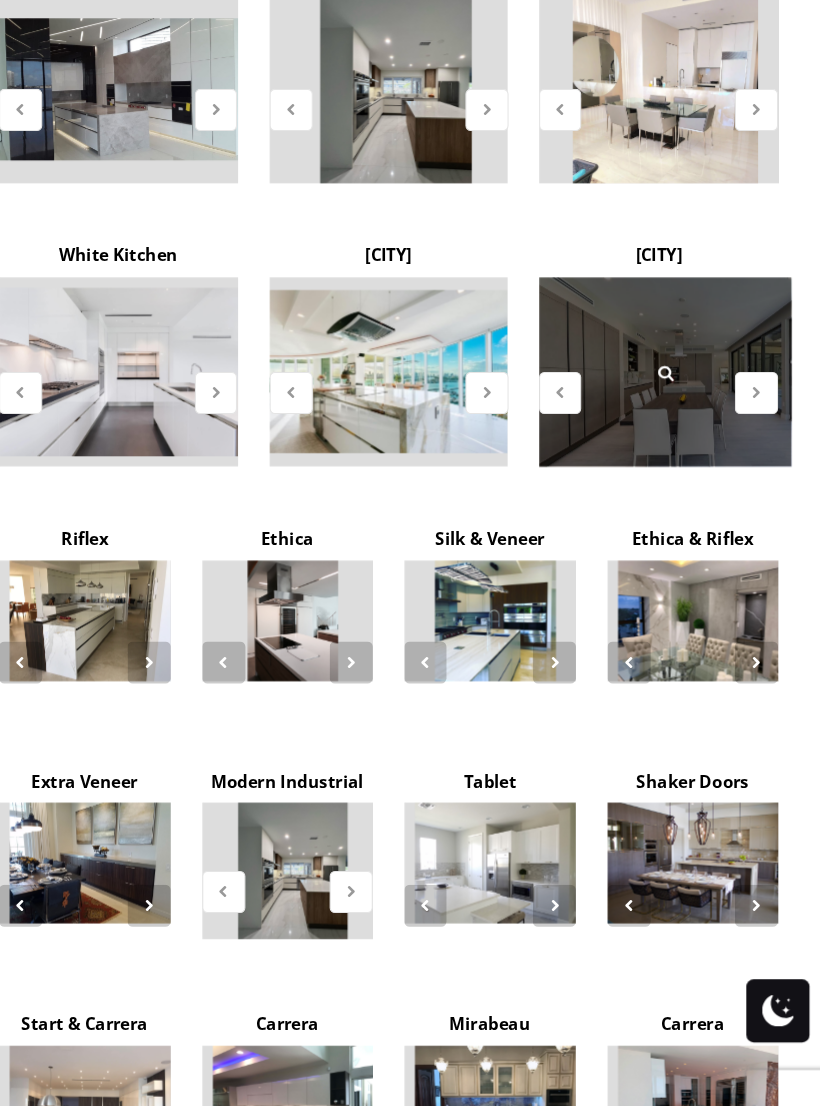 click at bounding box center (60, 120) 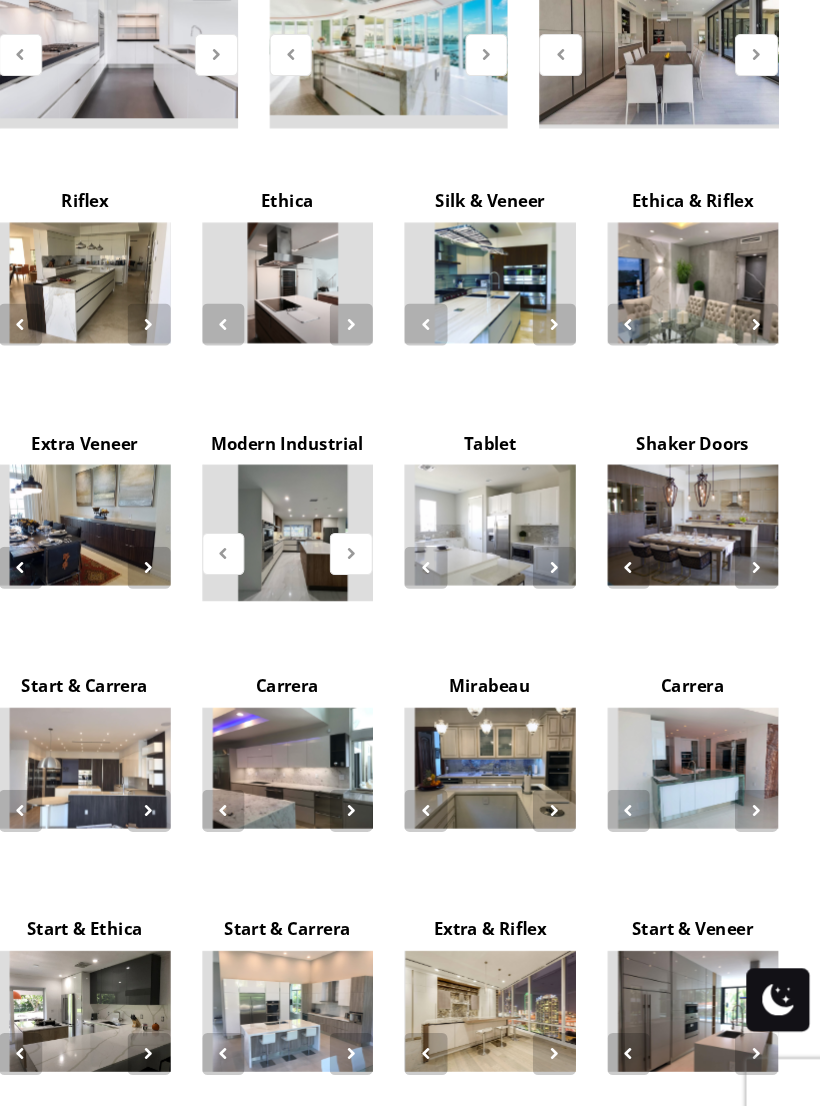 scroll, scrollTop: 2565, scrollLeft: 0, axis: vertical 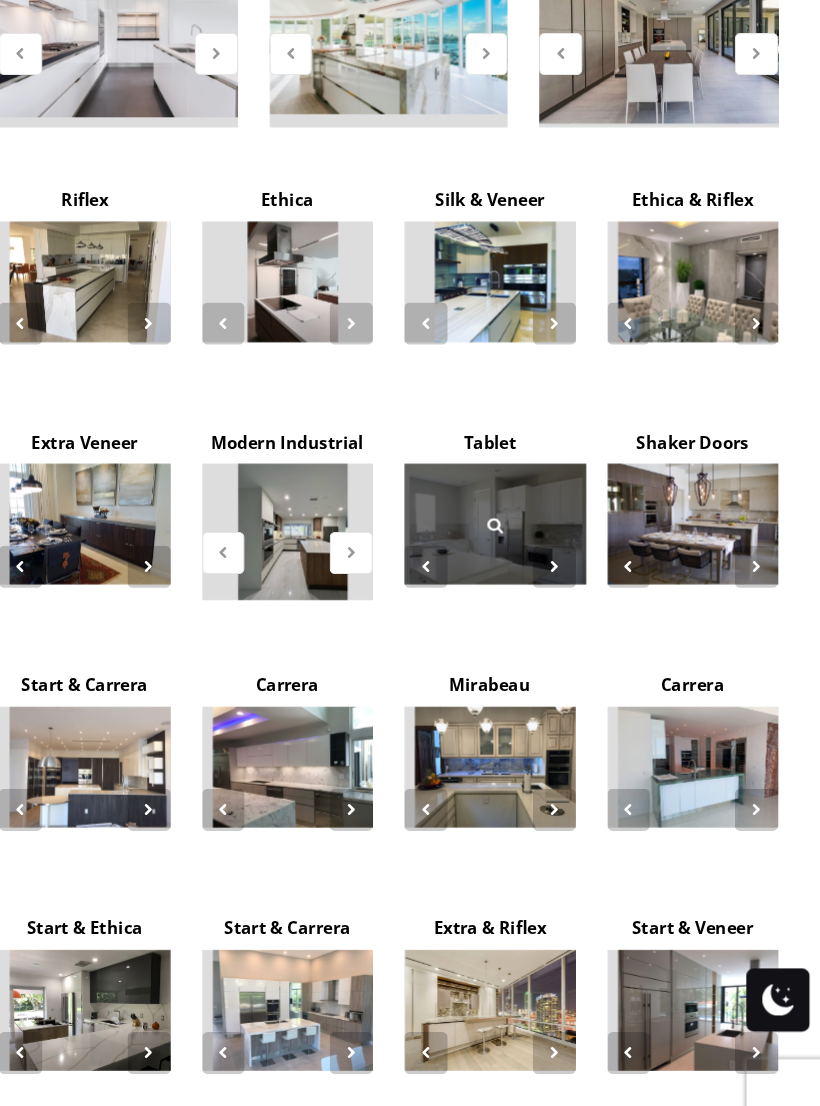 click at bounding box center (511, 524) 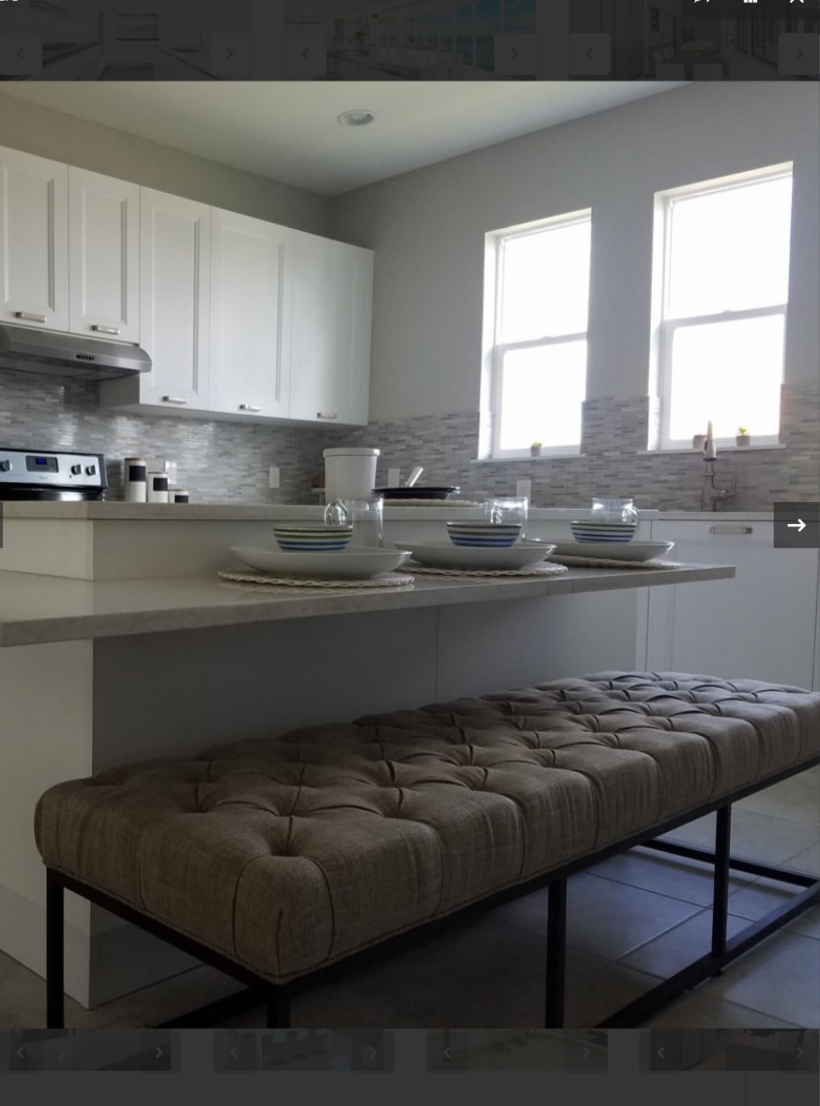 scroll, scrollTop: 2565, scrollLeft: 0, axis: vertical 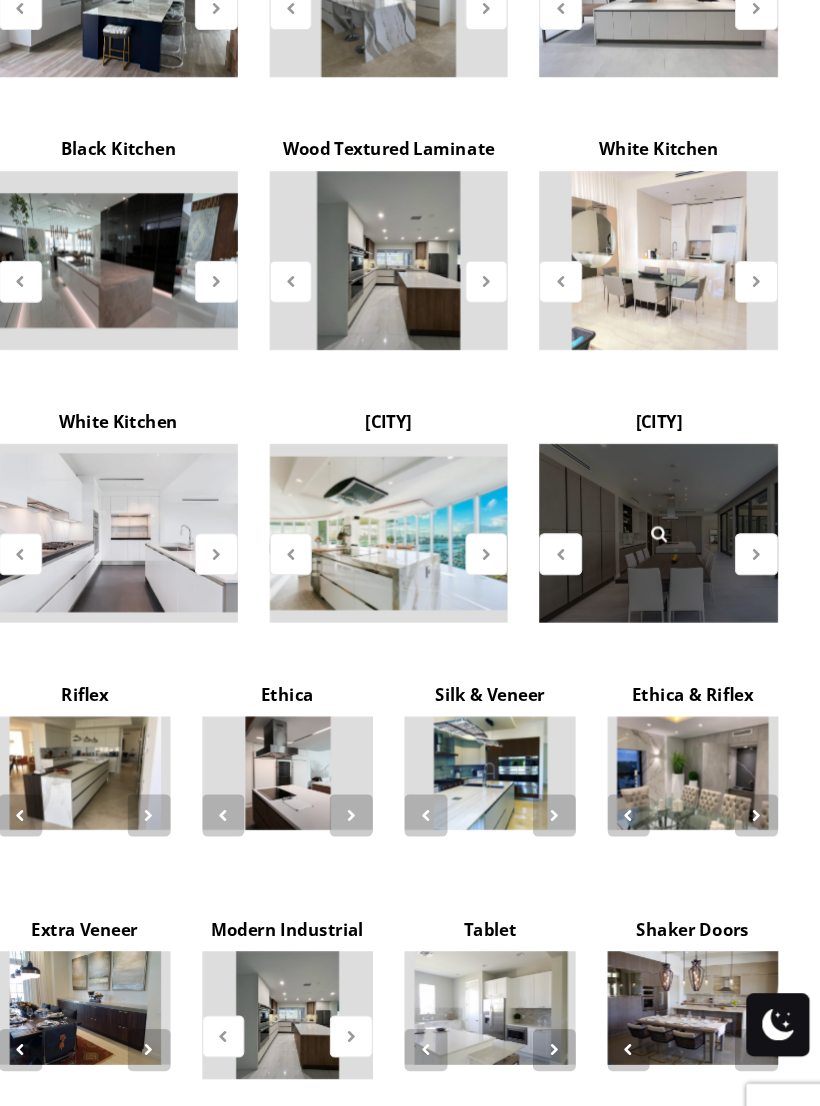 click at bounding box center (666, 509) 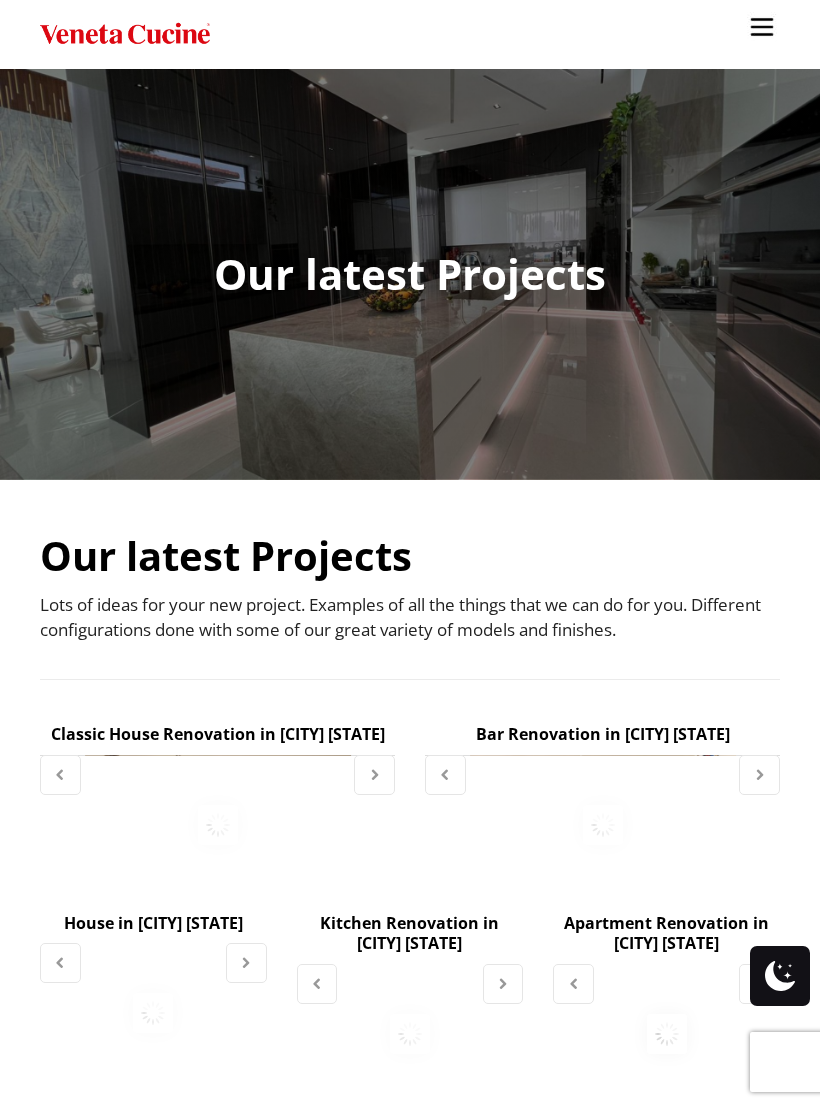 scroll, scrollTop: 0, scrollLeft: 0, axis: both 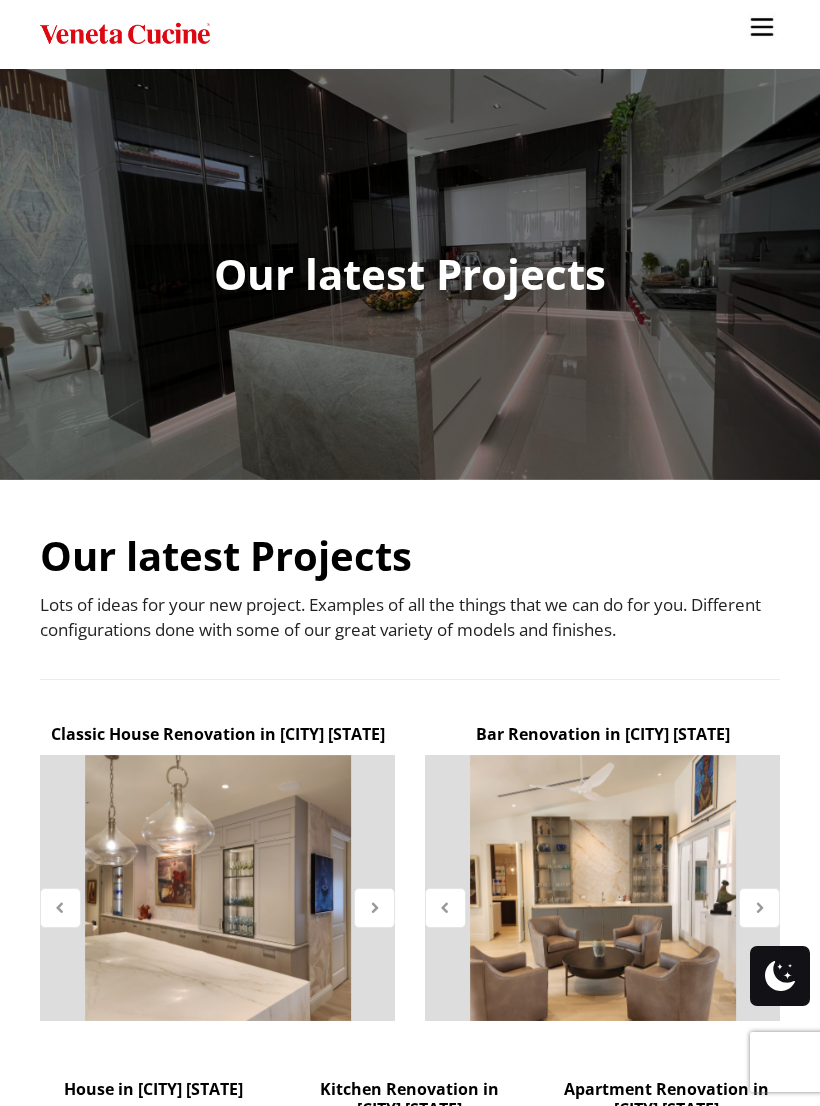 click on "Kitchens Projects
Other Products
Bathrooms Closets Italian Doors
About Blog Contact Locations
[CITY] [STATE] [CITY] [STATE] [CITY] [STATE] [CITY] [STATE]" at bounding box center (410, 553) 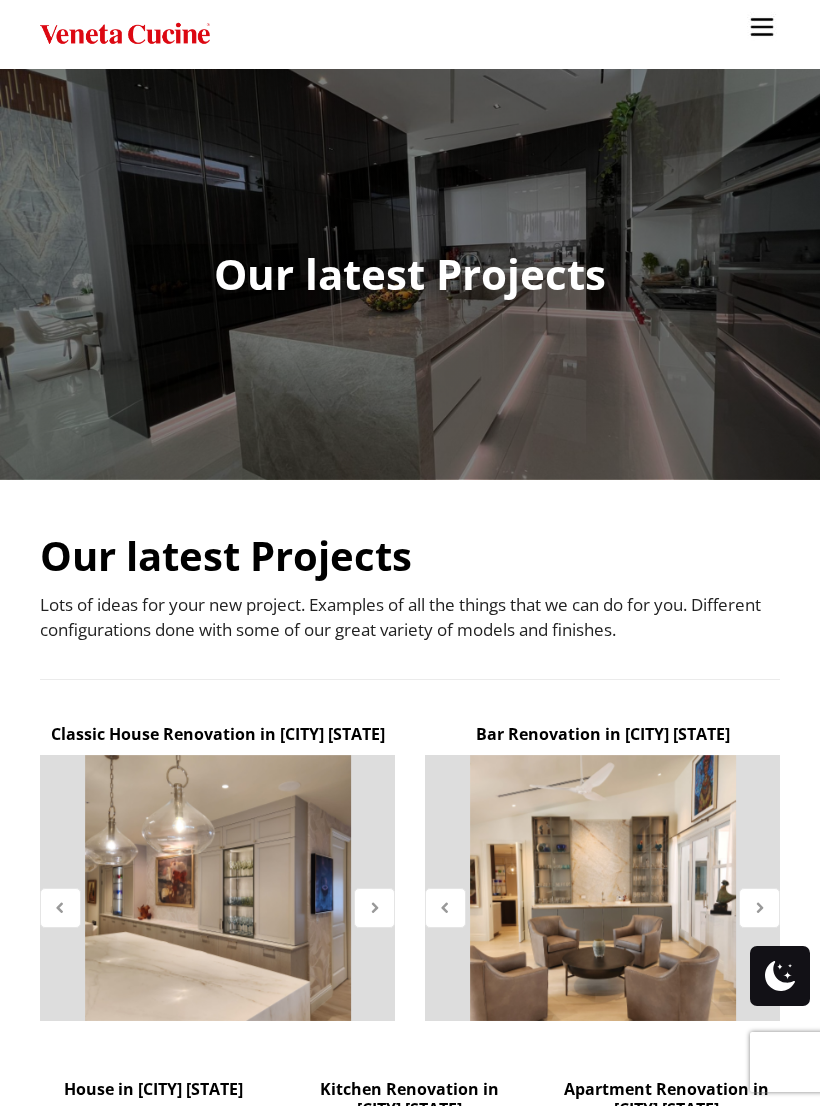 click on "Kitchens Projects
Other Products
Bathrooms Closets Italian Doors
About Blog Contact Locations
[CITY] [STATE] [CITY] [STATE] [CITY] [STATE] [CITY] [STATE]" at bounding box center [410, 553] 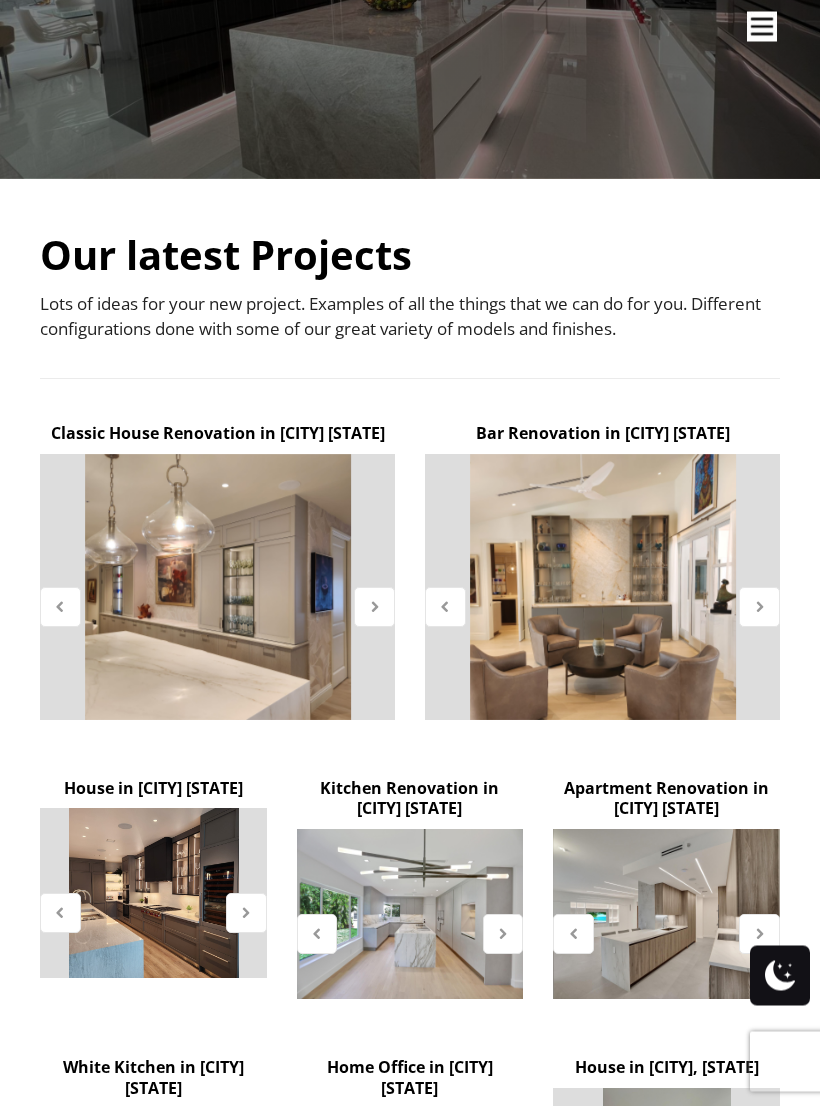 scroll, scrollTop: 301, scrollLeft: 0, axis: vertical 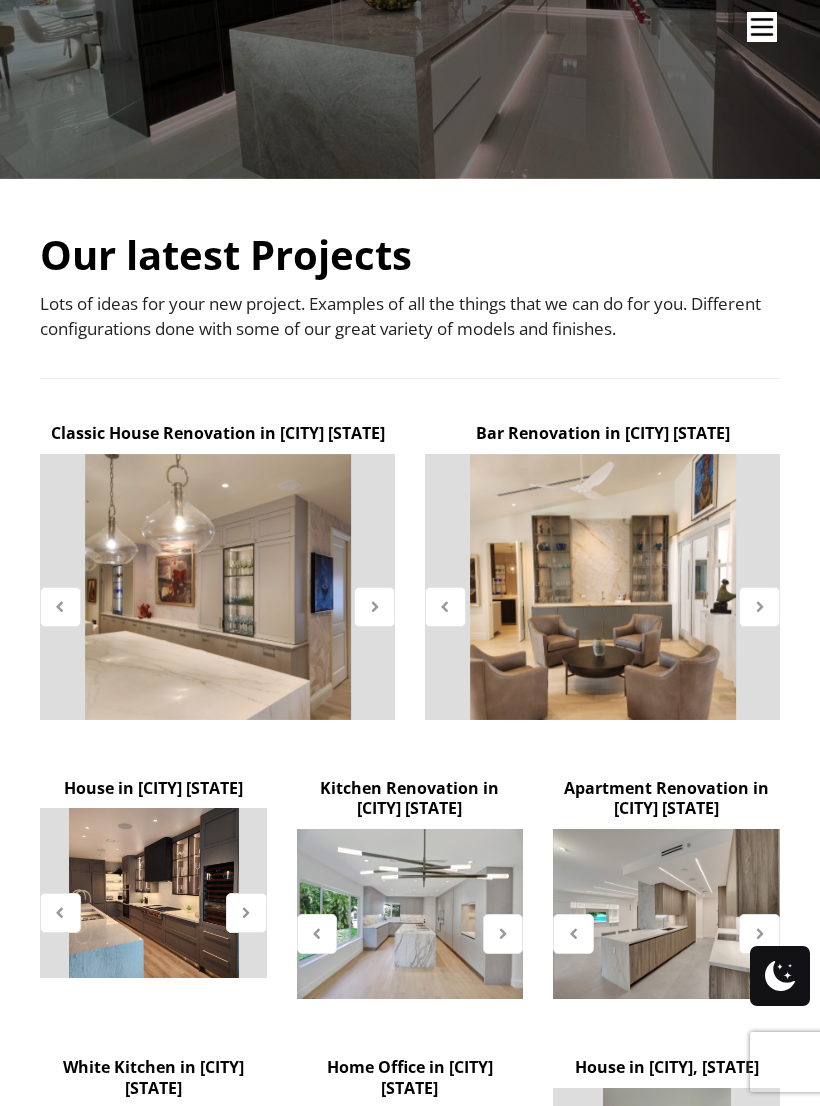 click at bounding box center [374, 606] 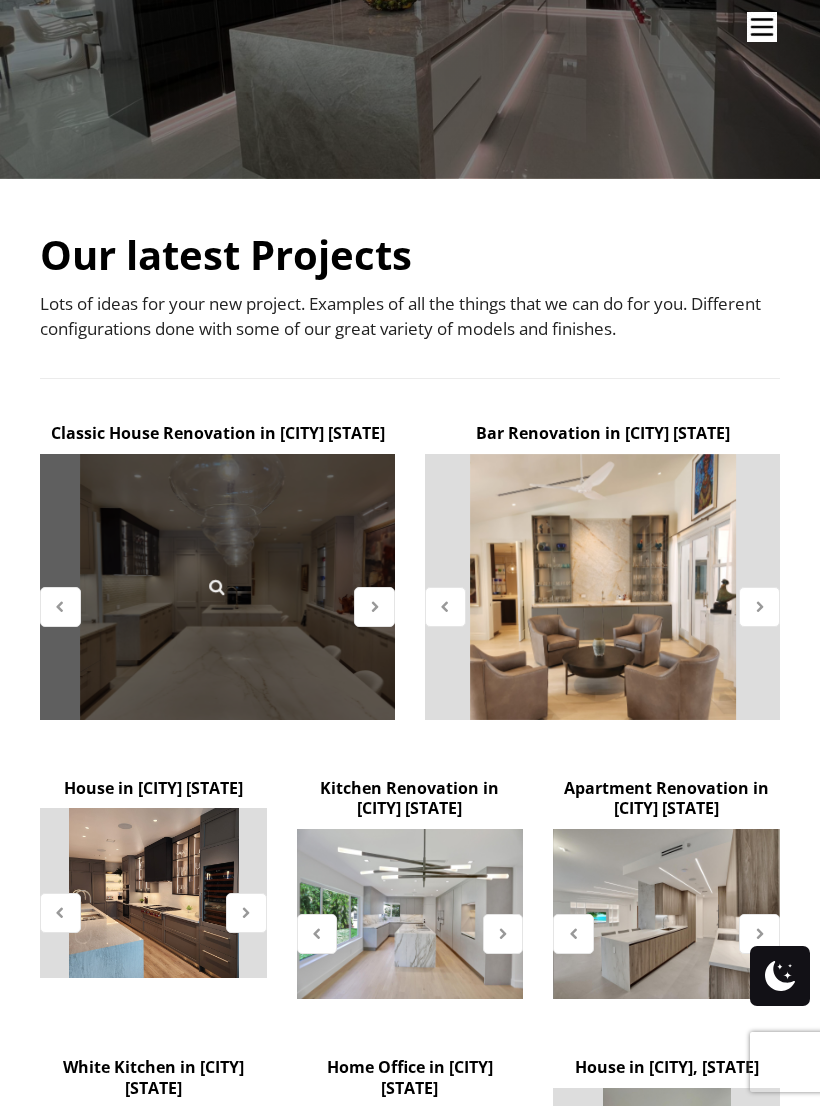 click at bounding box center [217, 587] 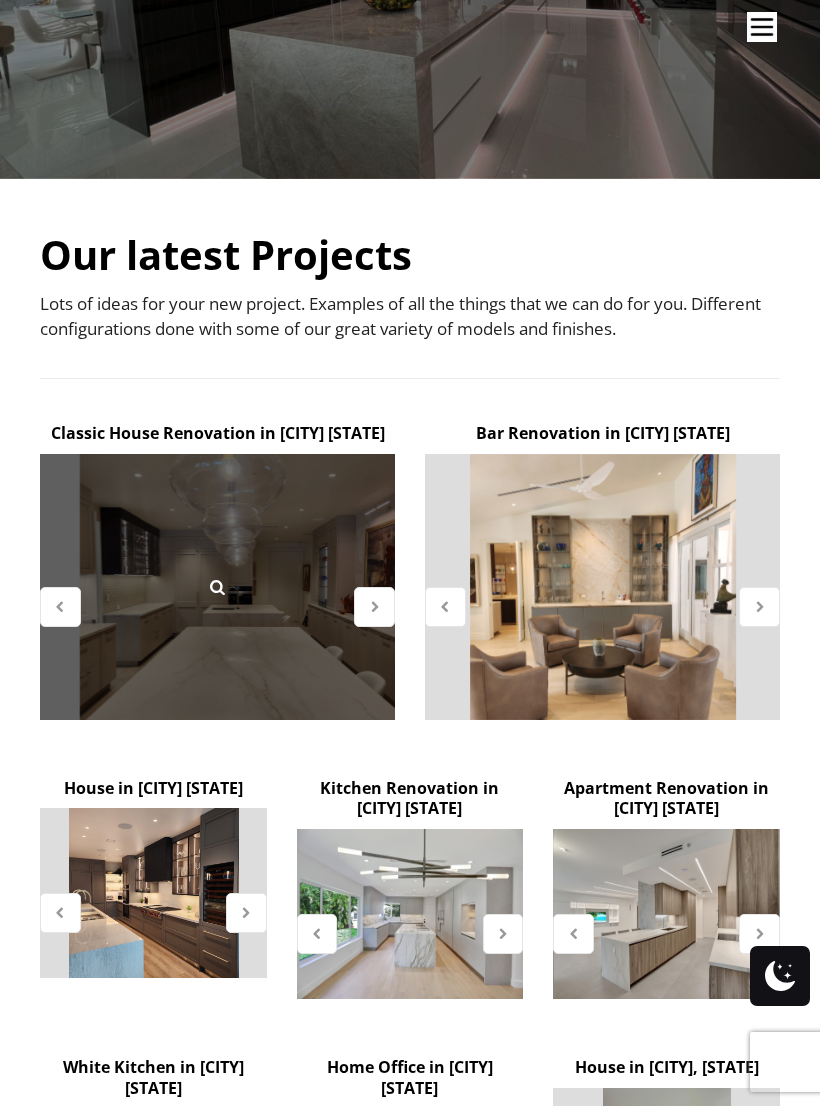 click at bounding box center [374, 607] 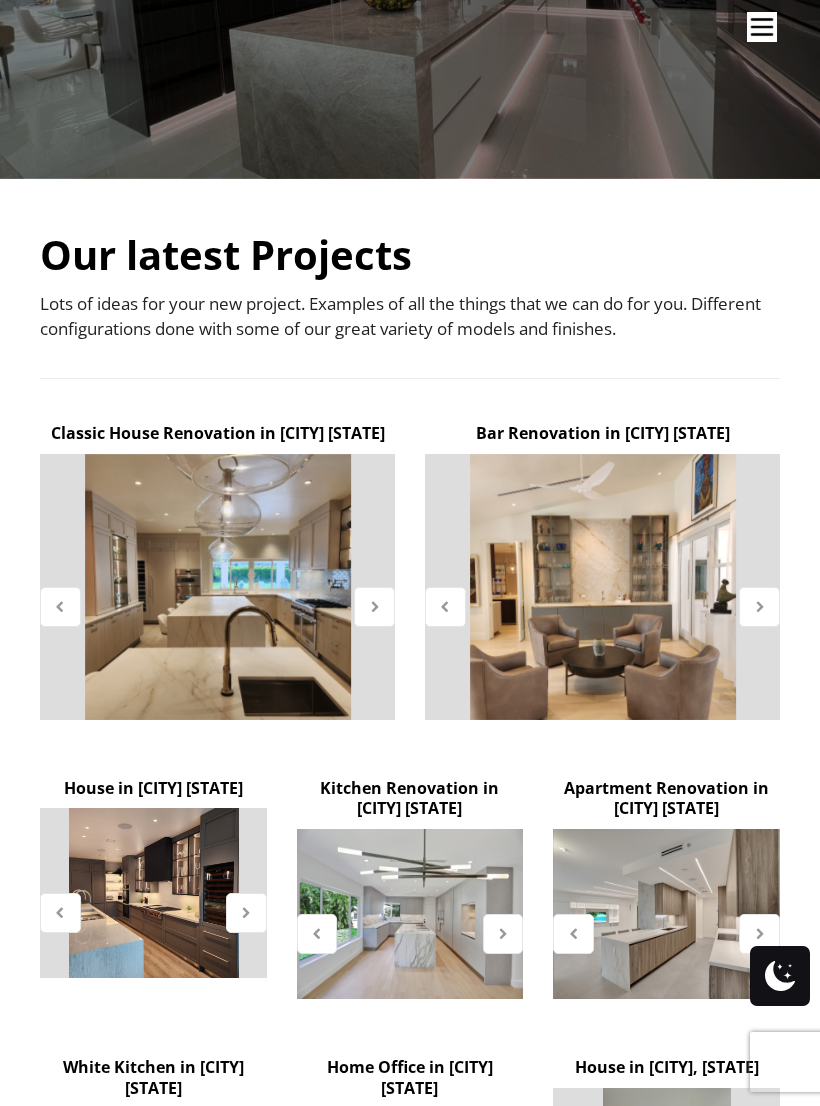 click at bounding box center (374, 606) 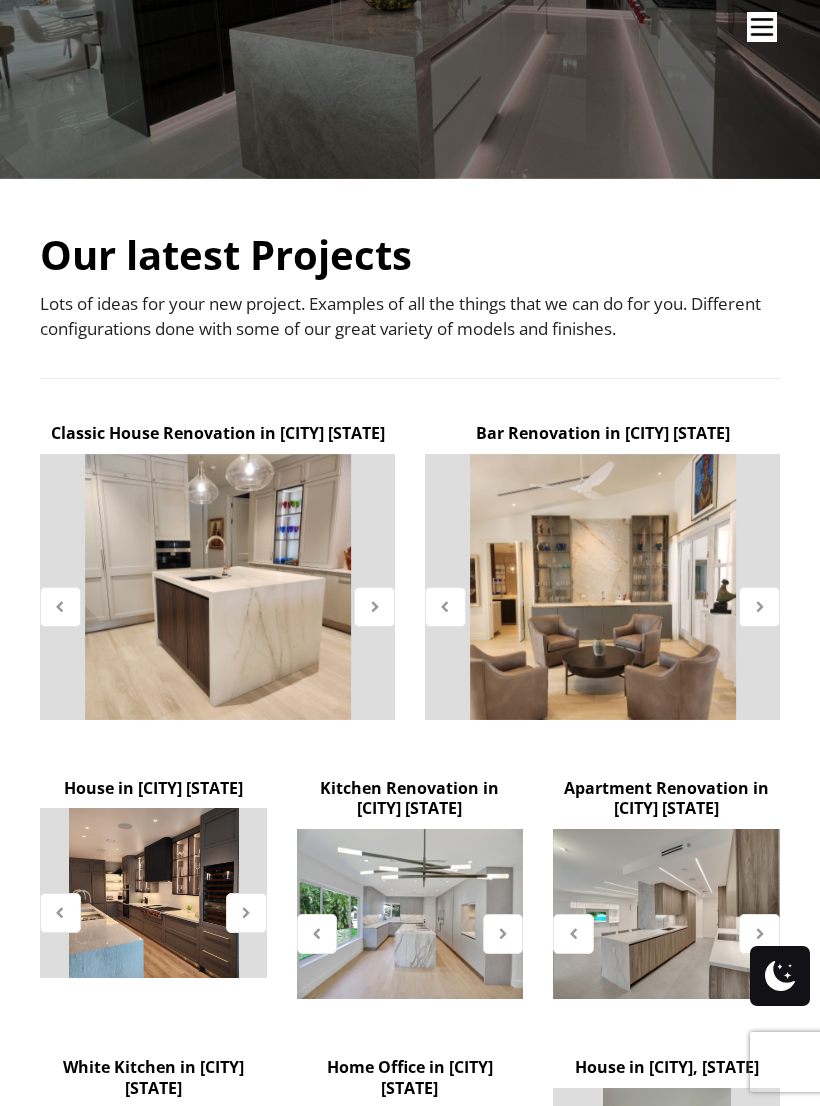 click at bounding box center [374, 606] 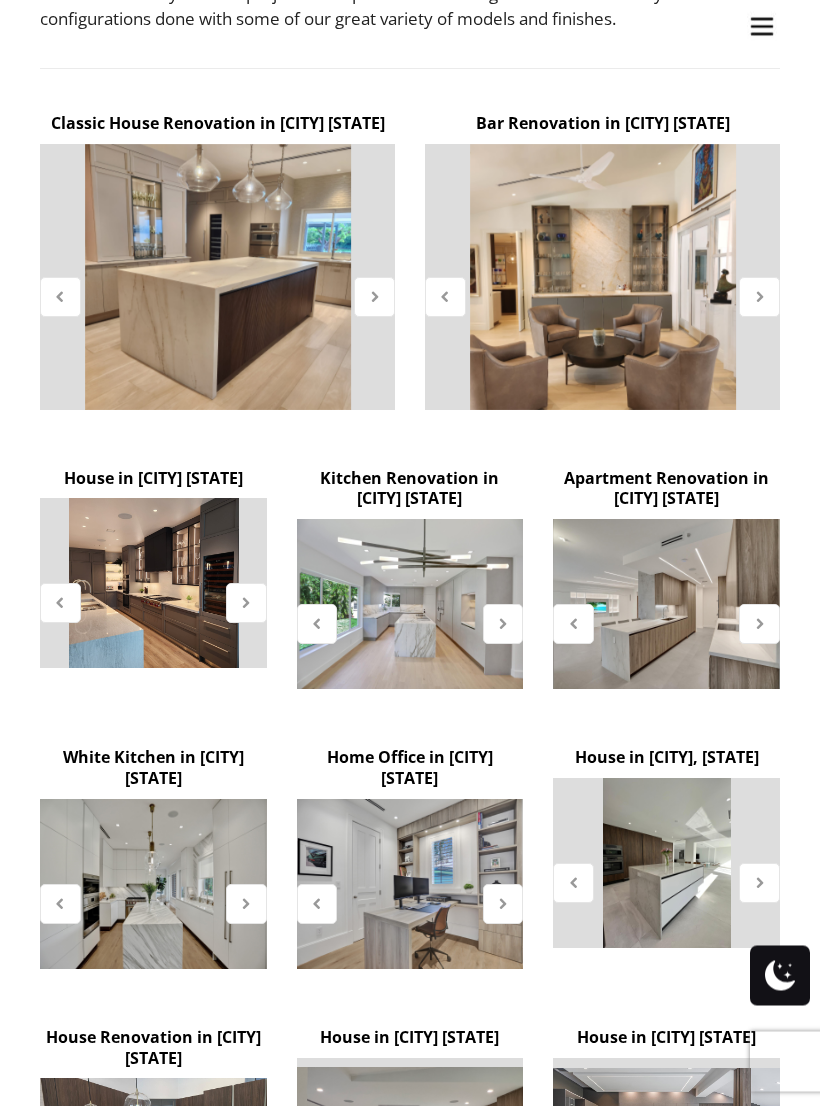 scroll, scrollTop: 624, scrollLeft: 0, axis: vertical 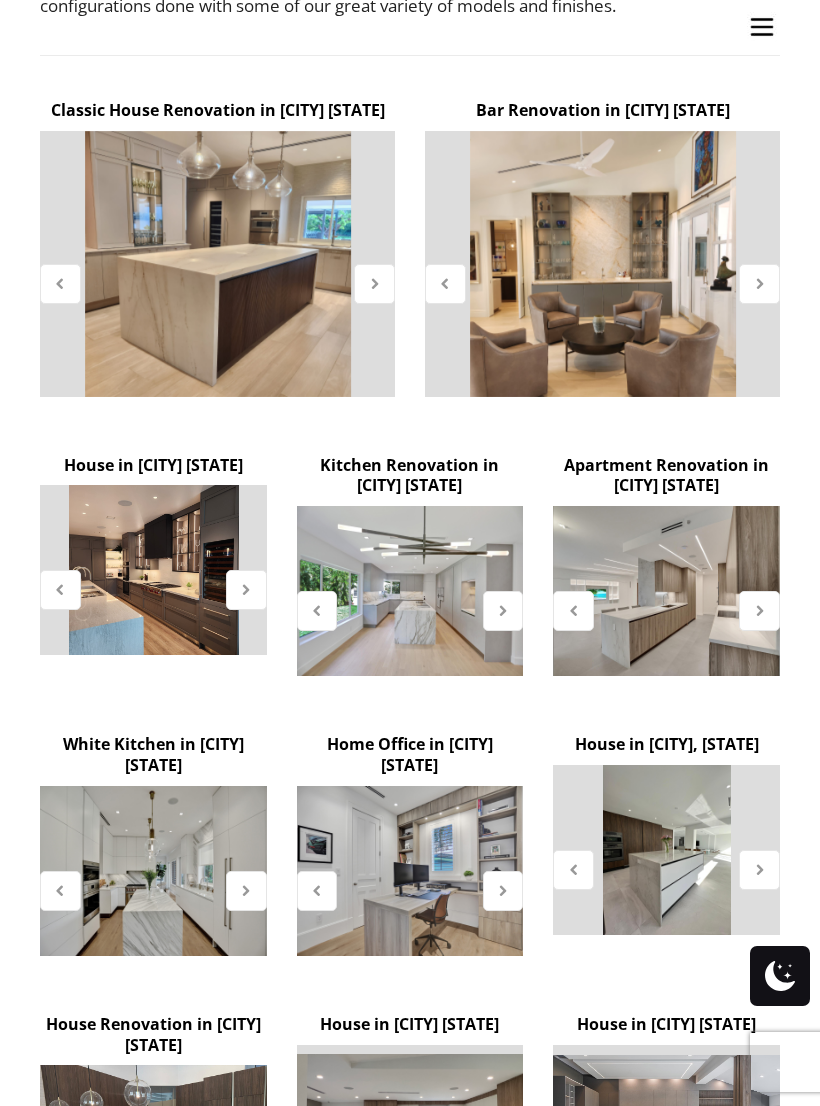 click at bounding box center (246, 589) 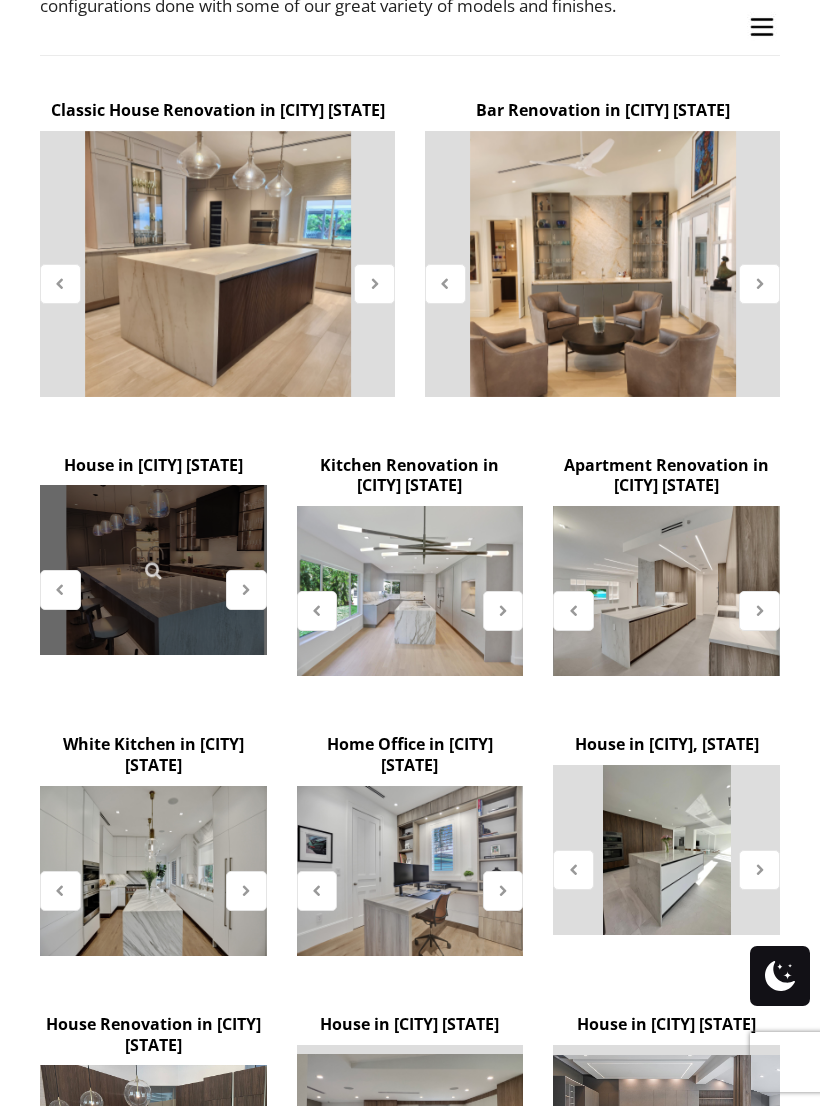 click at bounding box center (153, 571) 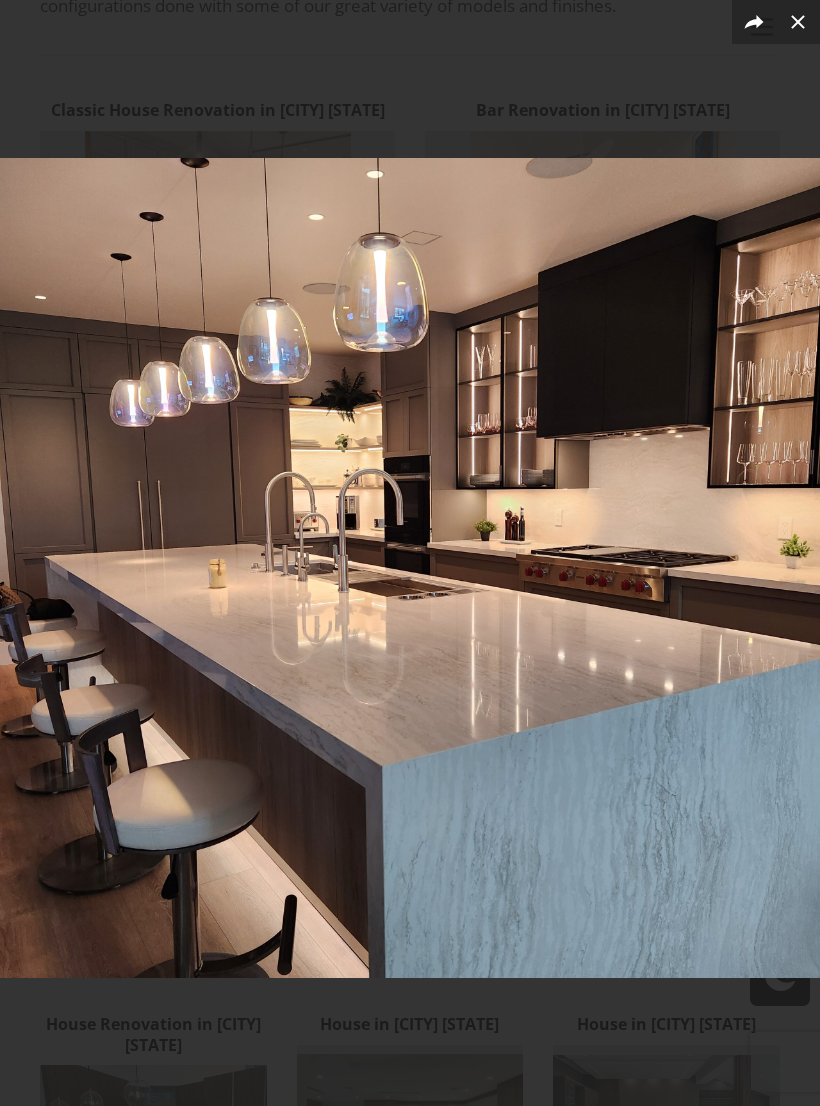 click at bounding box center (798, 22) 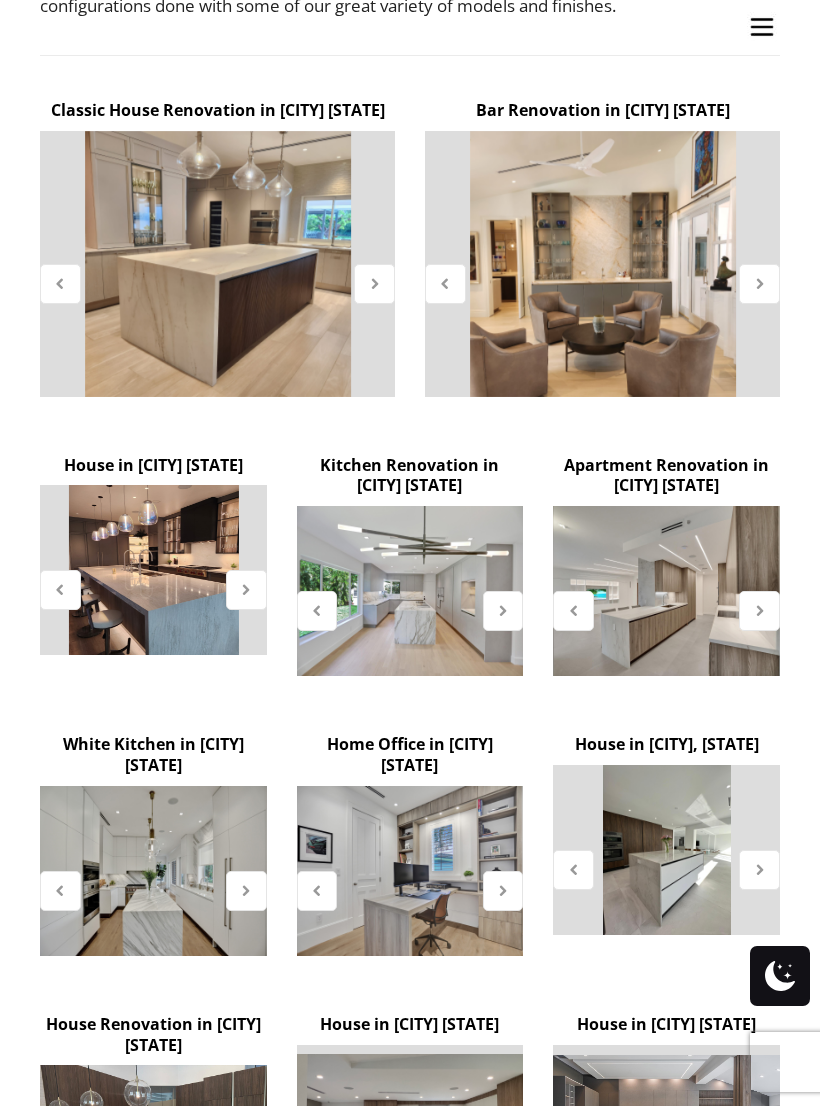 click at bounding box center [246, 590] 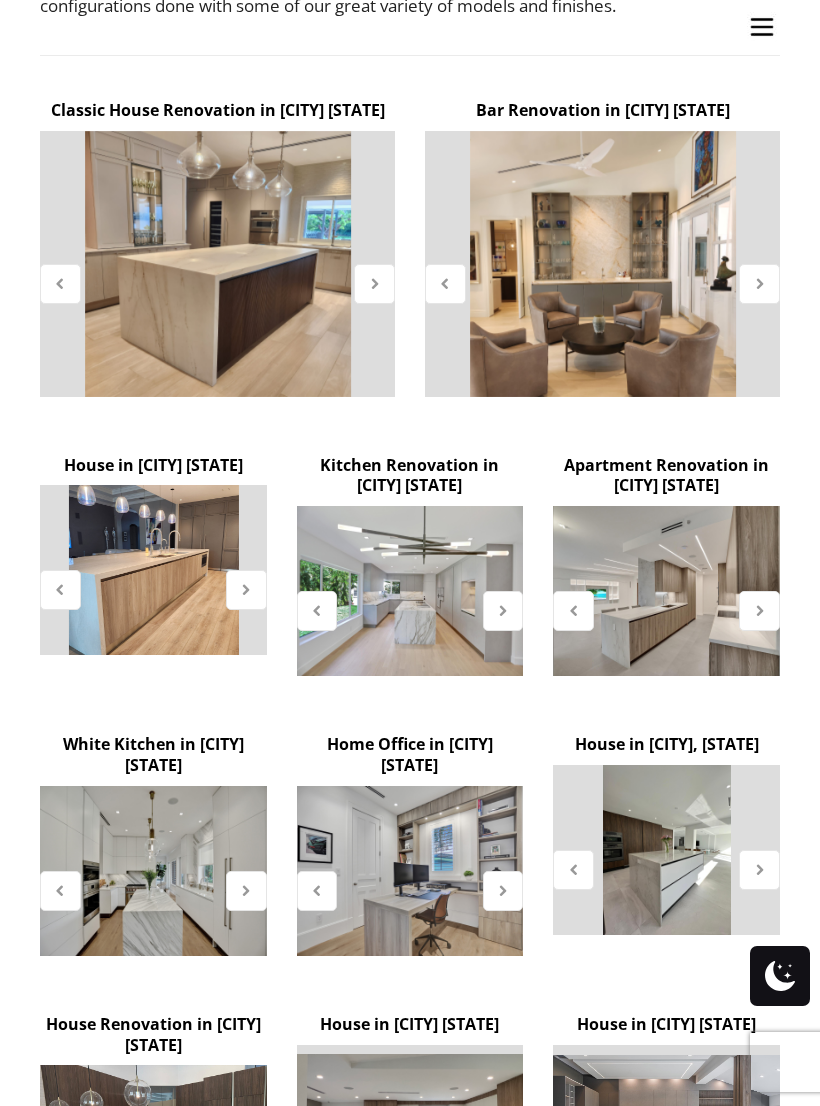 click at bounding box center [246, 590] 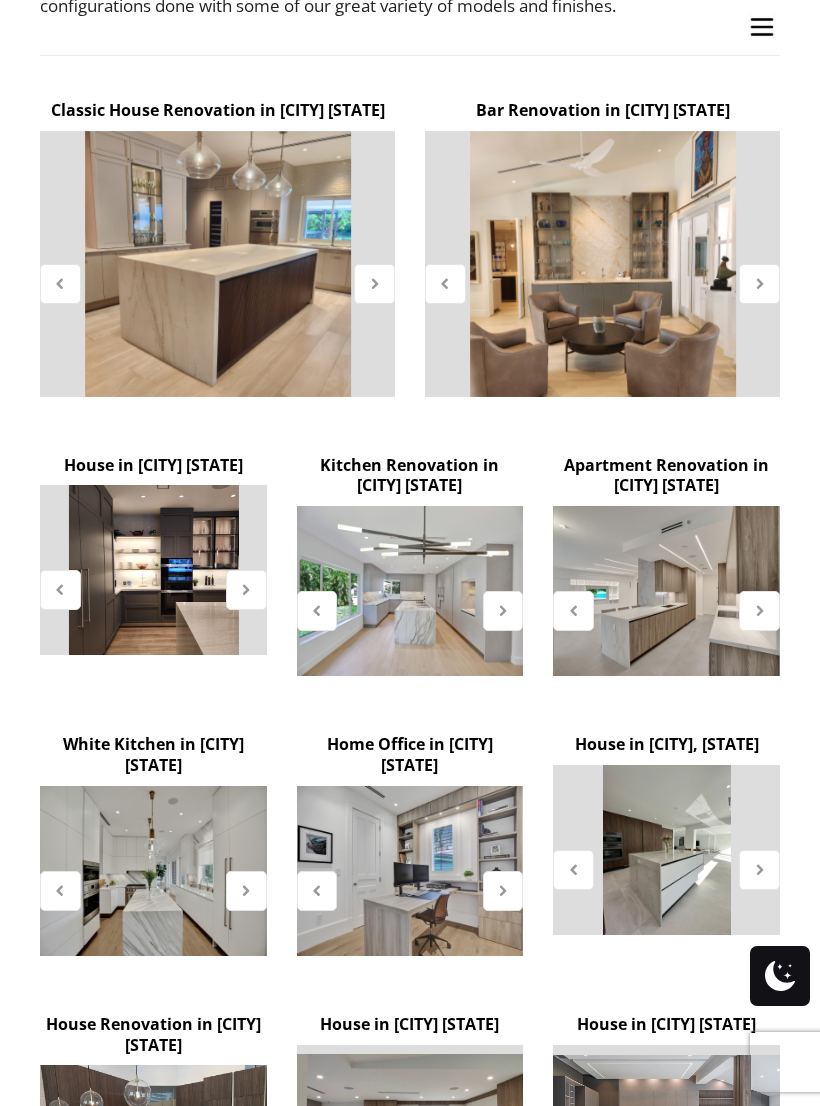 click at bounding box center (60, 589) 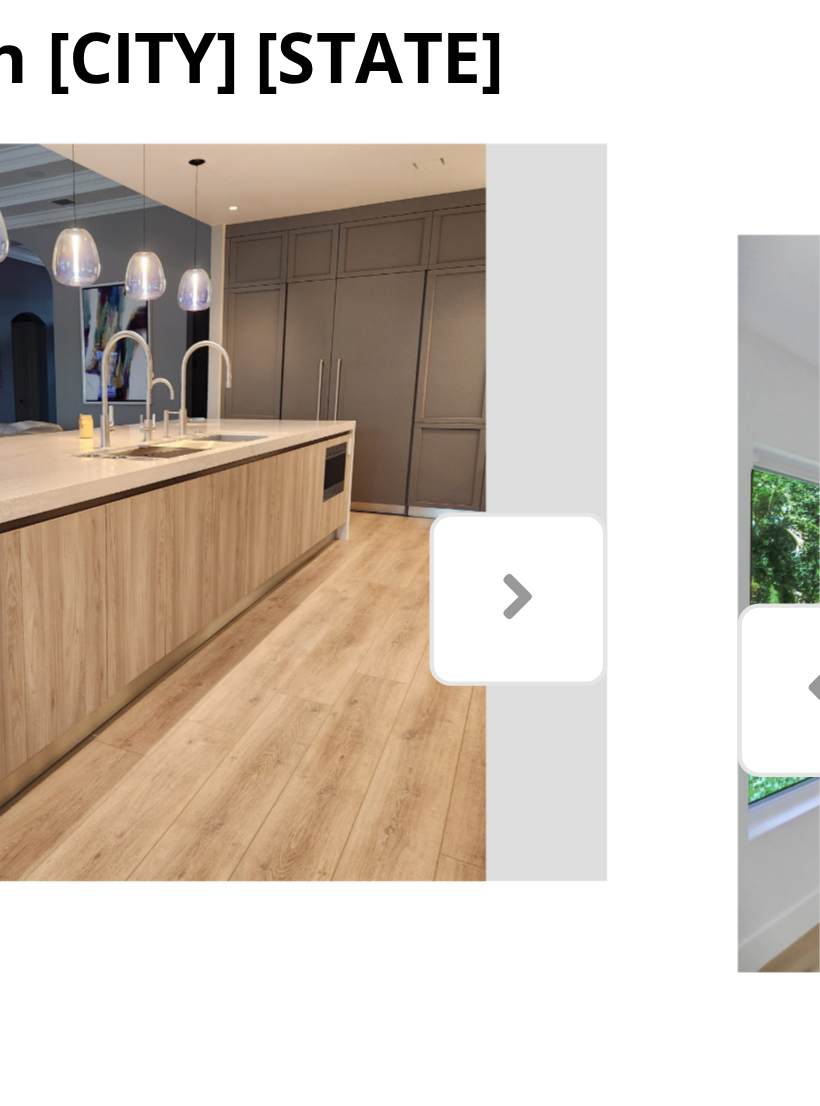 scroll, scrollTop: 614, scrollLeft: 0, axis: vertical 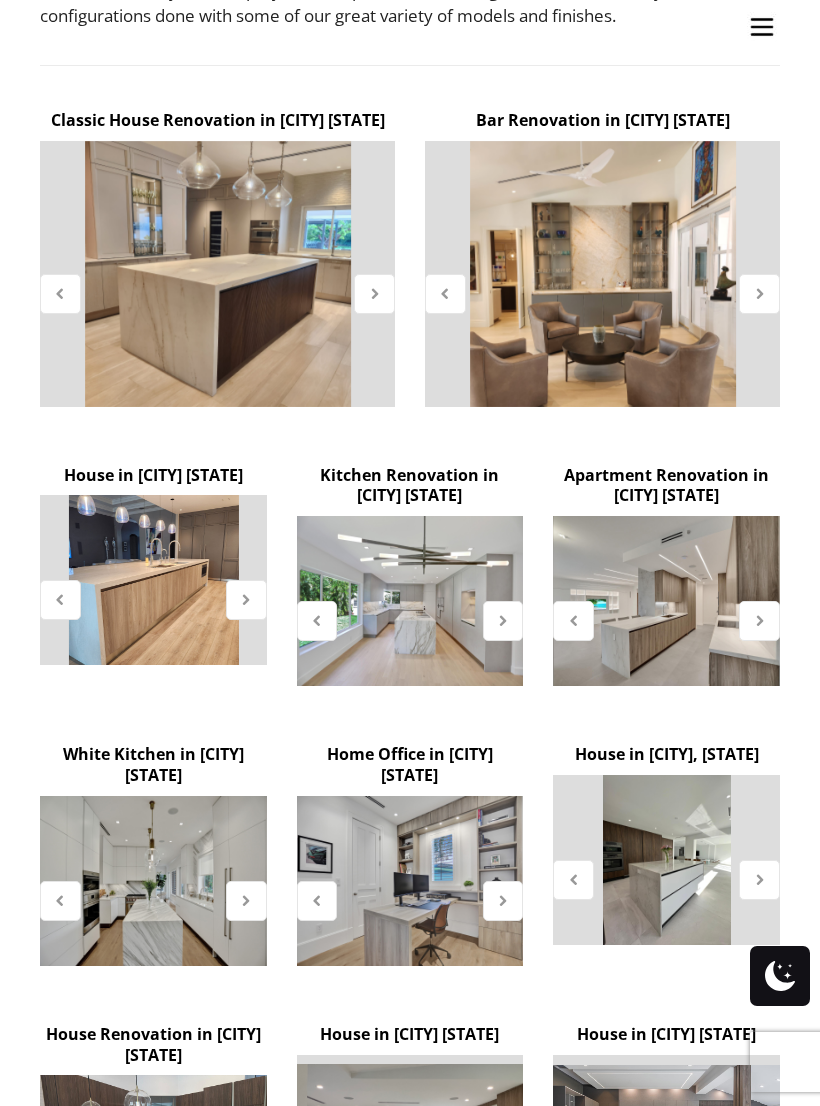 click at bounding box center [759, 621] 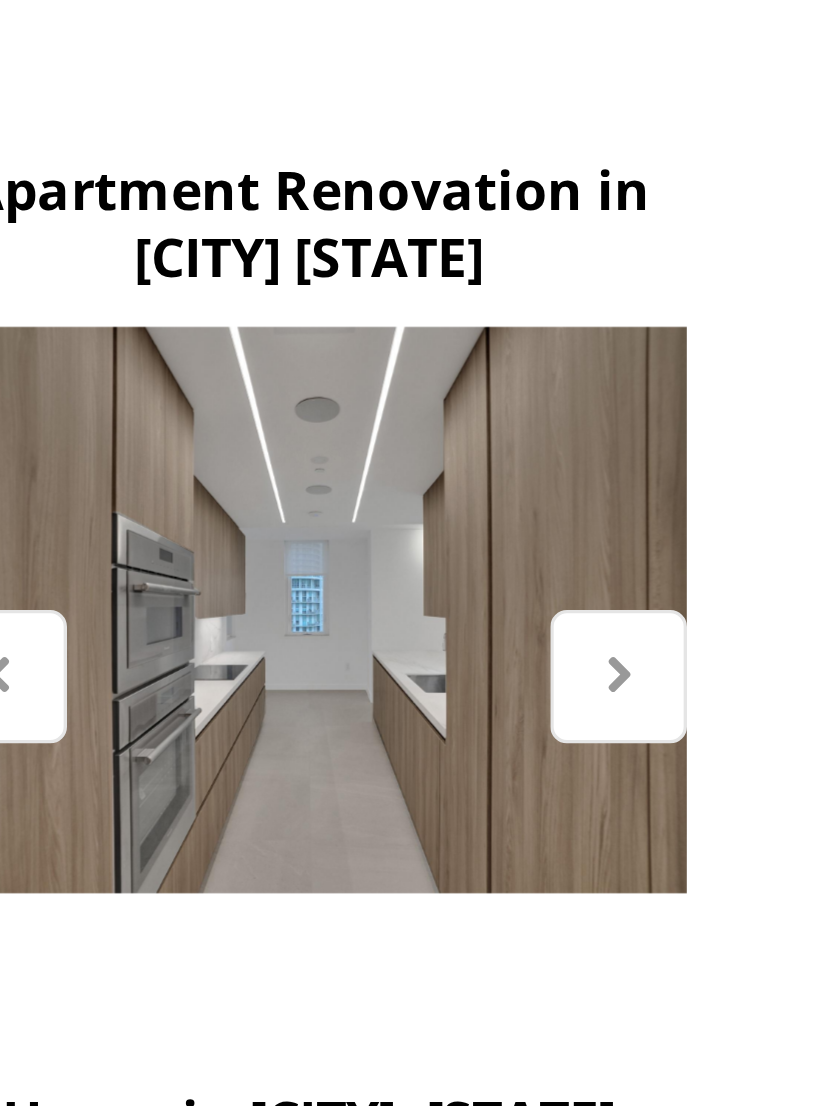 scroll, scrollTop: 614, scrollLeft: 0, axis: vertical 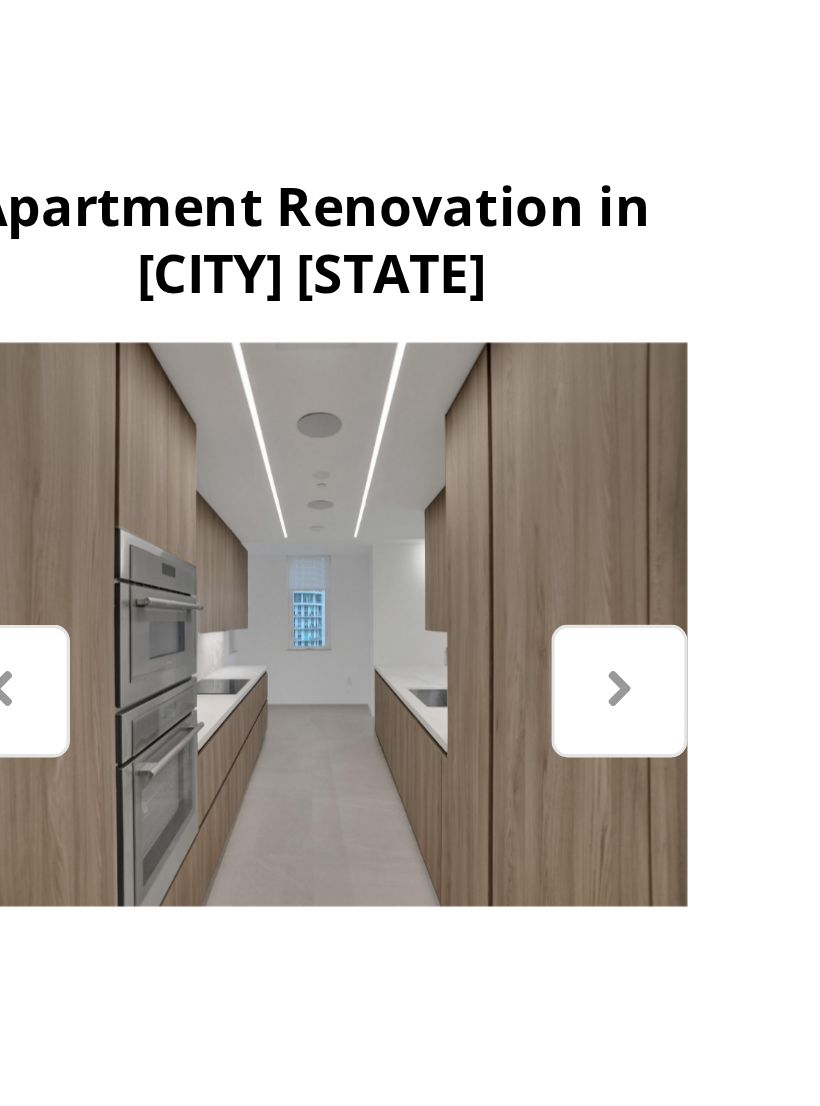 click at bounding box center [759, 620] 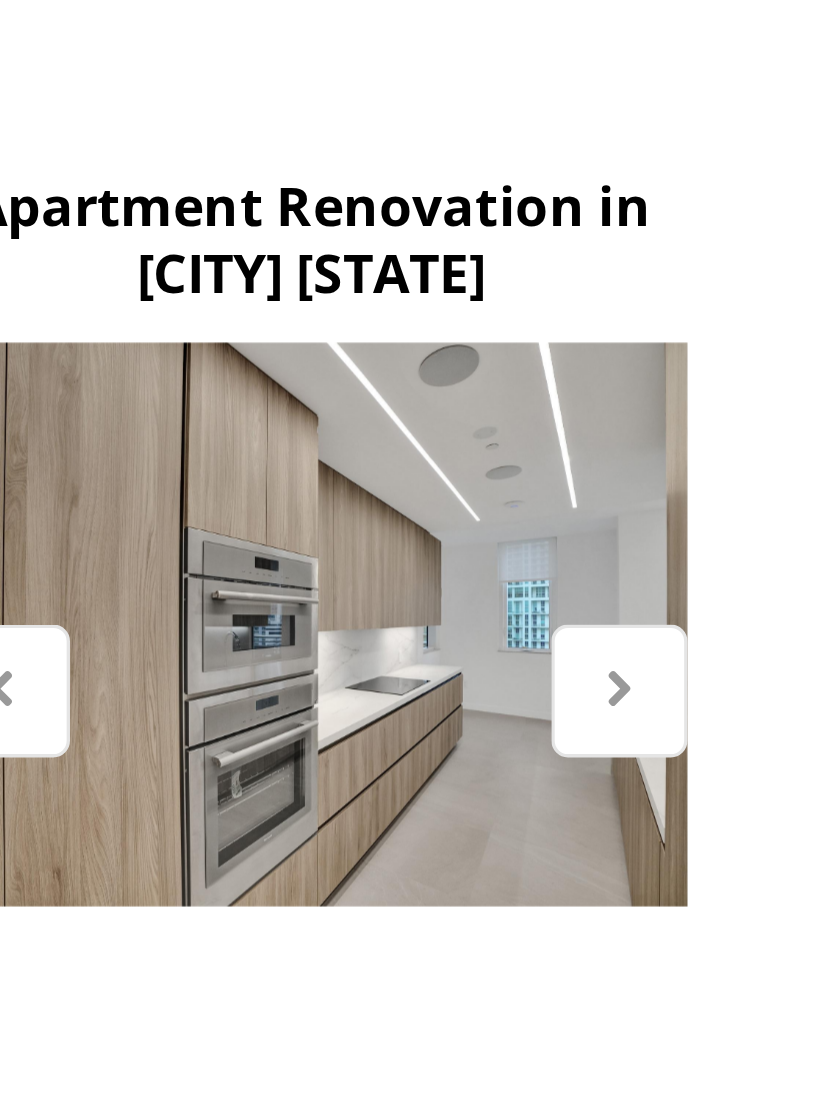 click at bounding box center (759, 620) 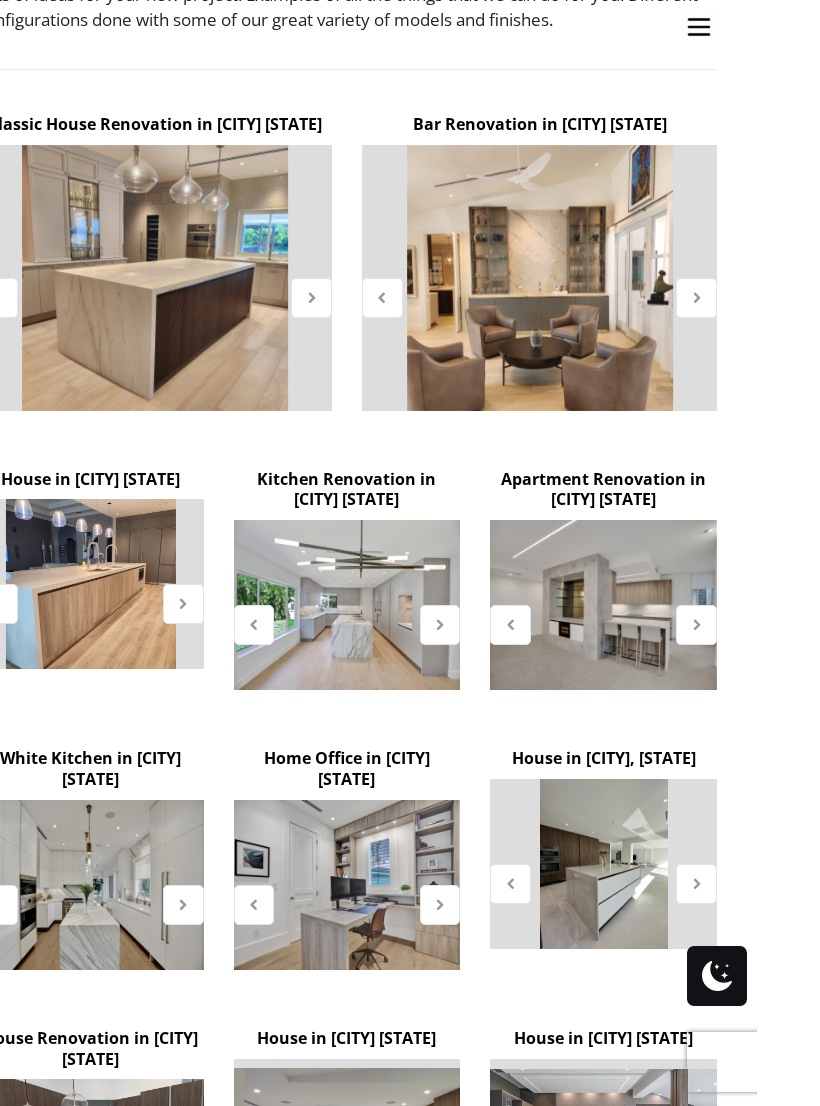 scroll, scrollTop: 618, scrollLeft: 0, axis: vertical 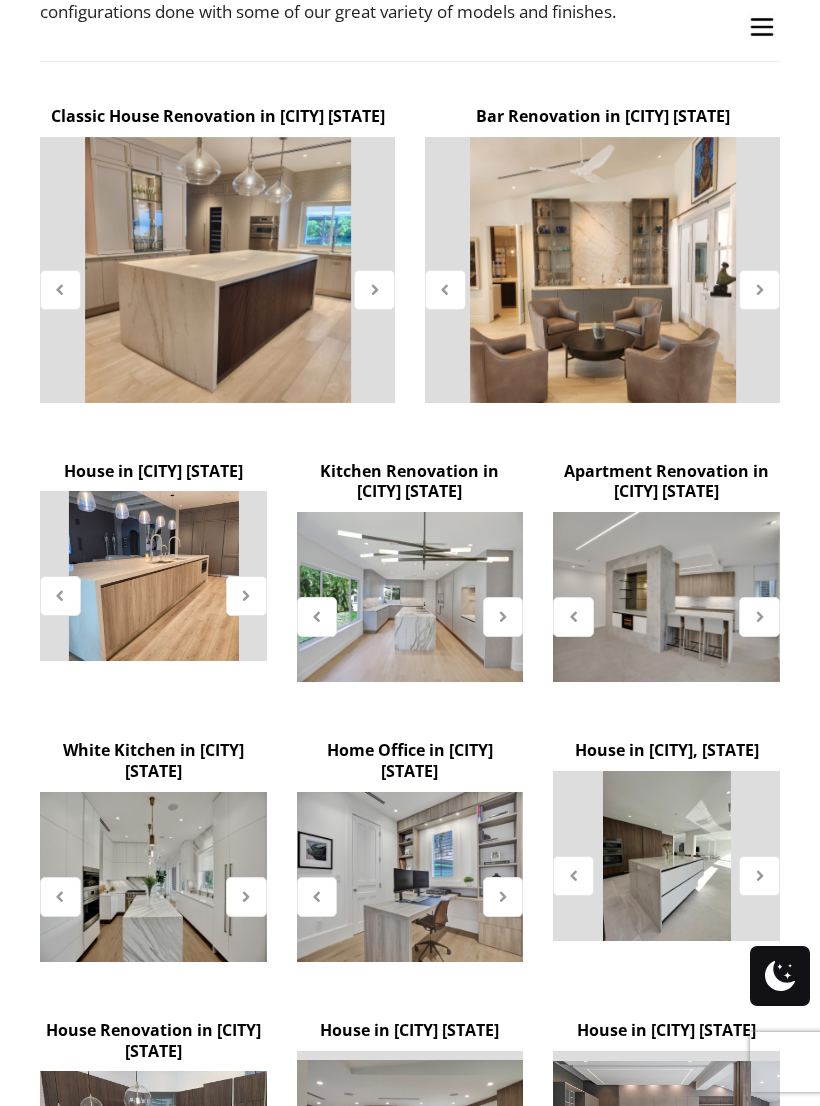 click at bounding box center [759, 617] 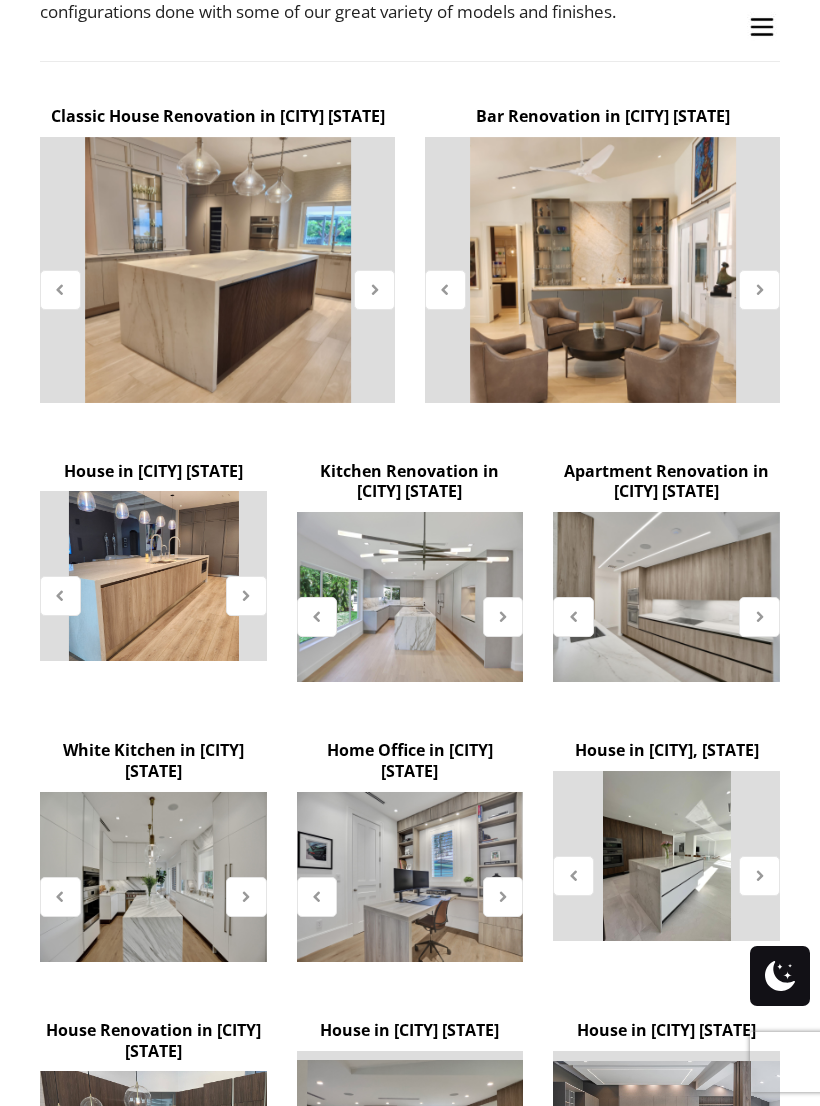 scroll, scrollTop: 621, scrollLeft: 0, axis: vertical 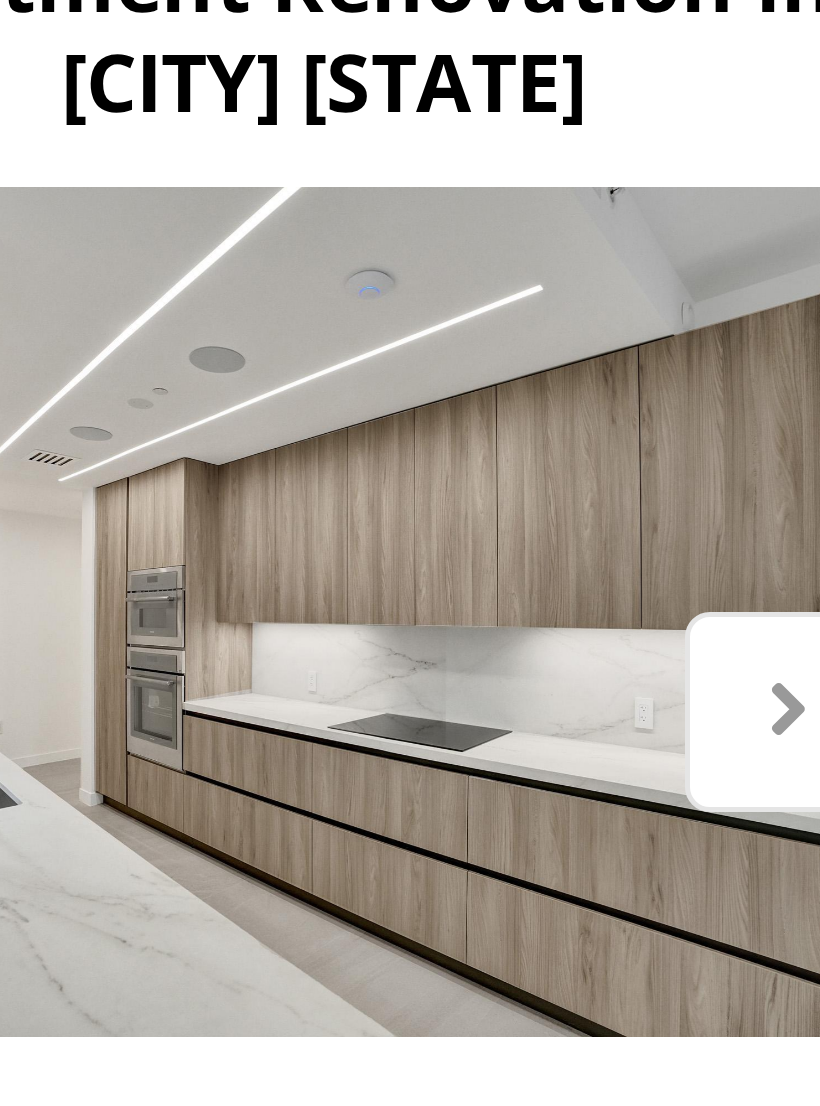 click at bounding box center (759, 613) 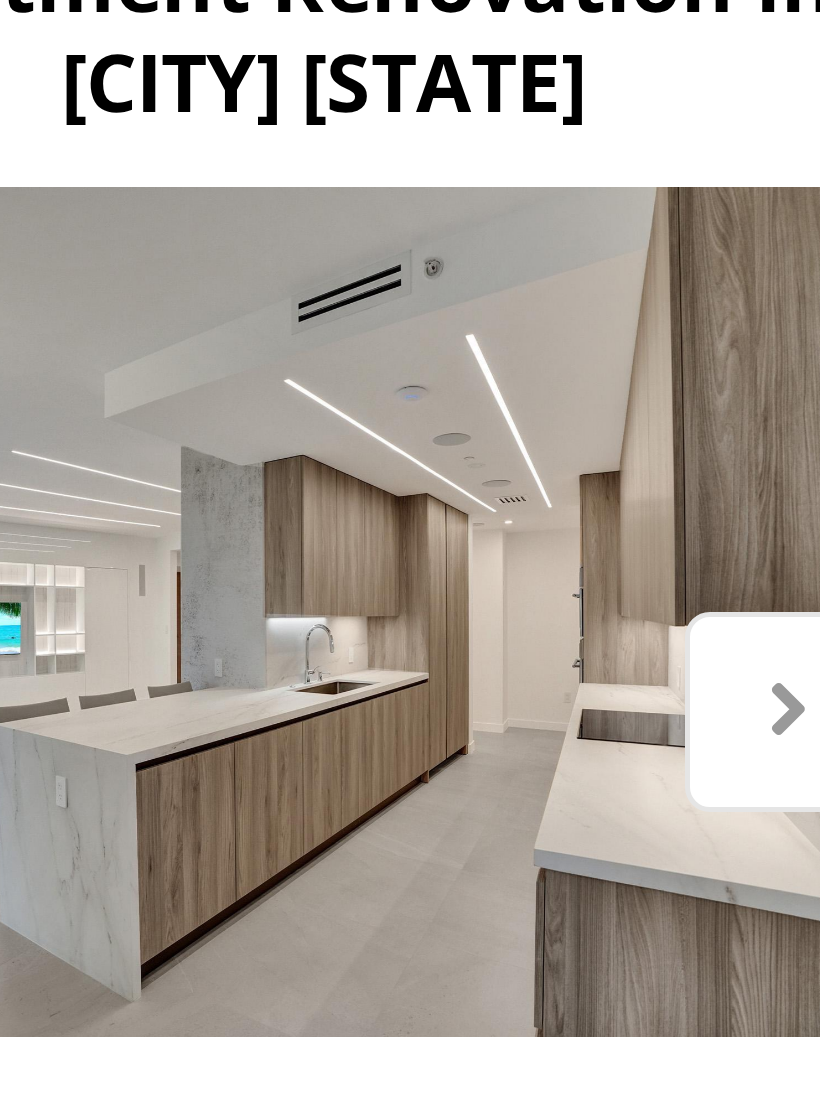 click at bounding box center [759, 613] 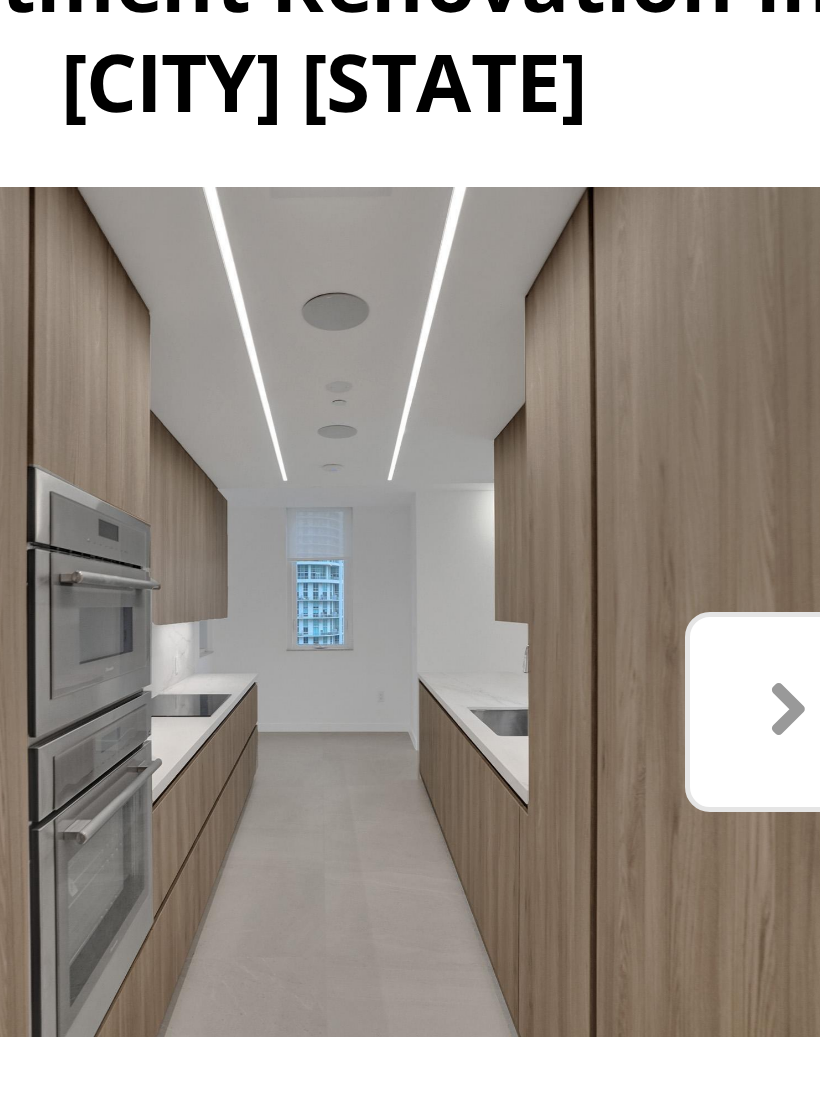 click at bounding box center (759, 613) 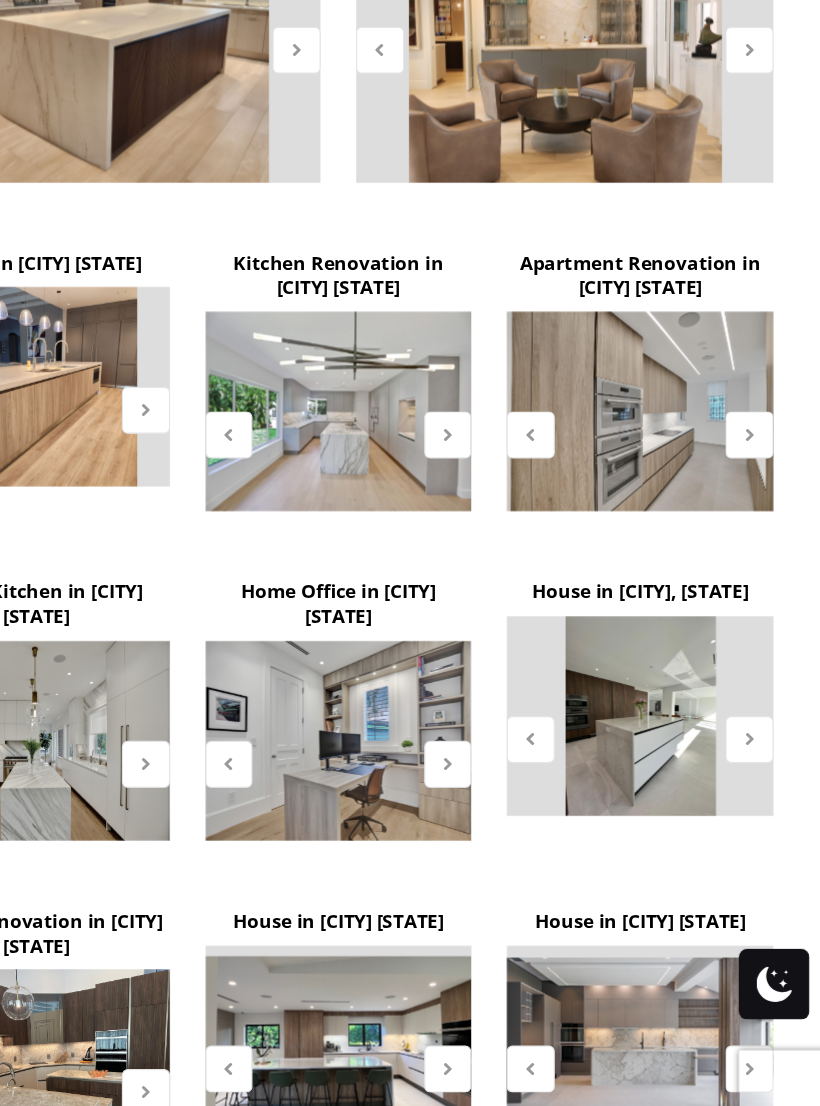 scroll, scrollTop: 727, scrollLeft: 0, axis: vertical 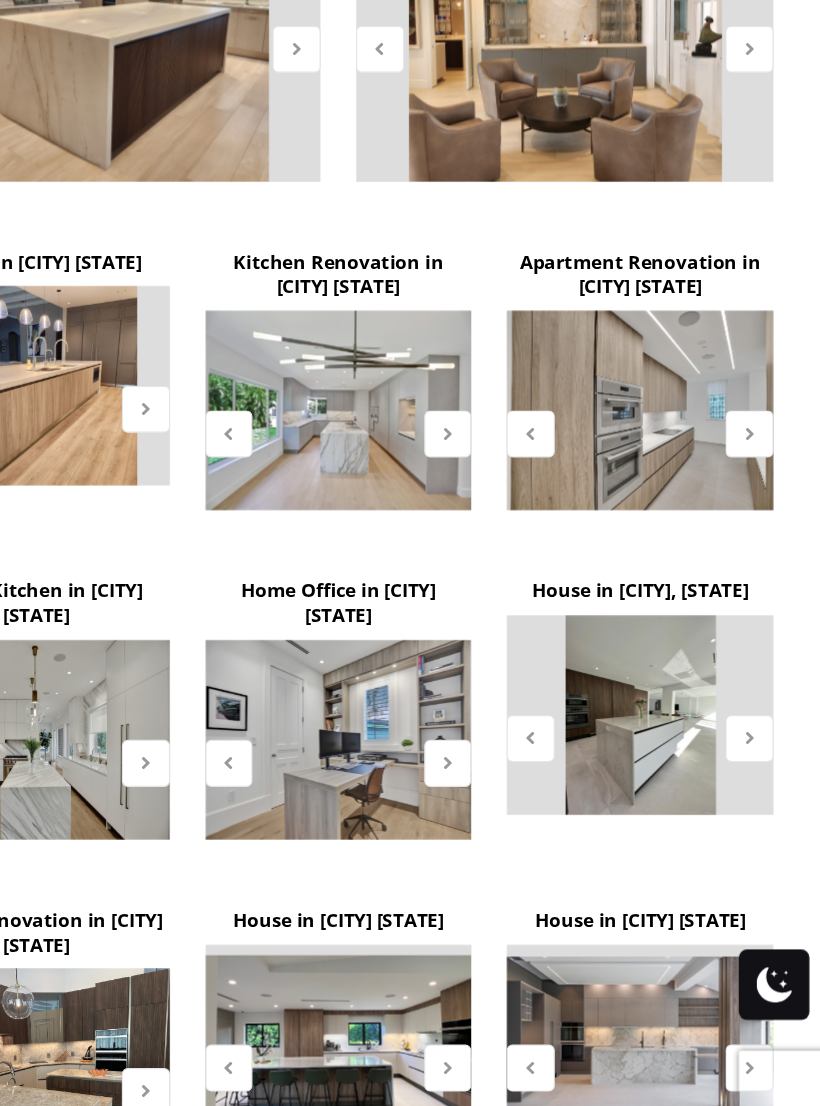 click at bounding box center (759, 508) 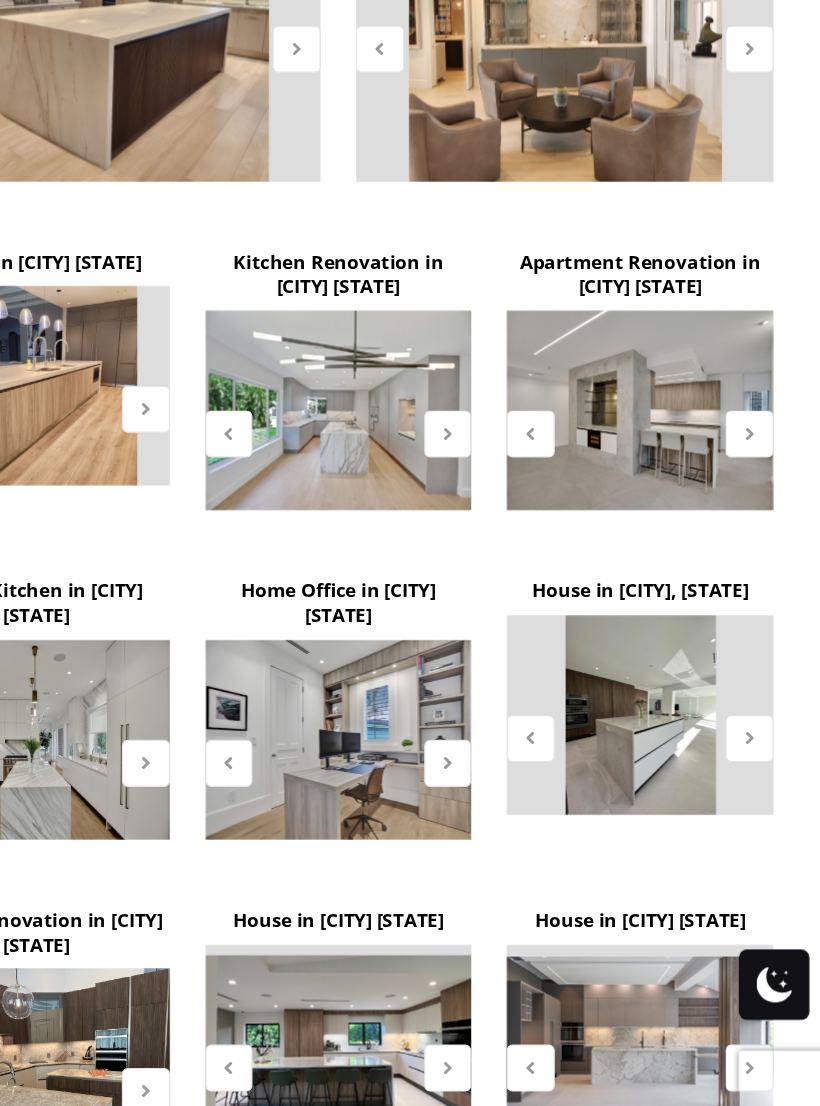 click at bounding box center (759, 766) 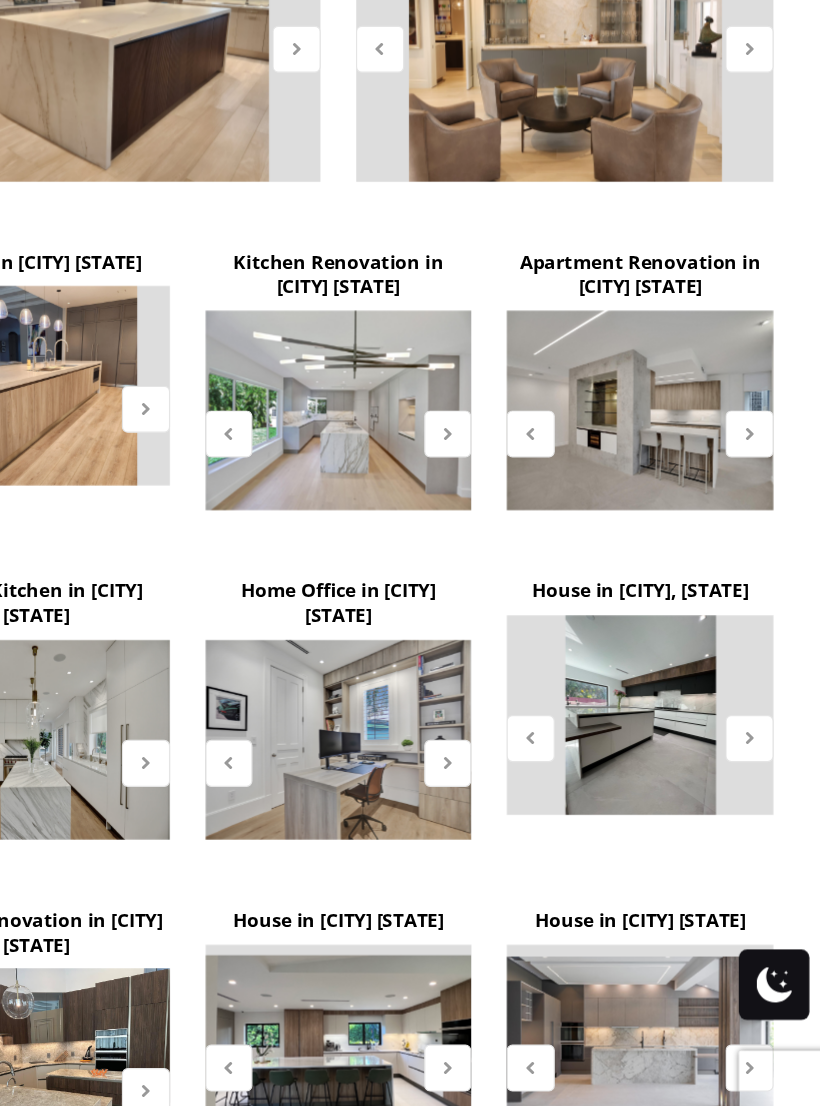 scroll, scrollTop: 726, scrollLeft: 0, axis: vertical 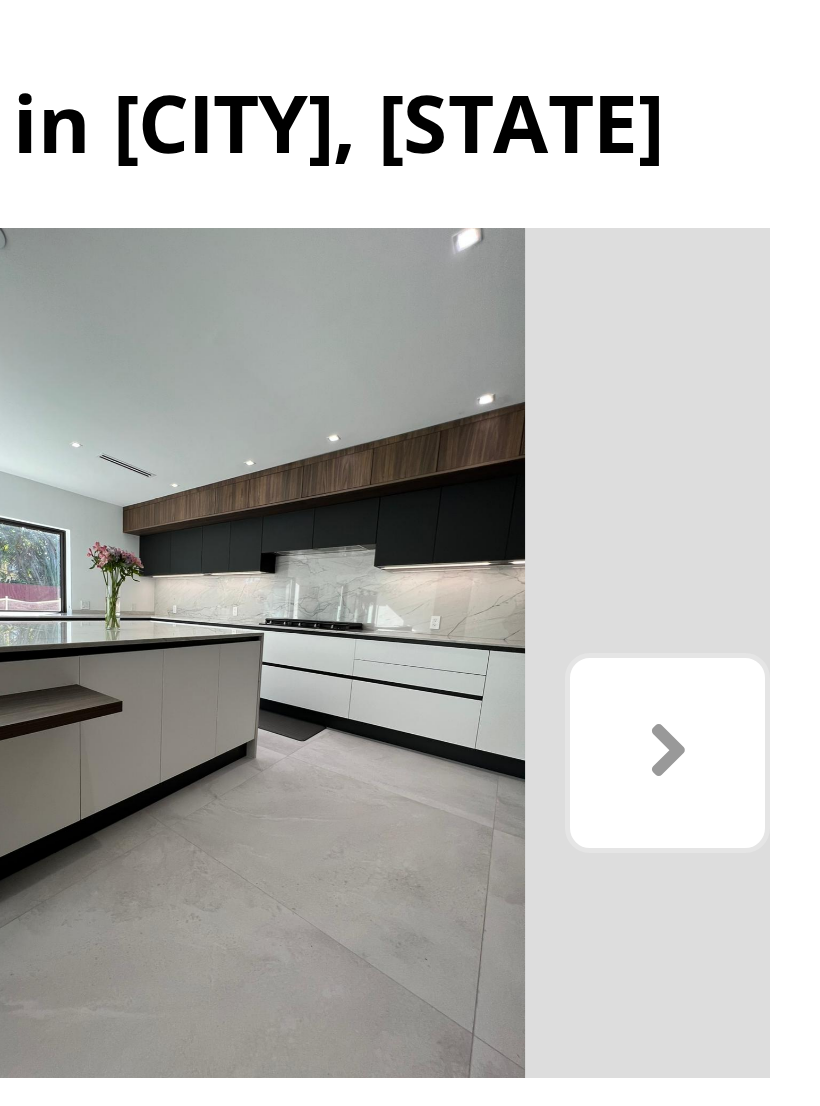 click at bounding box center (759, 767) 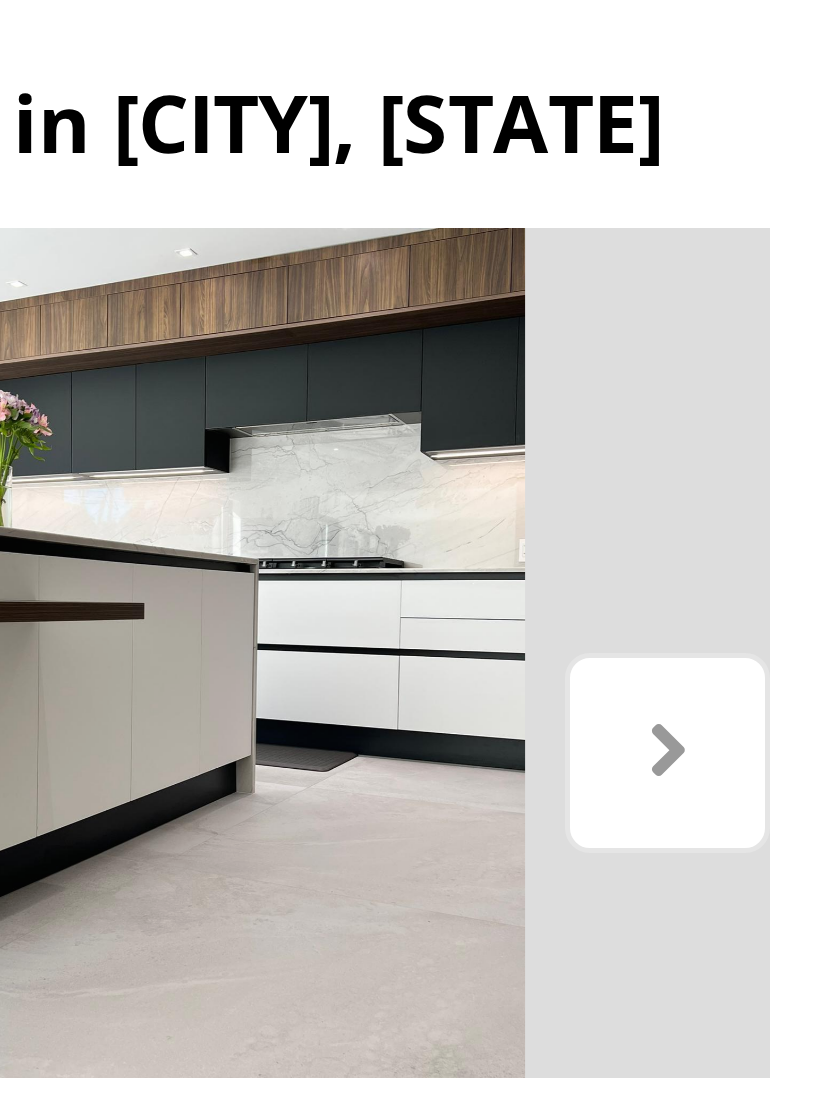 click at bounding box center [759, 767] 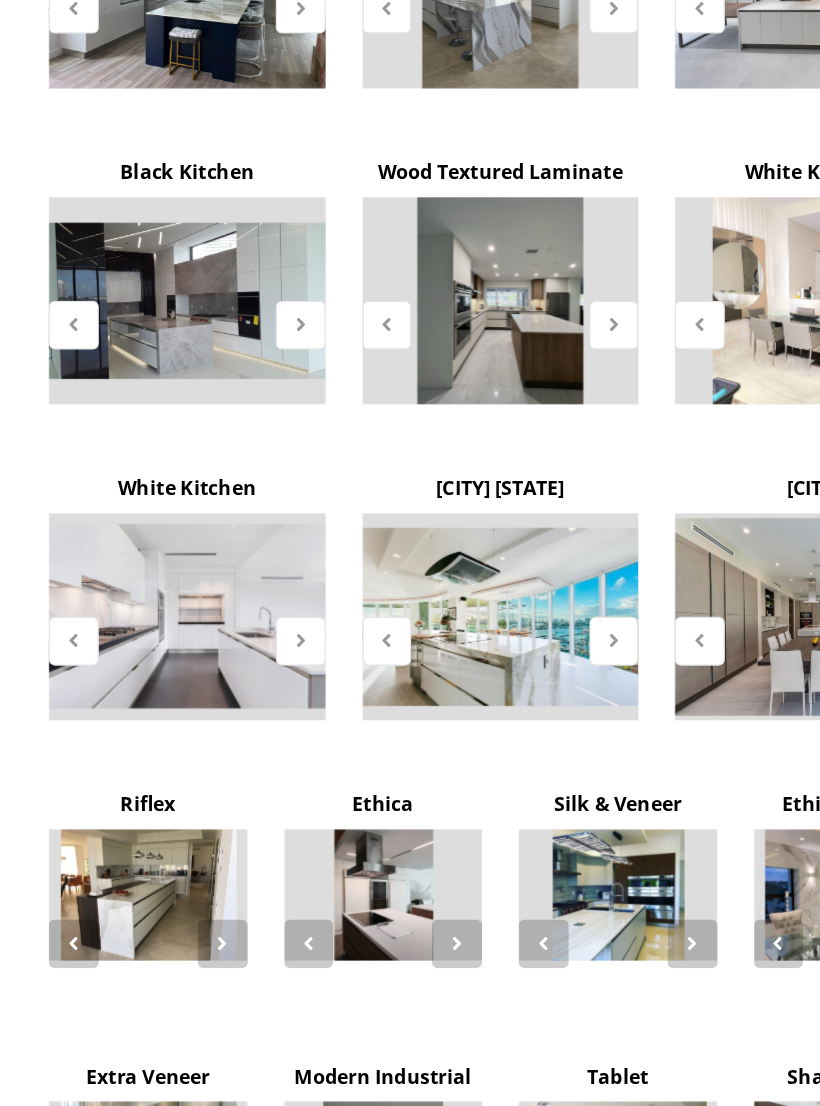 scroll, scrollTop: 1872, scrollLeft: 0, axis: vertical 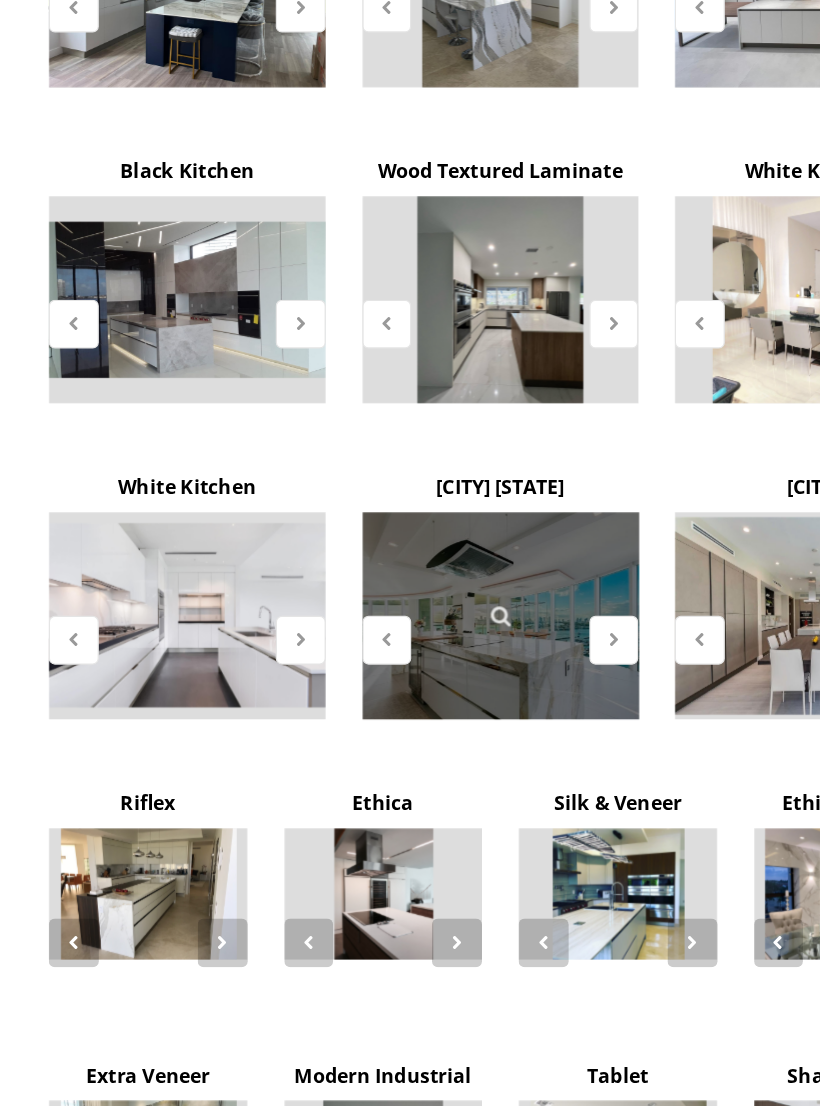 click at bounding box center (410, 678) 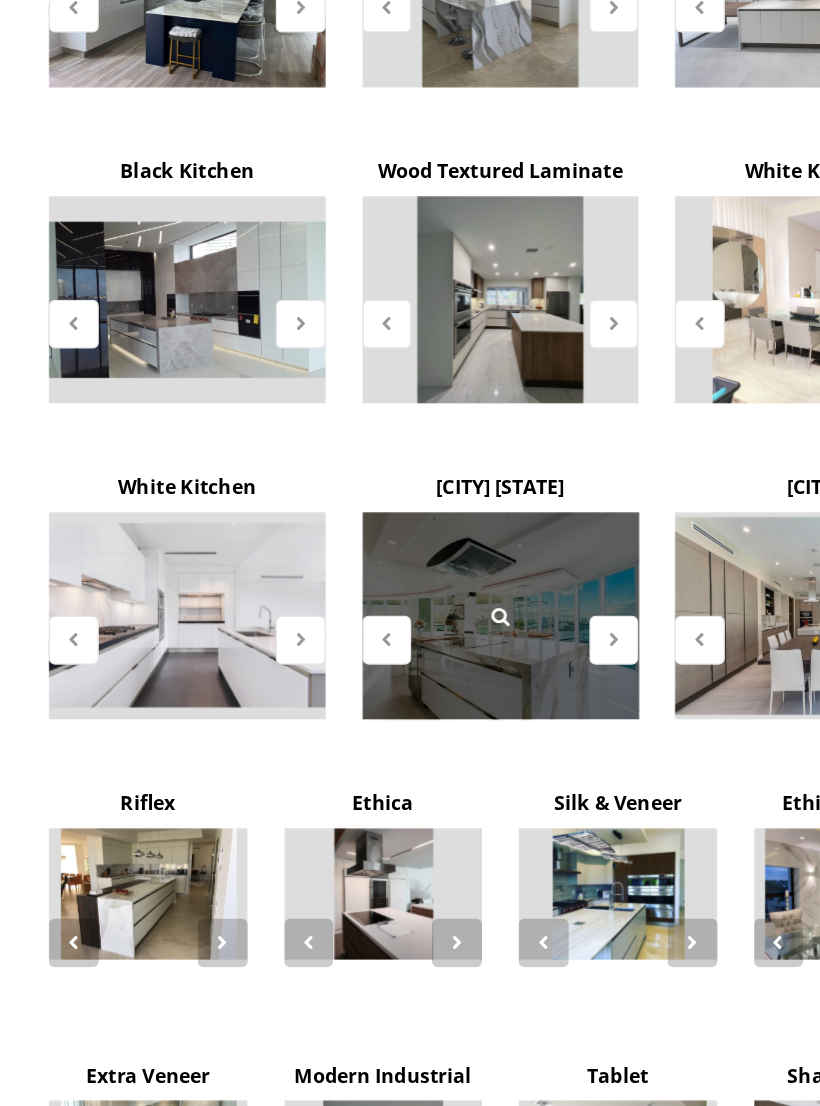 click at bounding box center [503, 699] 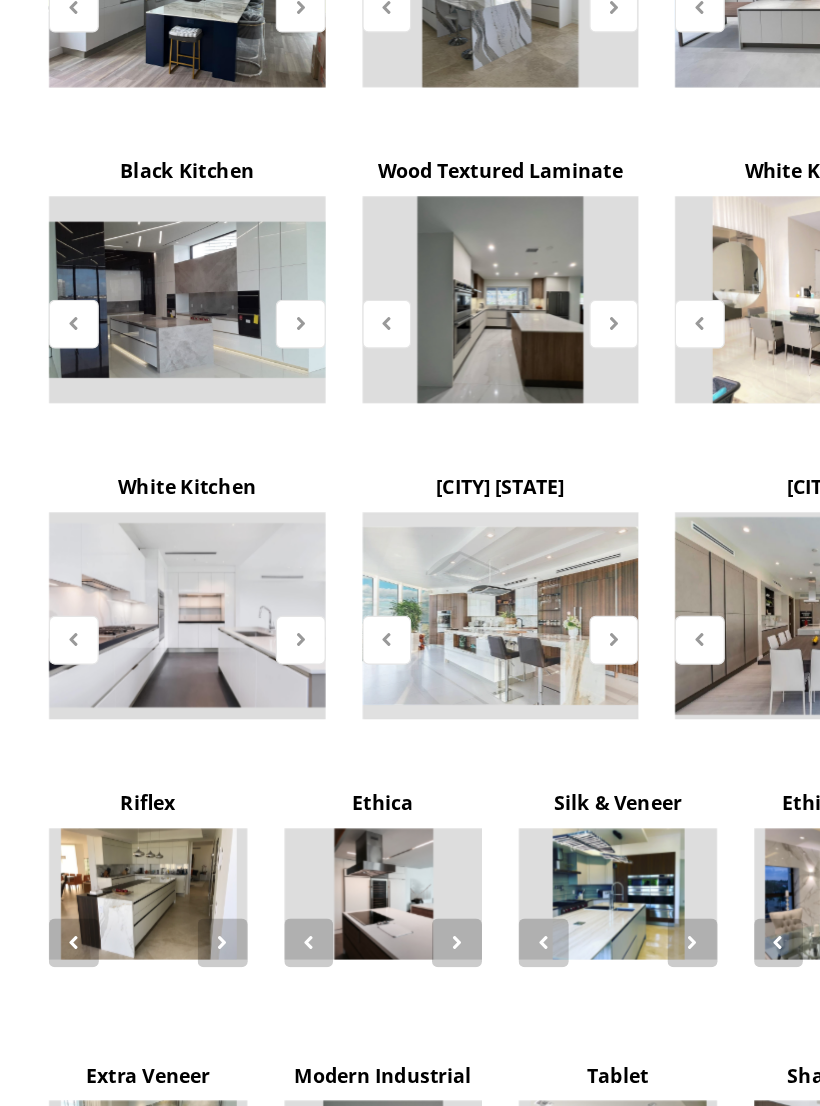 click at bounding box center (503, 699) 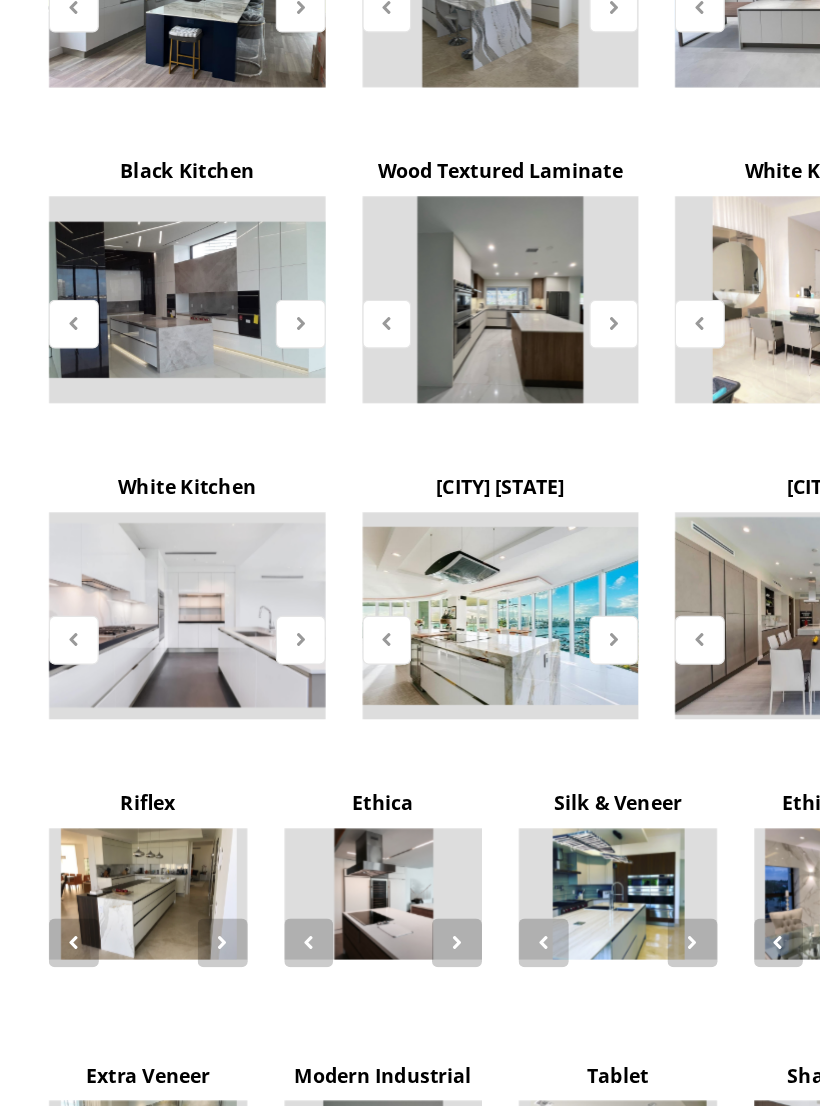 scroll, scrollTop: 1871, scrollLeft: 0, axis: vertical 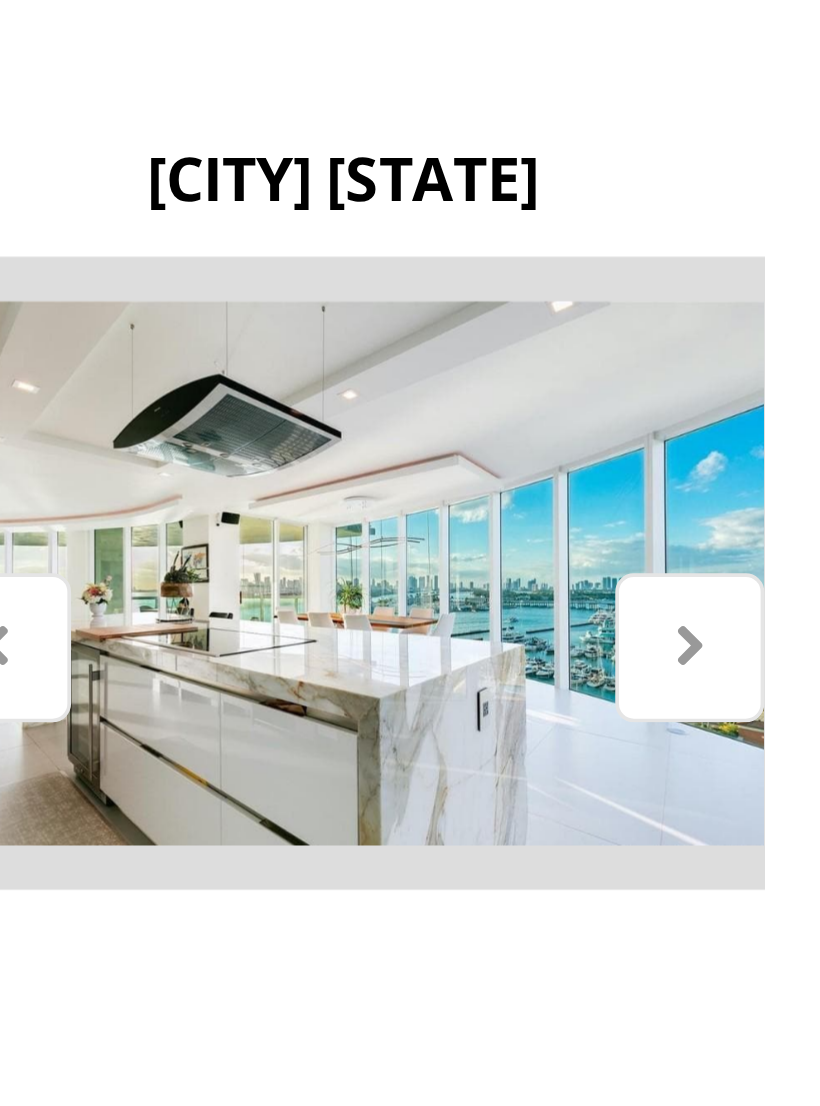 click at bounding box center [503, 699] 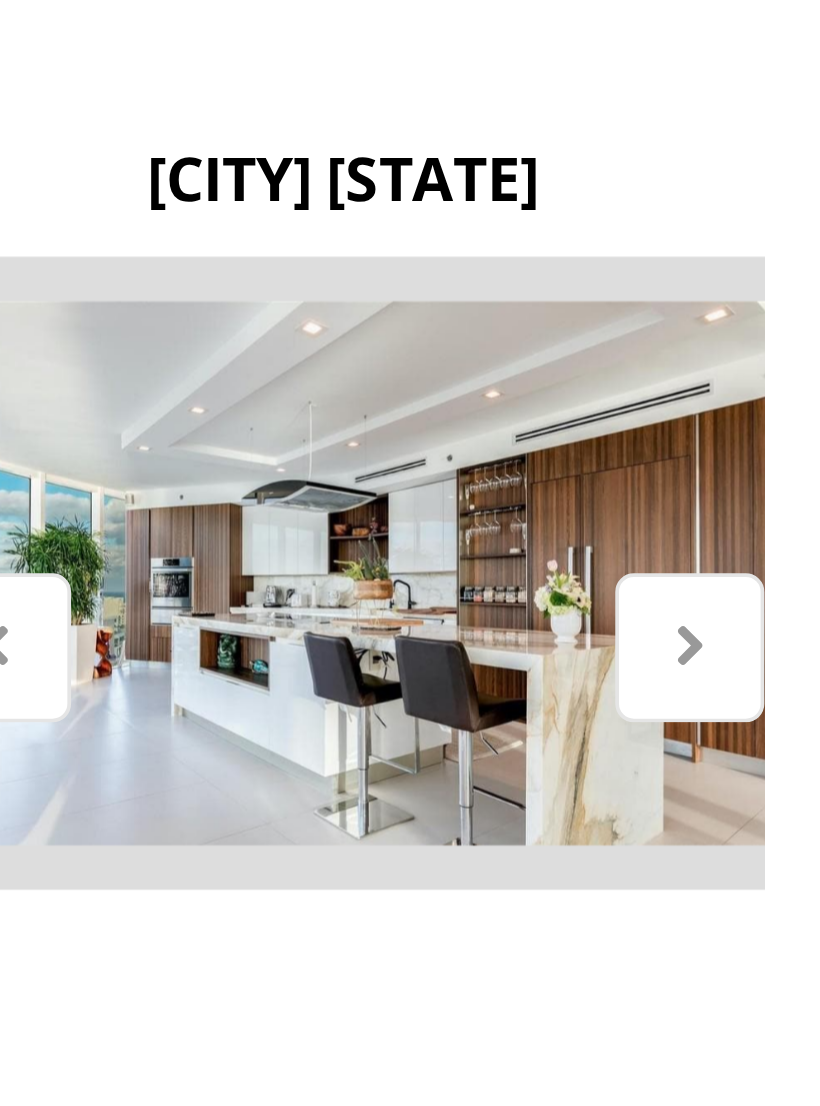 click at bounding box center (503, 699) 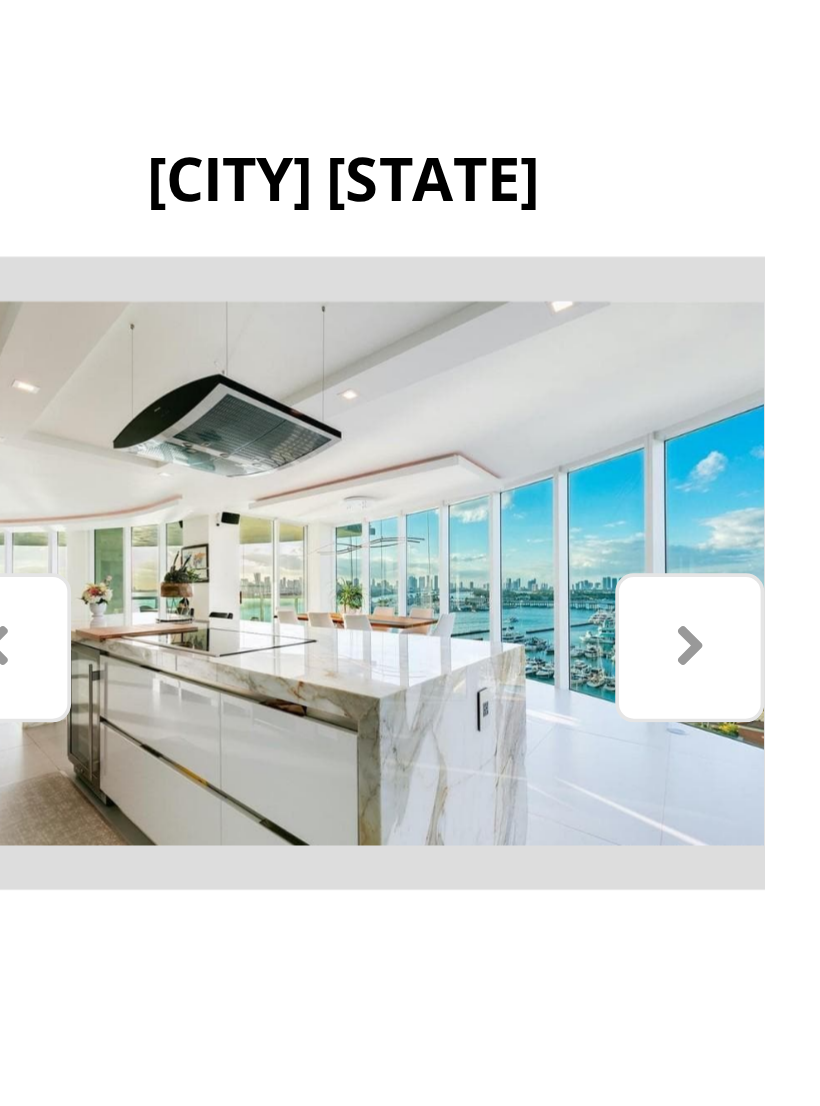 click at bounding box center (503, 699) 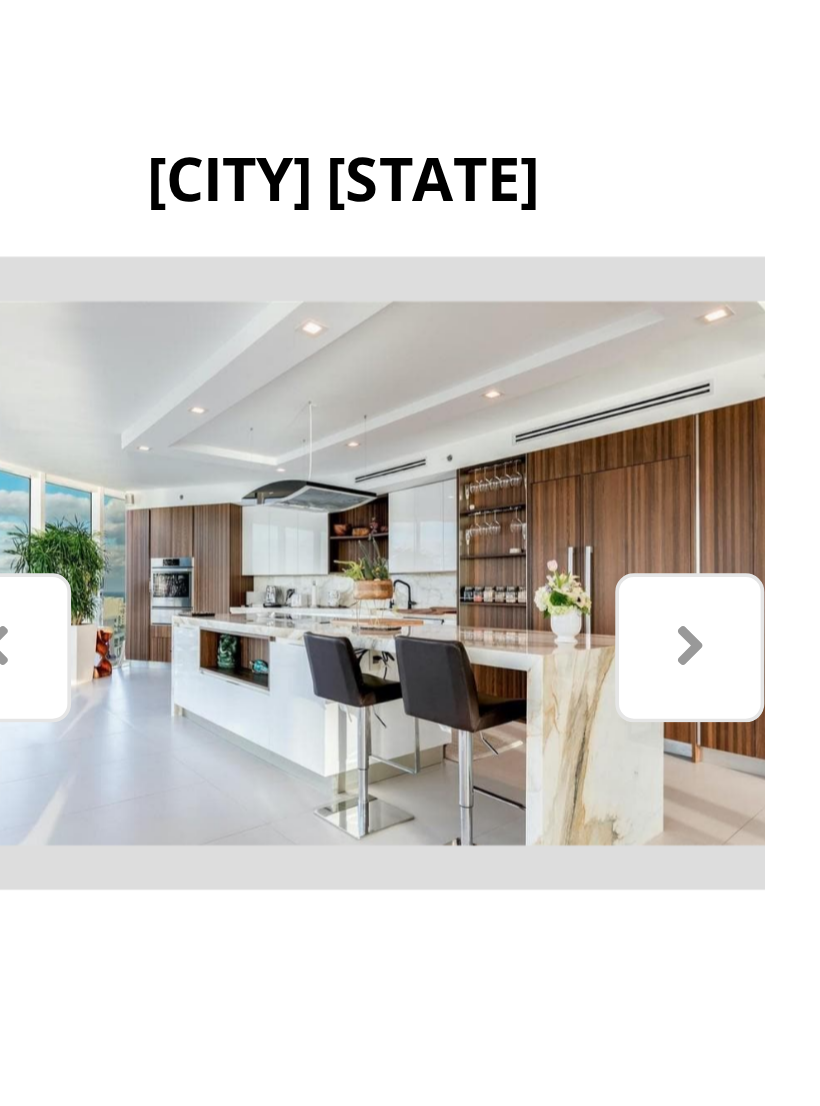 click at bounding box center [503, 699] 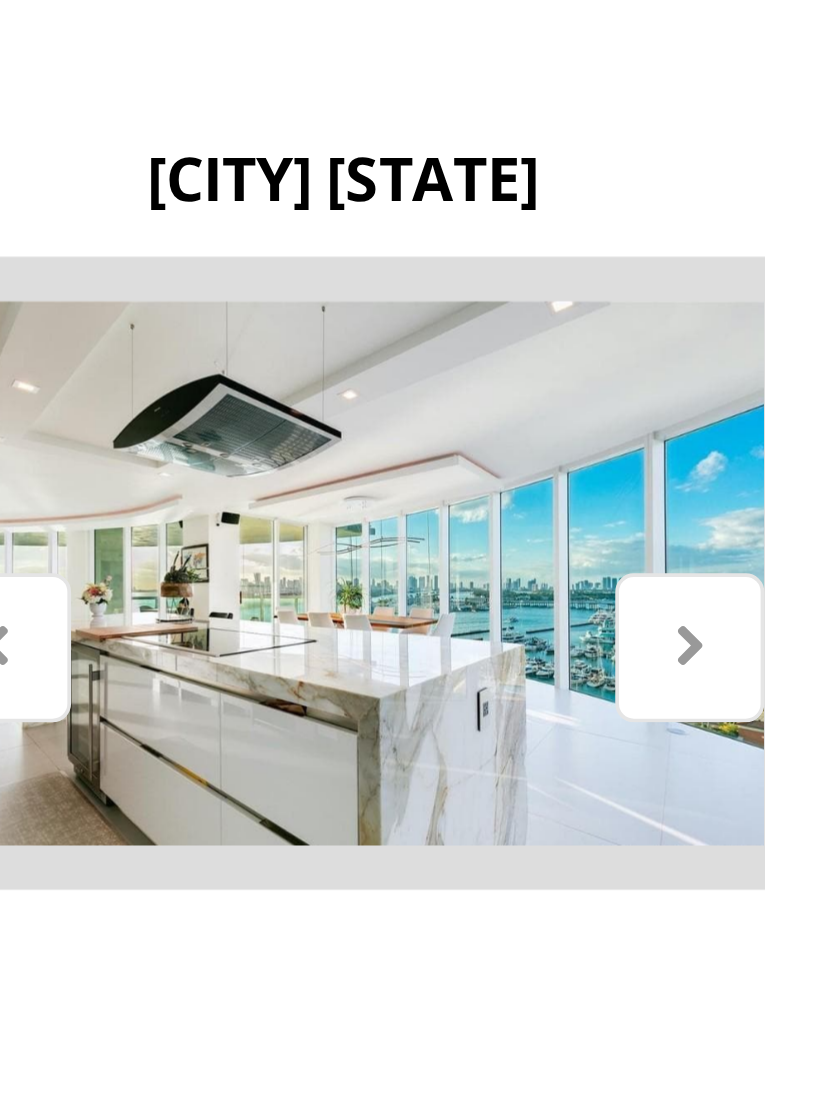 click at bounding box center (503, 699) 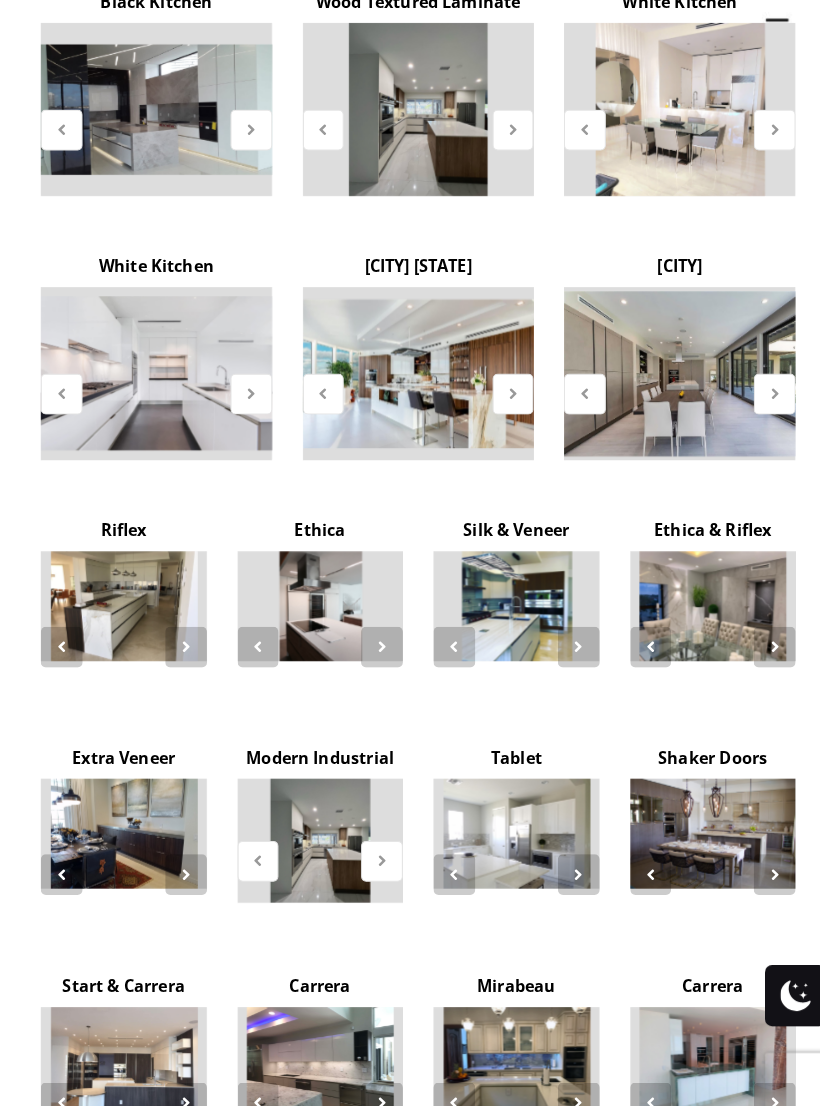 scroll, scrollTop: 2185, scrollLeft: 0, axis: vertical 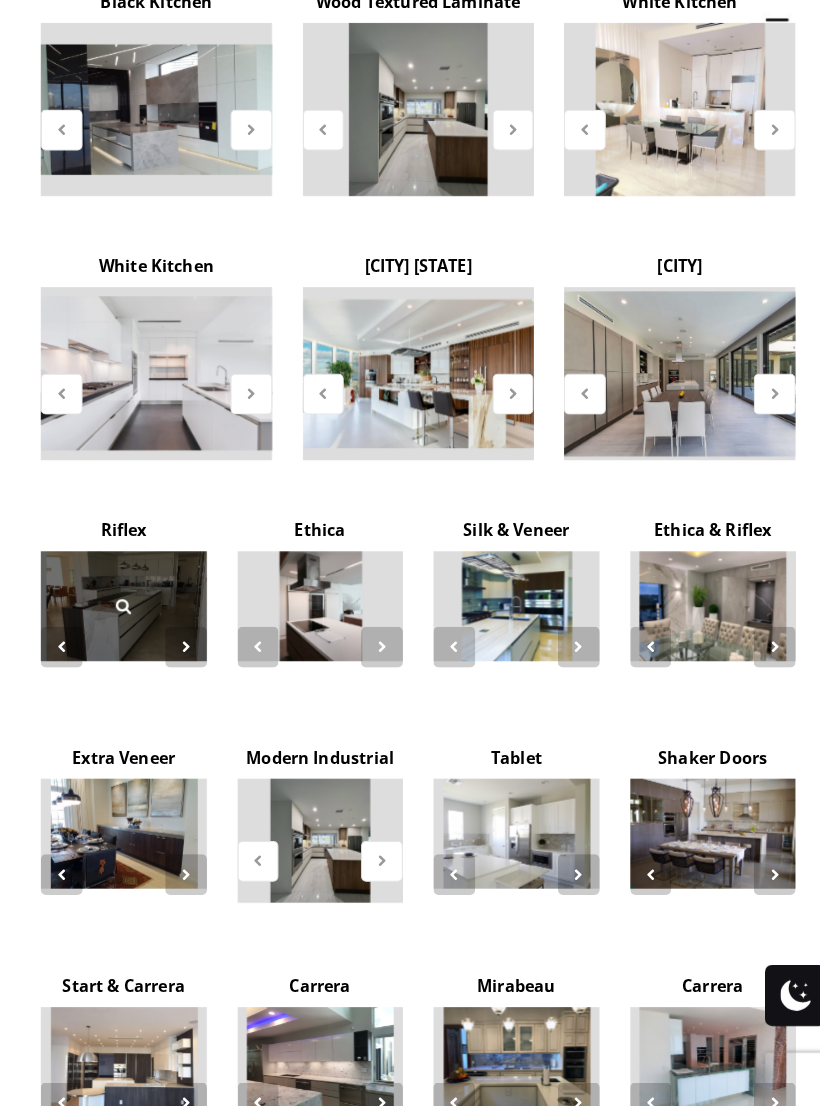 click at bounding box center (182, 634) 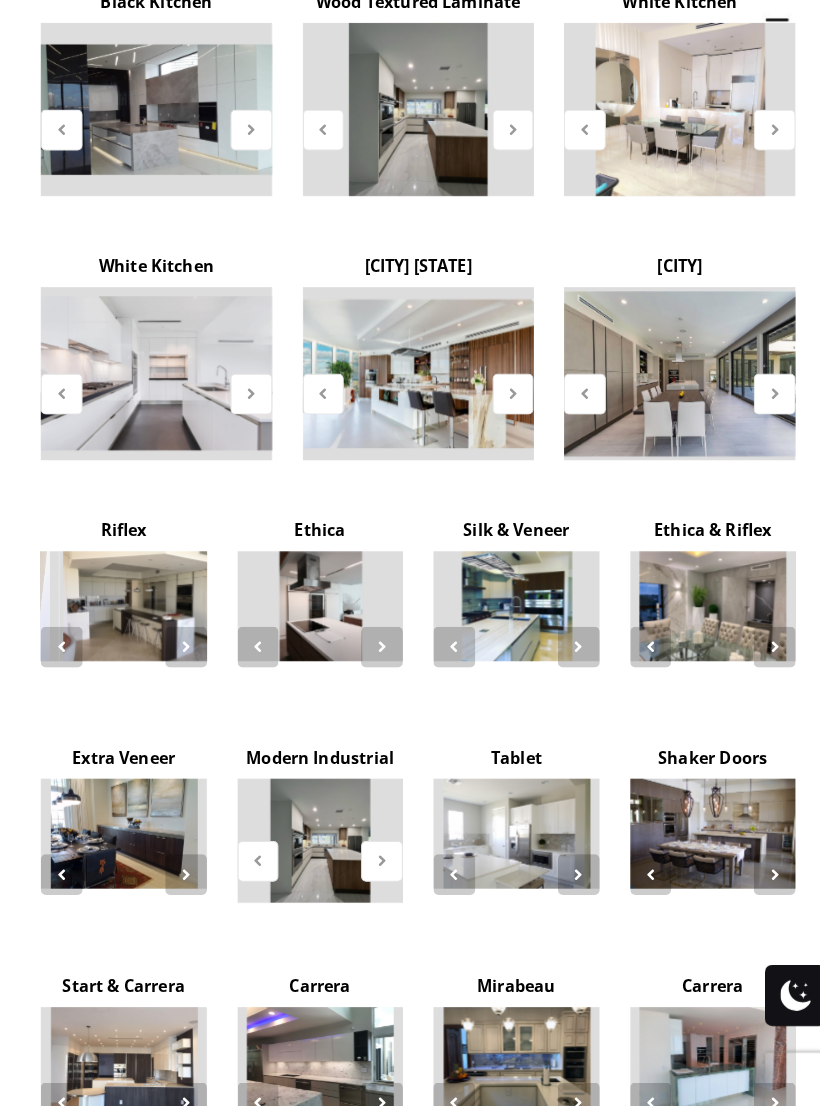 scroll, scrollTop: 2185, scrollLeft: 0, axis: vertical 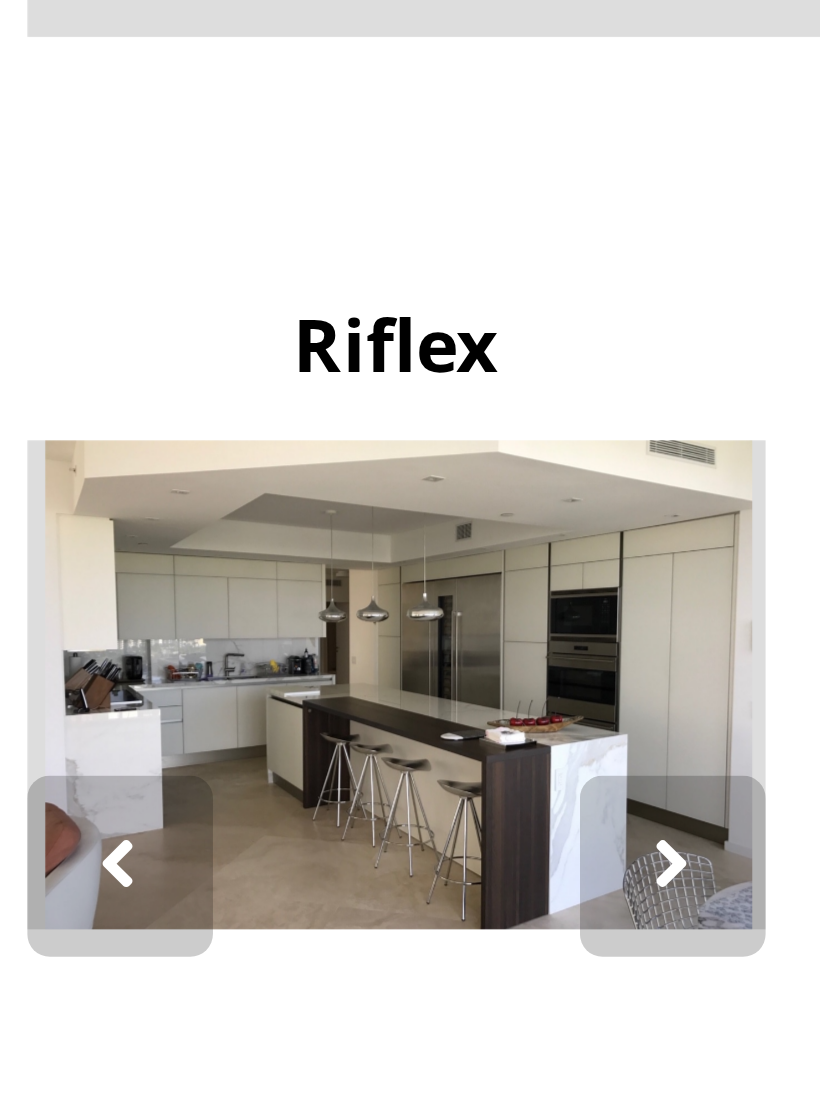 click at bounding box center [182, 633] 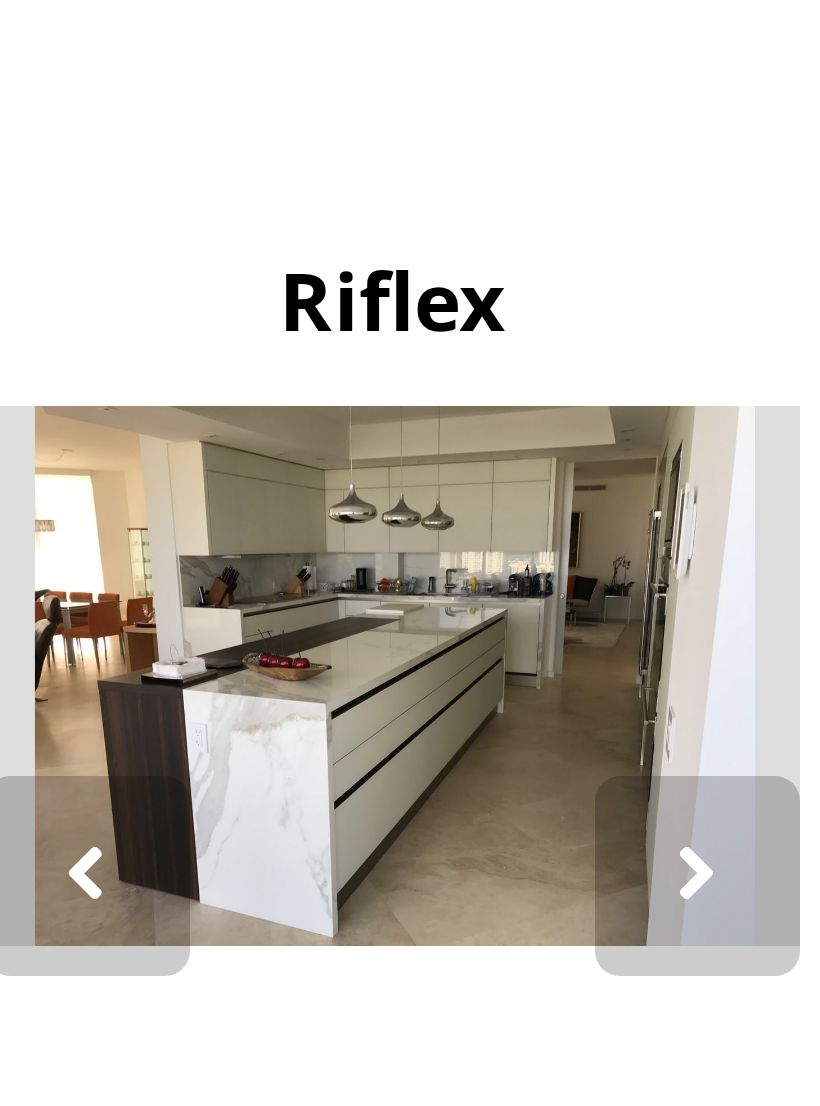 click at bounding box center [182, 633] 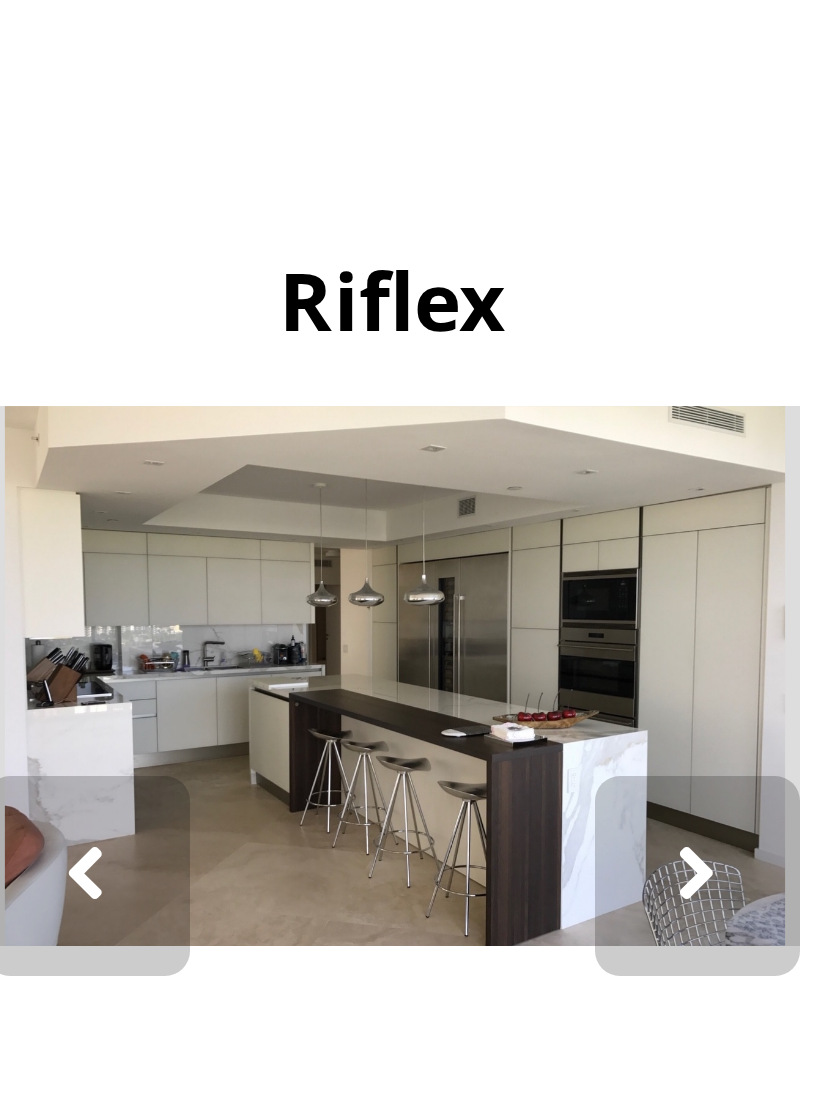 click at bounding box center [182, 633] 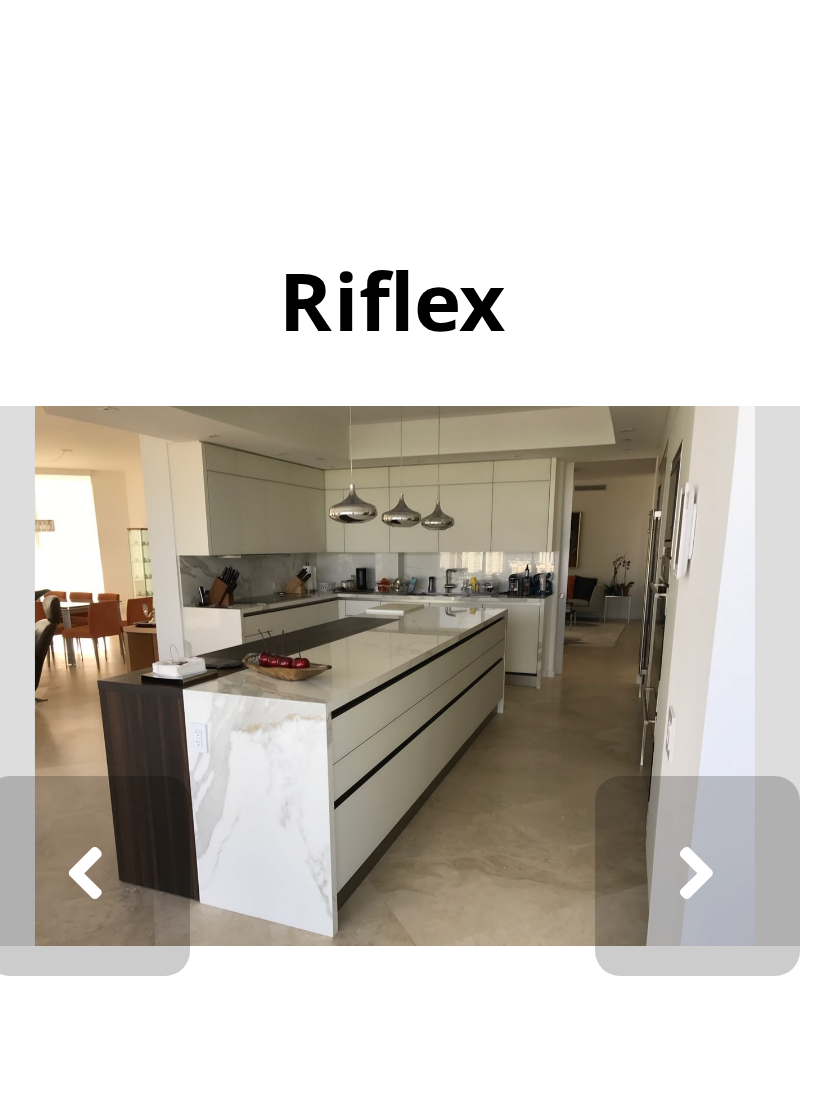 click at bounding box center [60, 633] 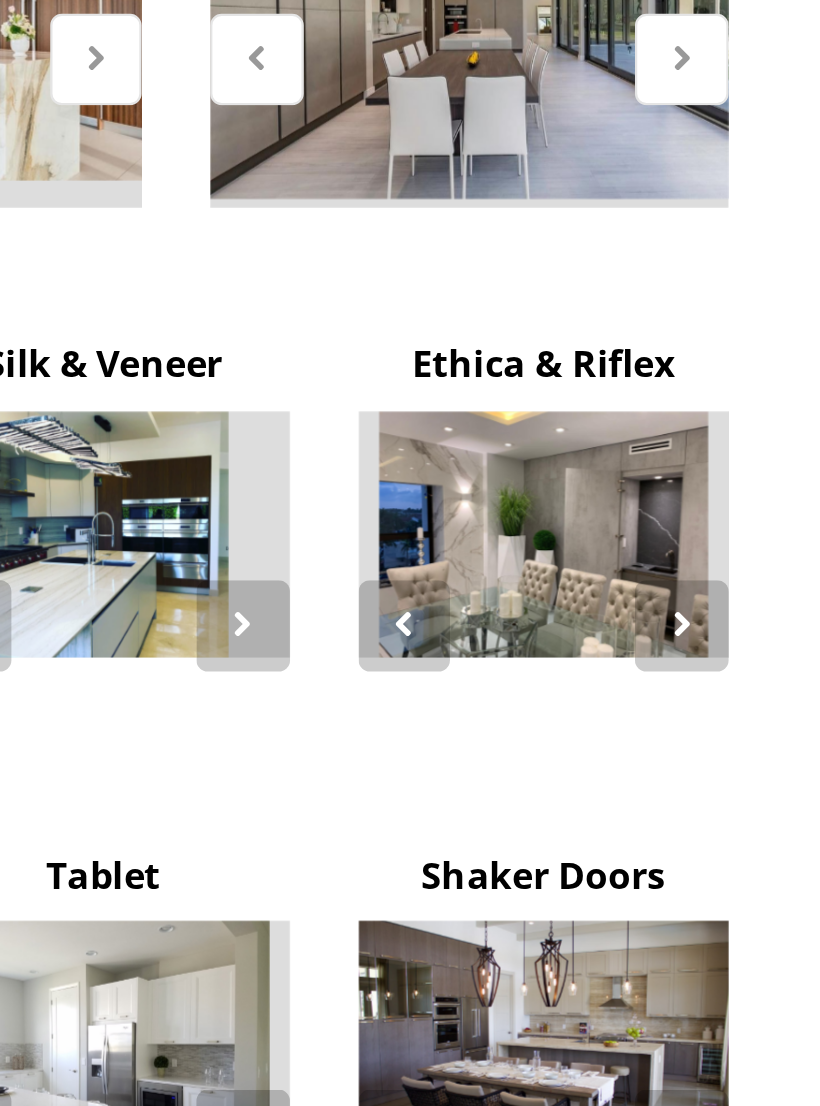 click at bounding box center (759, 633) 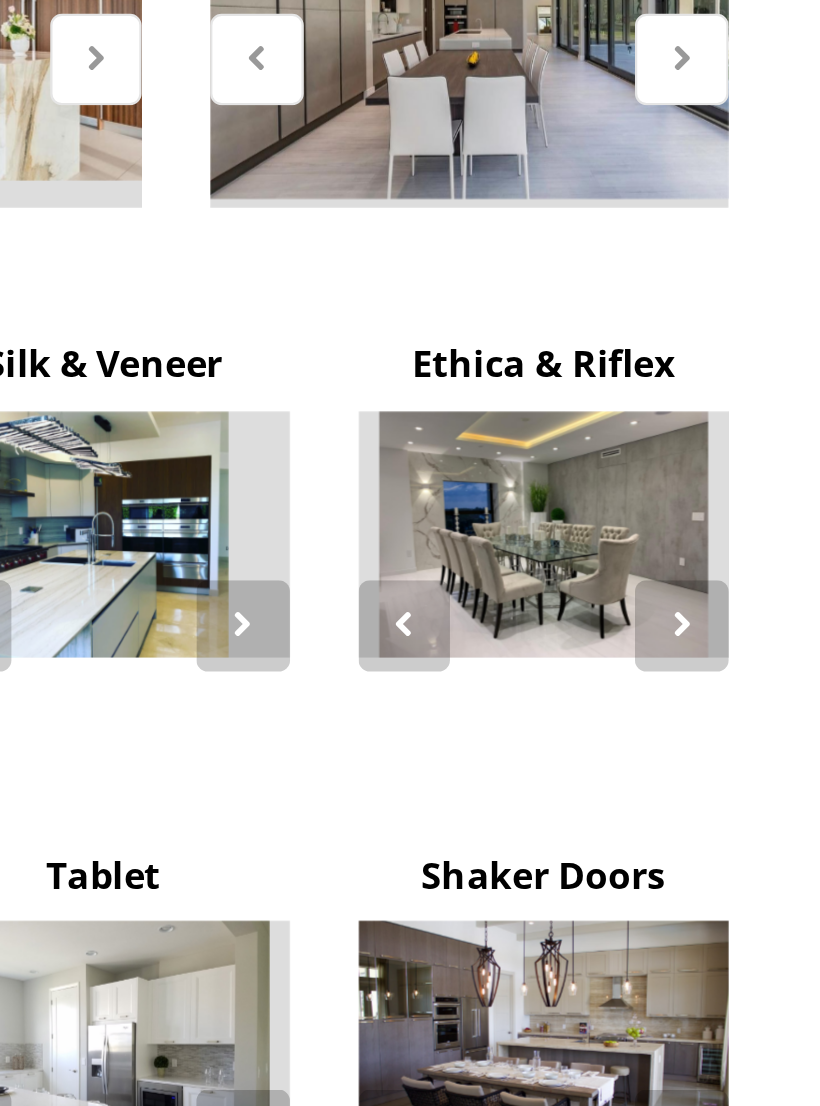 click at bounding box center [759, 634] 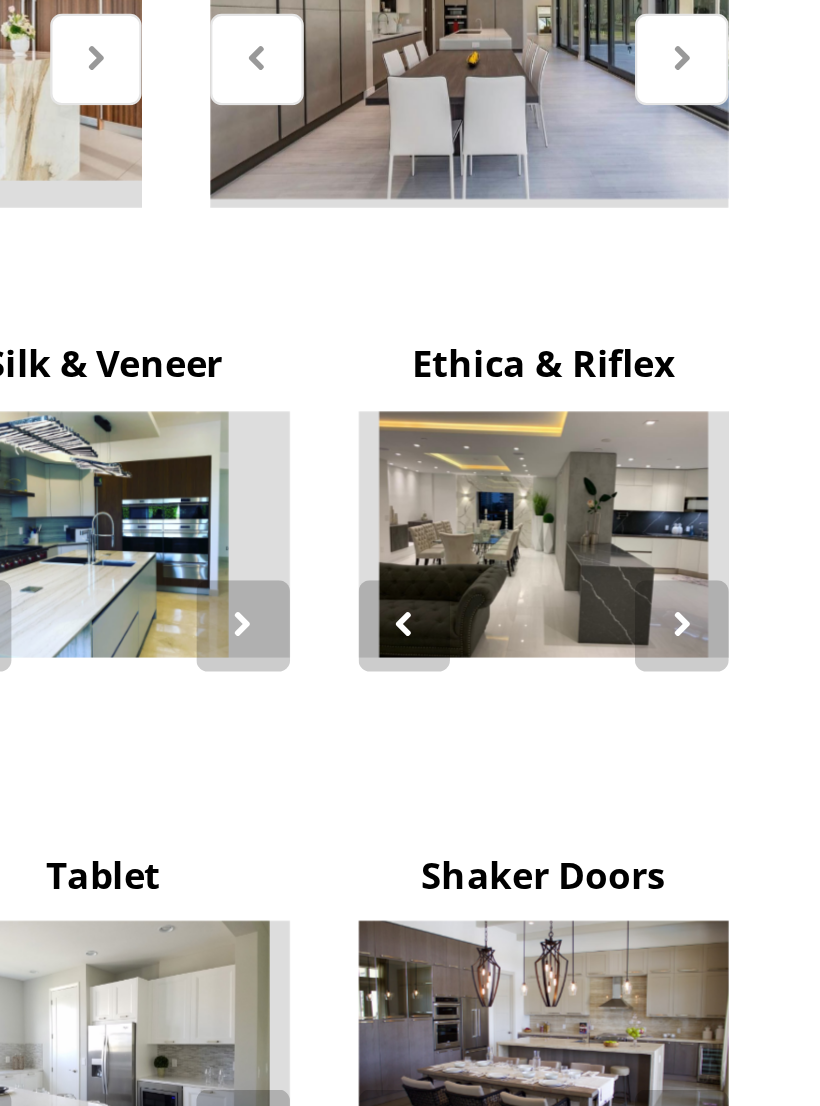 click at bounding box center (759, 634) 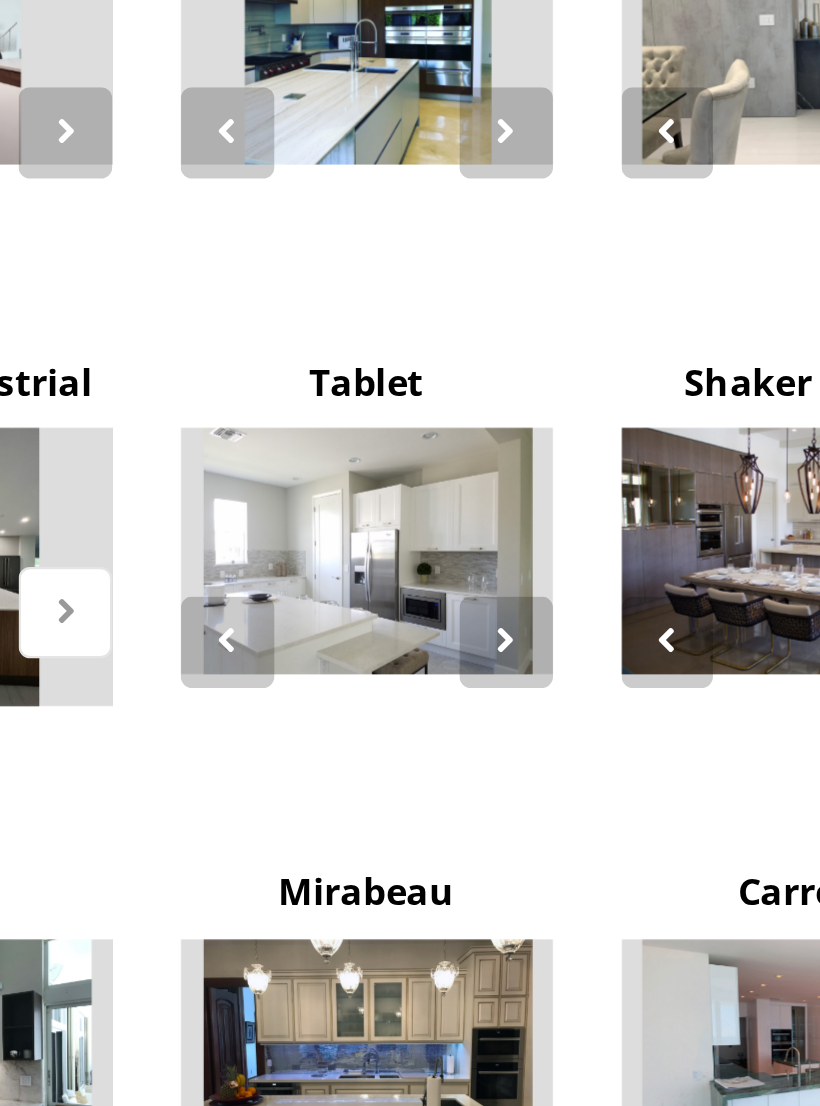 click at bounding box center [567, 856] 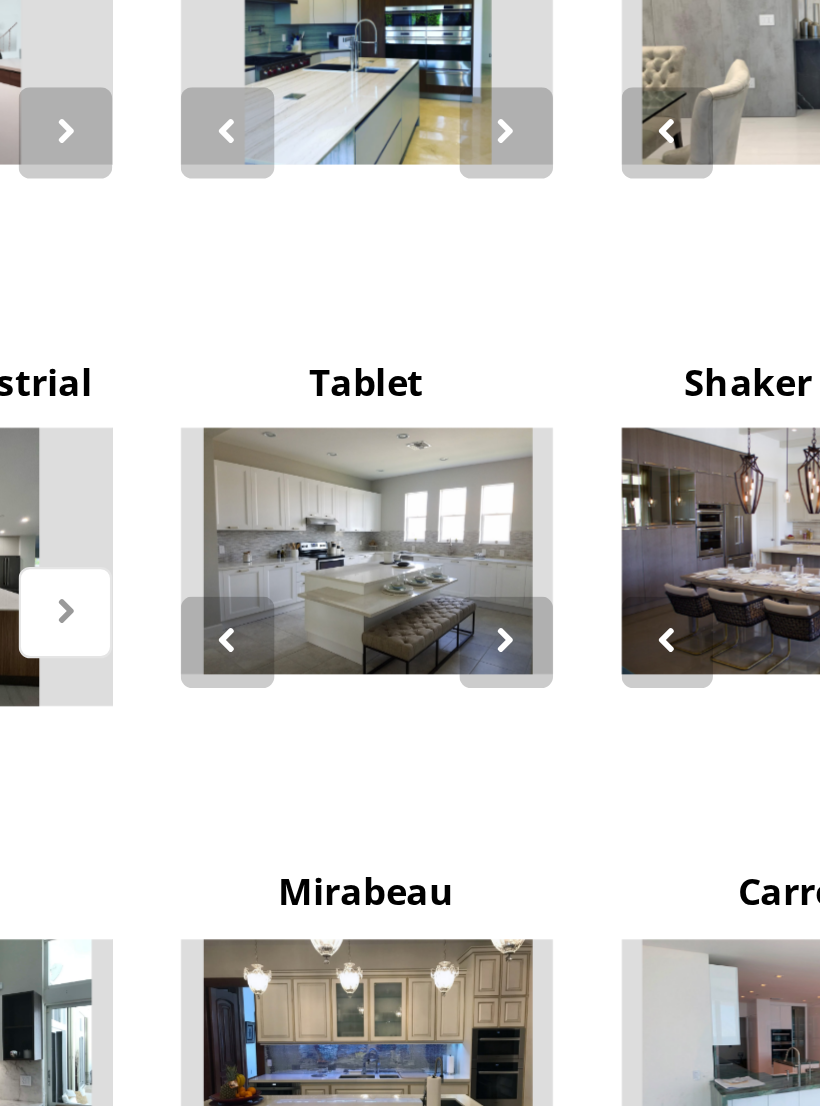 click at bounding box center (567, 856) 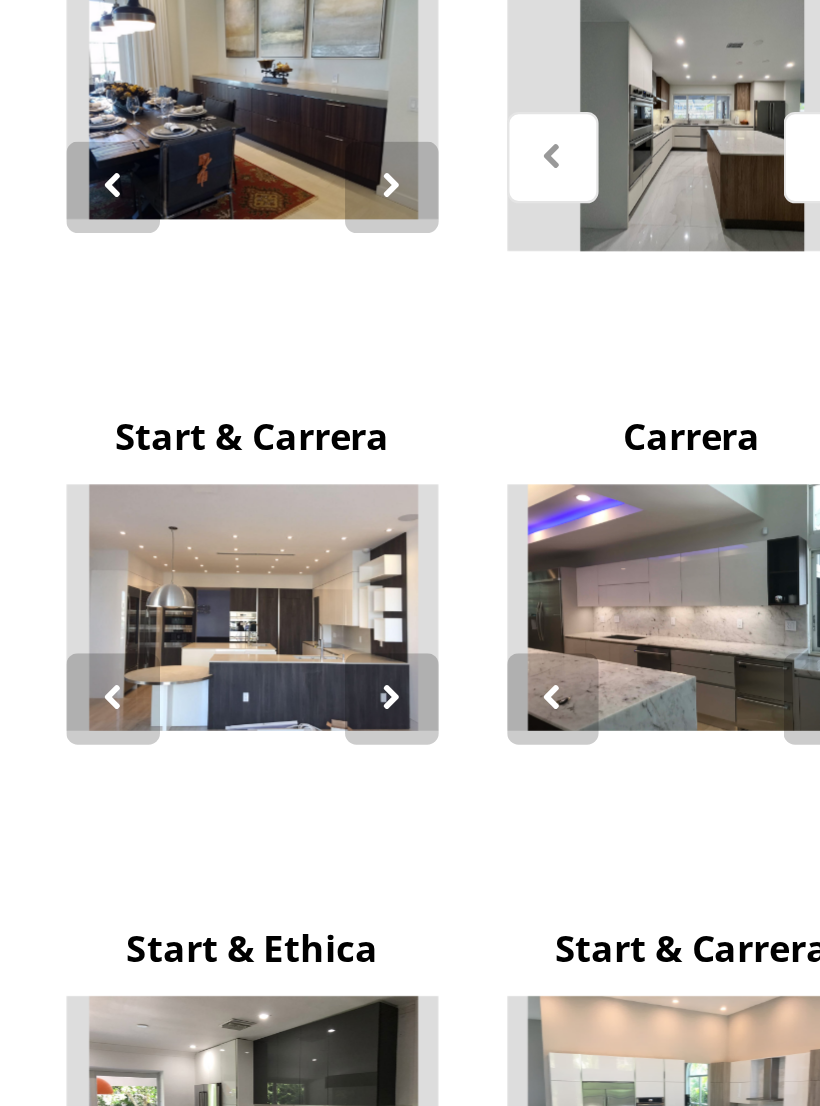 scroll, scrollTop: 2362, scrollLeft: 0, axis: vertical 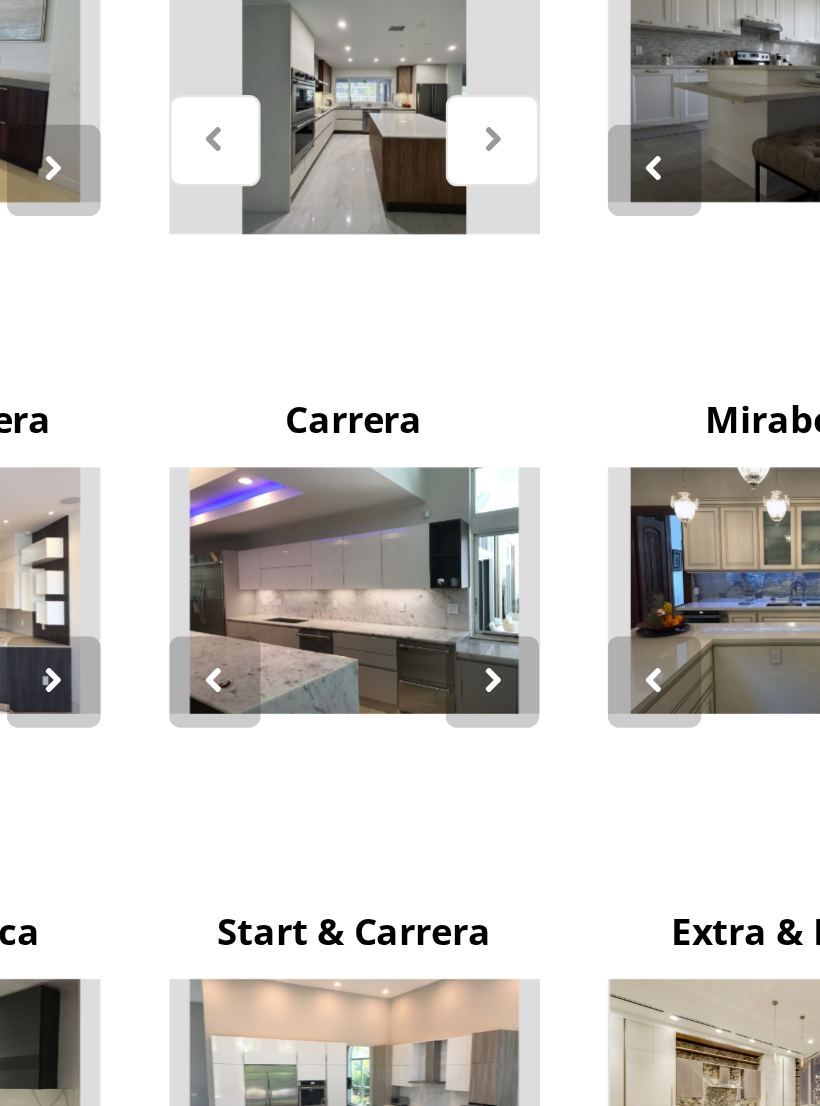 click at bounding box center [374, 903] 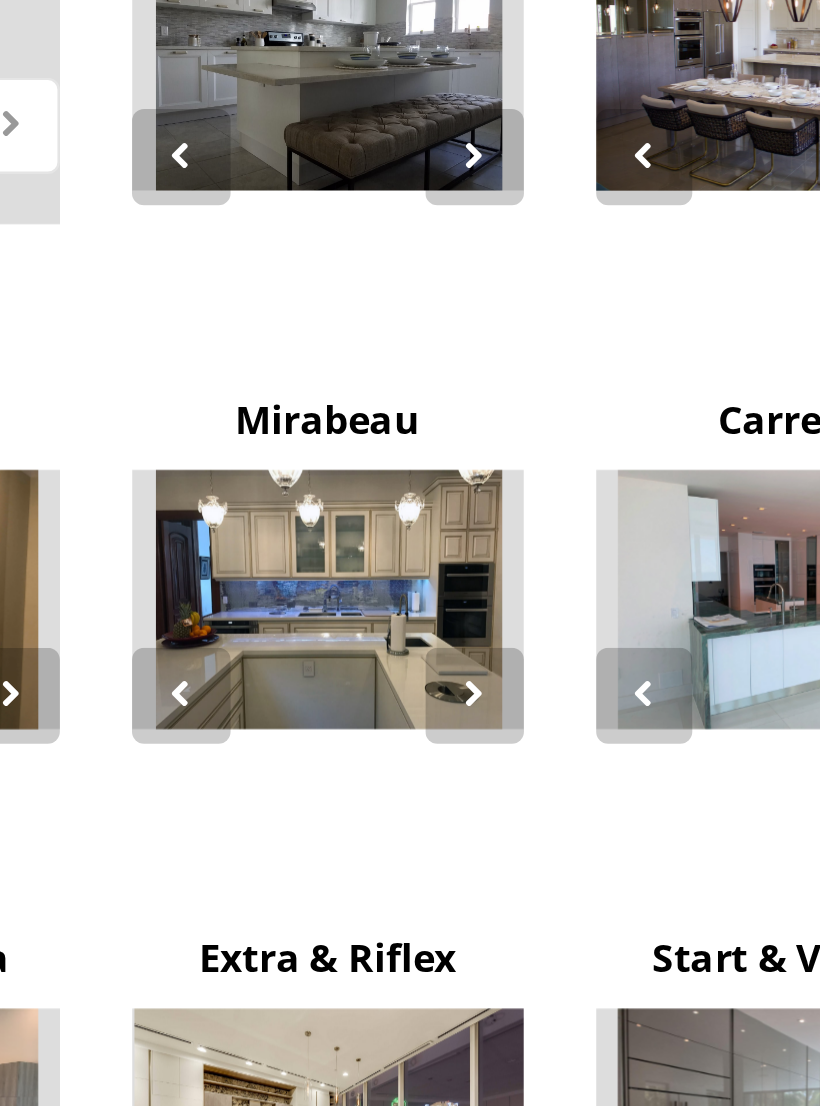 click at bounding box center (567, 903) 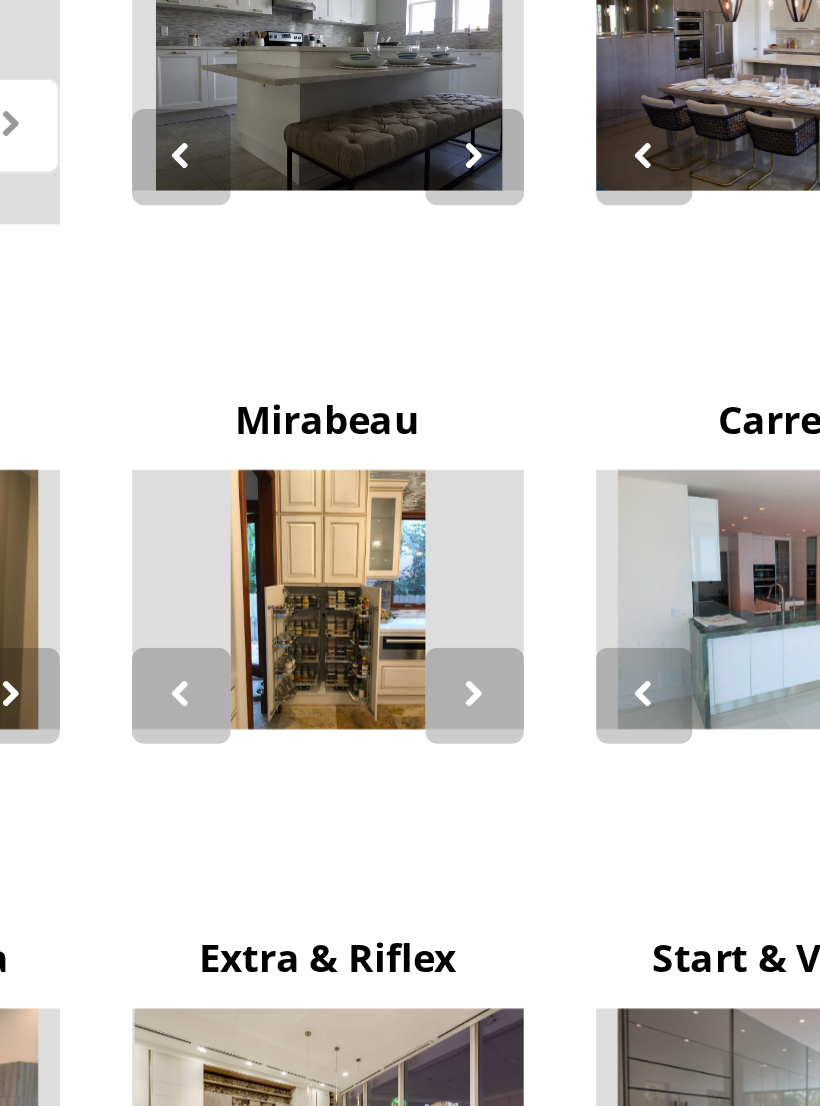 click at bounding box center (567, 903) 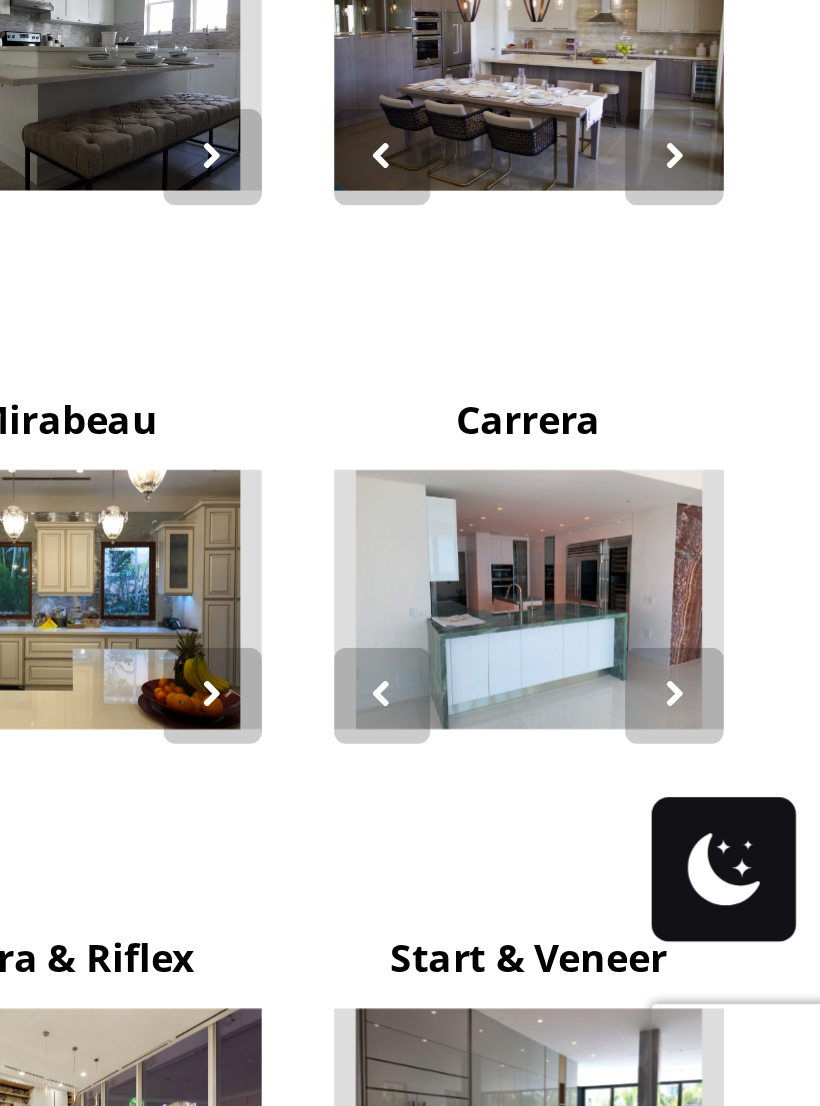click at bounding box center [759, 903] 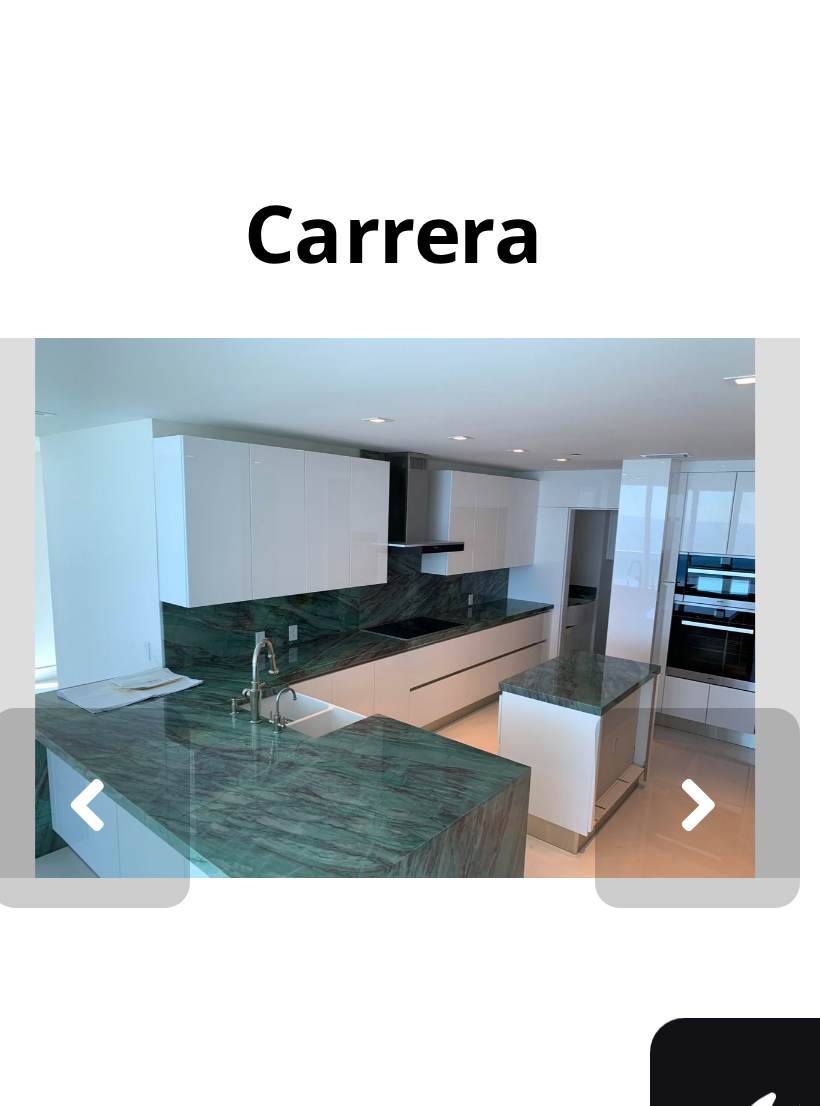 click at bounding box center (759, 903) 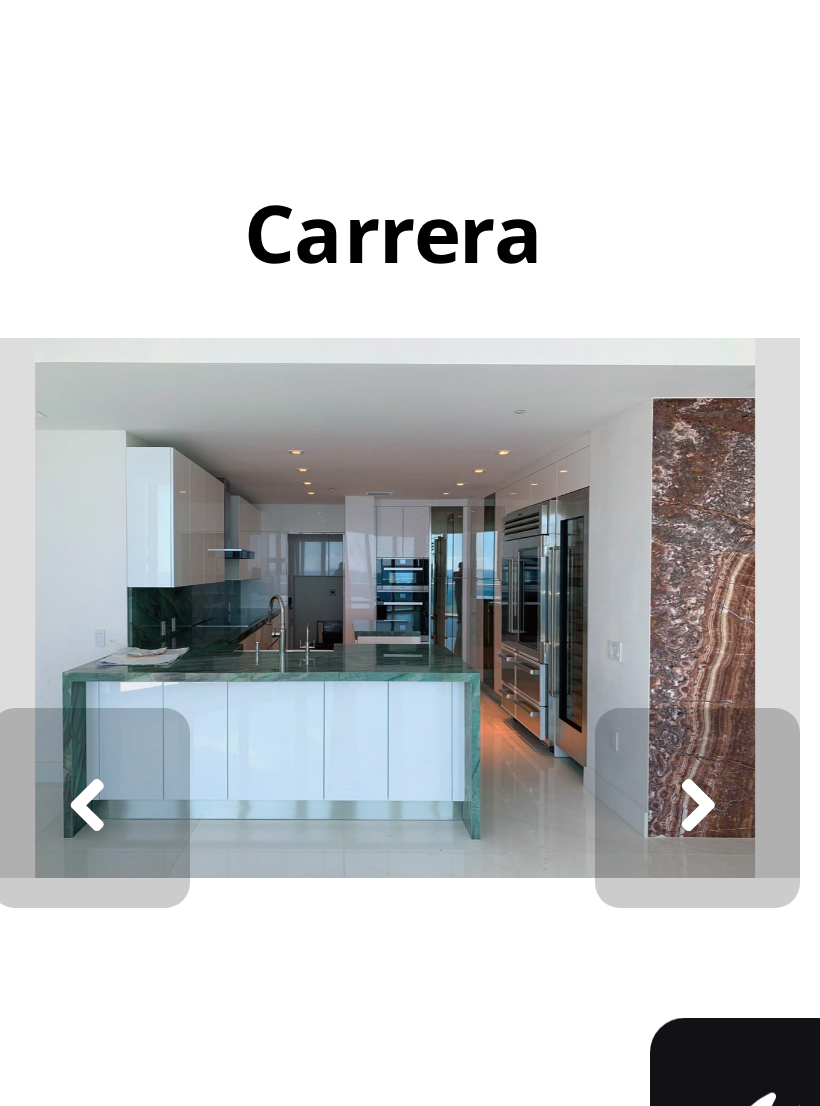 click at bounding box center [759, 903] 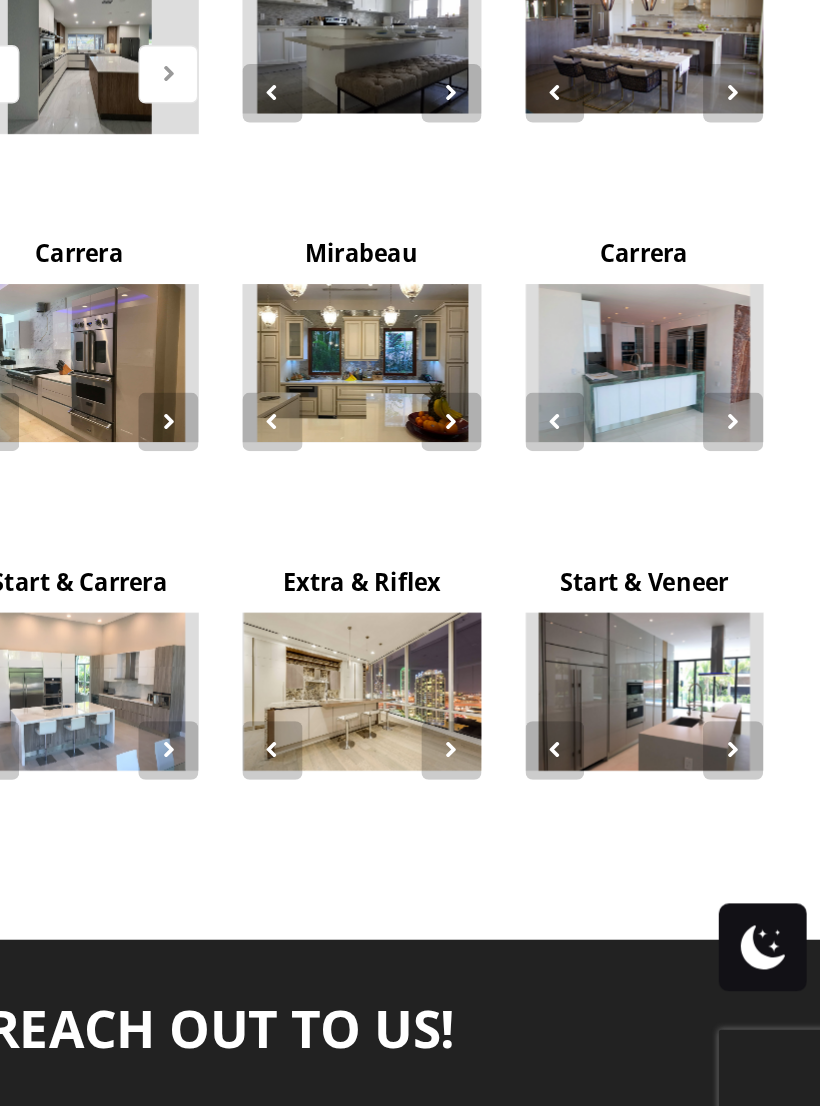 scroll, scrollTop: 2649, scrollLeft: 0, axis: vertical 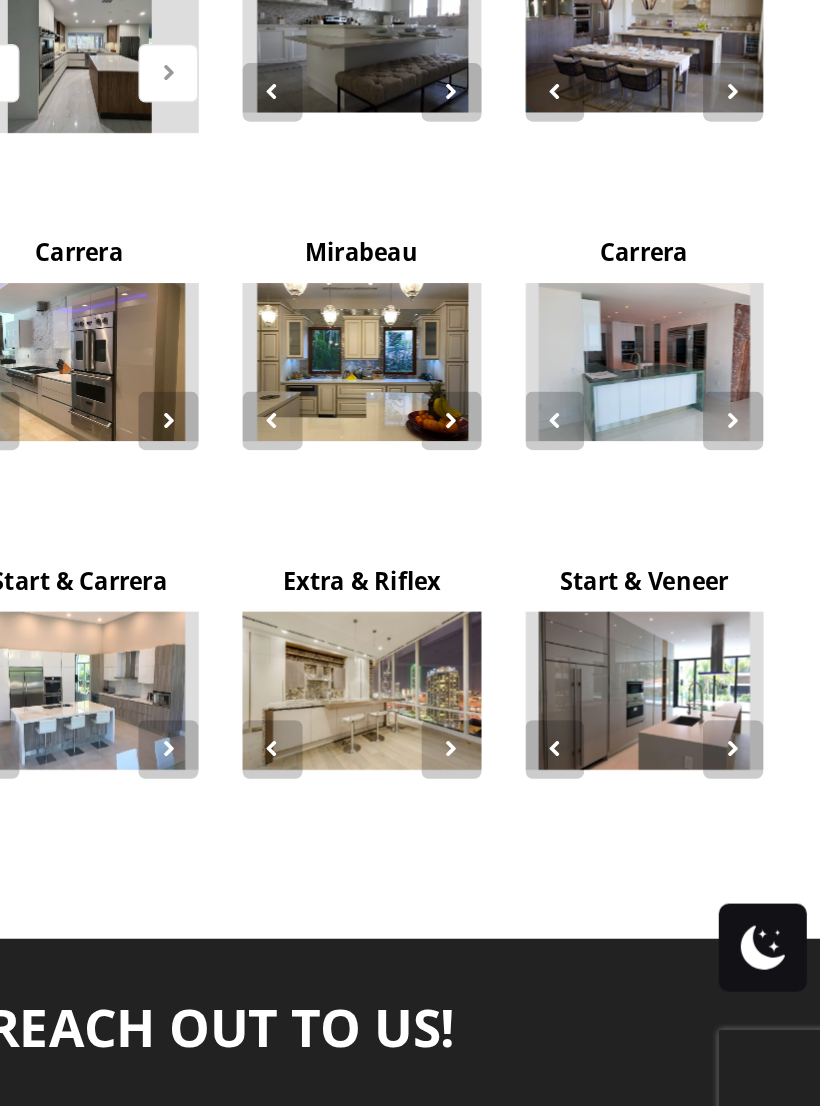 click at bounding box center (567, 841) 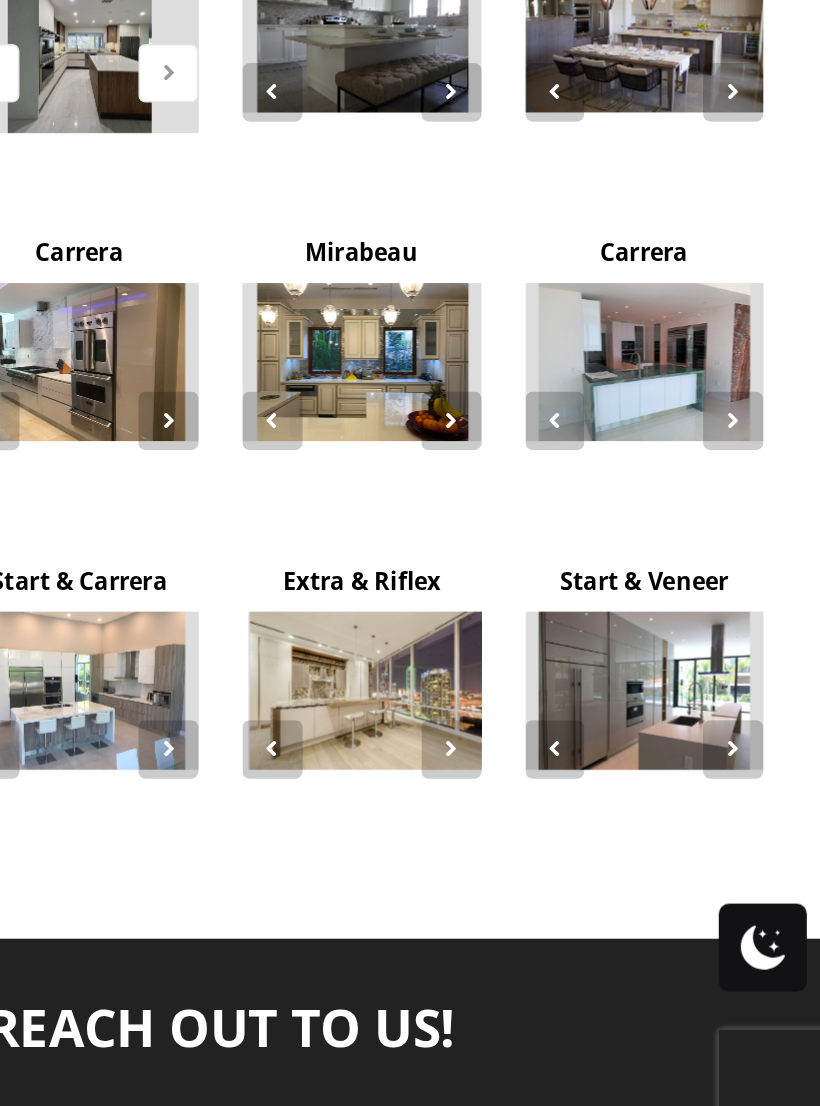 scroll, scrollTop: 2648, scrollLeft: 0, axis: vertical 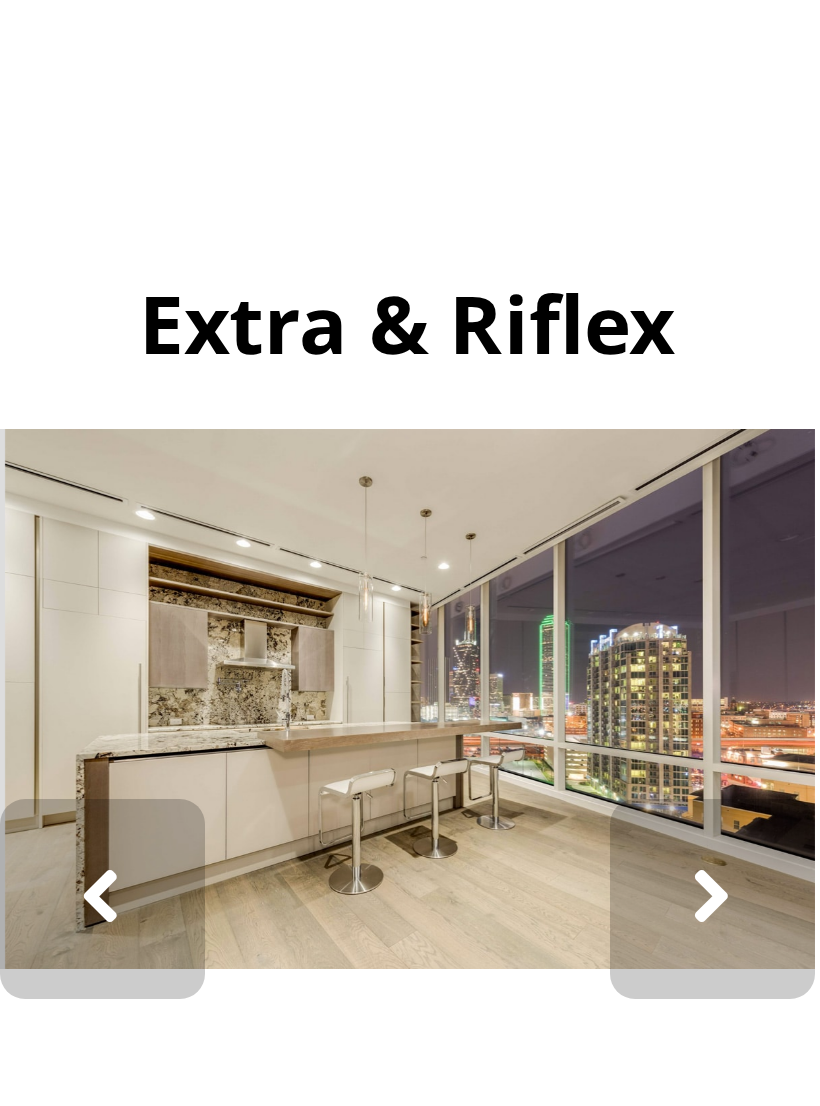 click at bounding box center [567, 841] 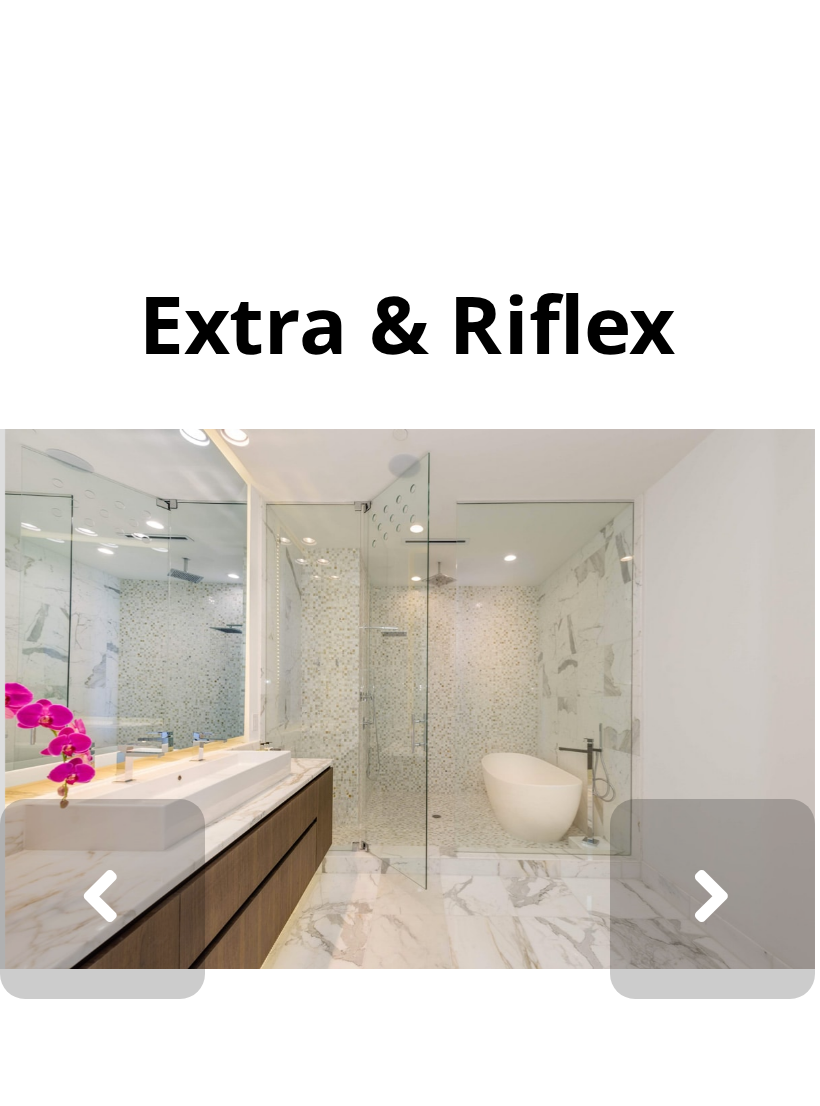 click at bounding box center [567, 841] 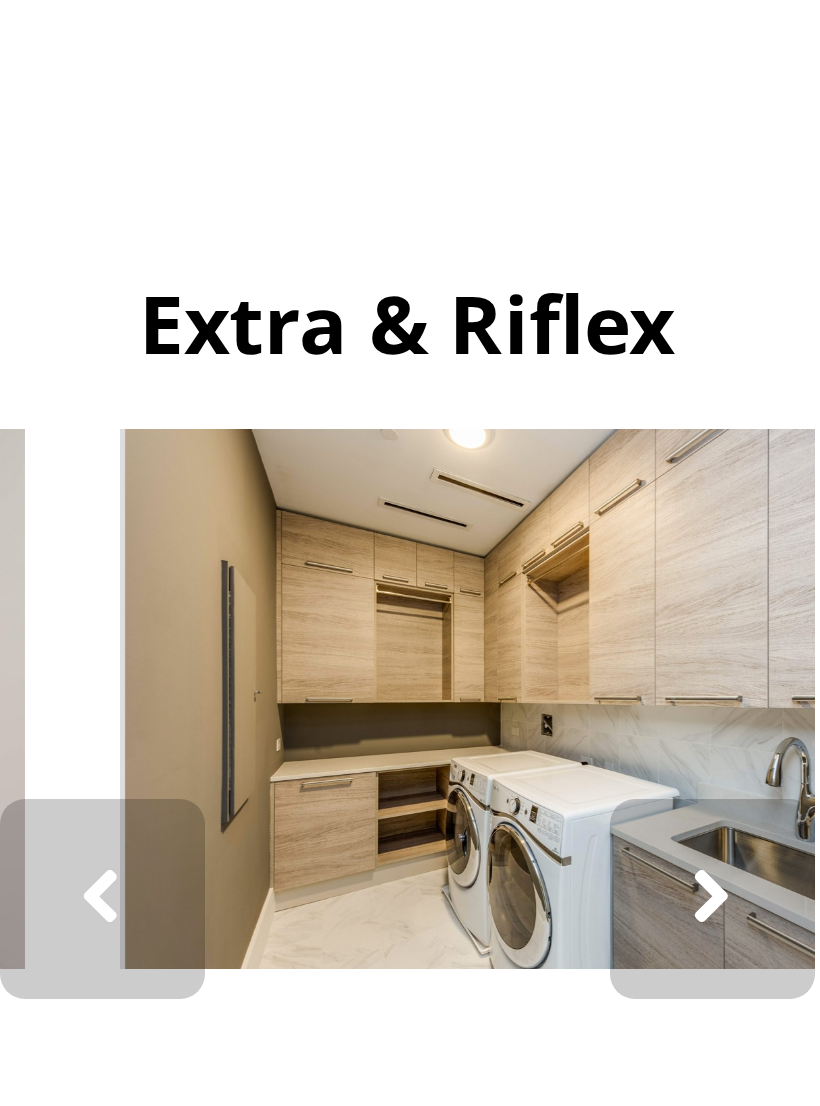 click at bounding box center (567, 841) 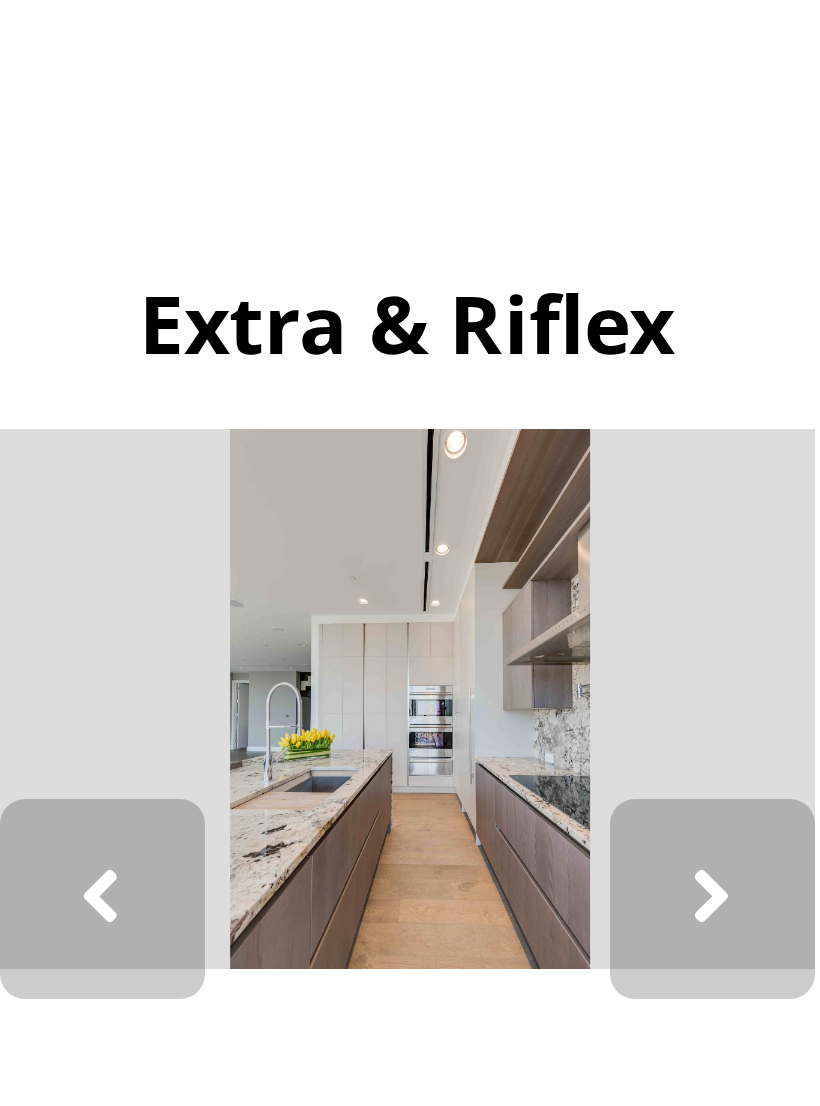 click at bounding box center (567, 841) 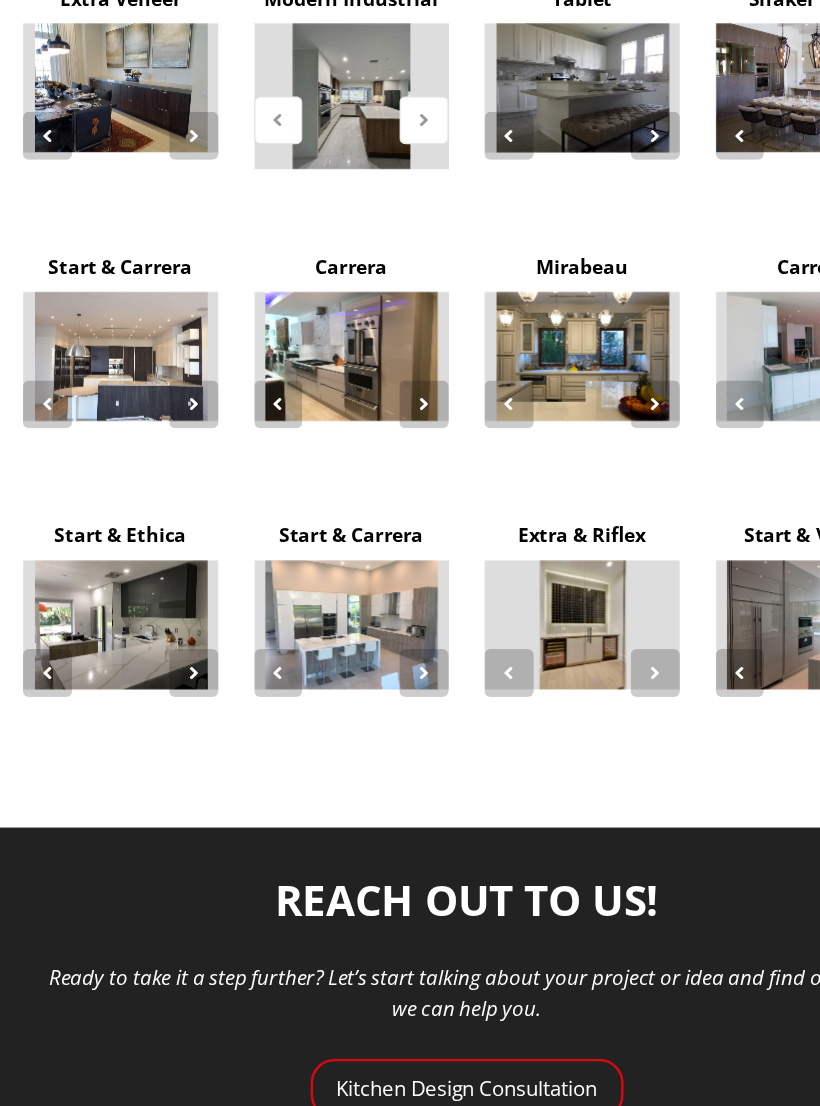 scroll, scrollTop: 2771, scrollLeft: 0, axis: vertical 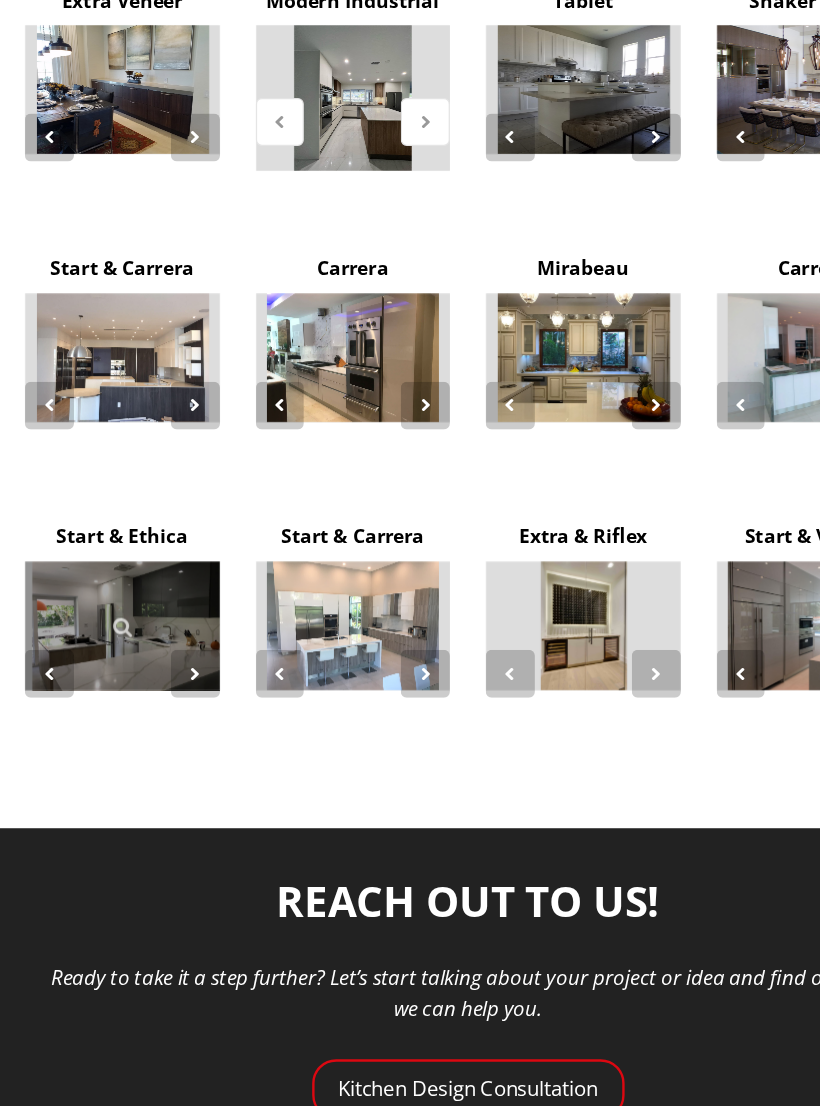 click at bounding box center (182, 718) 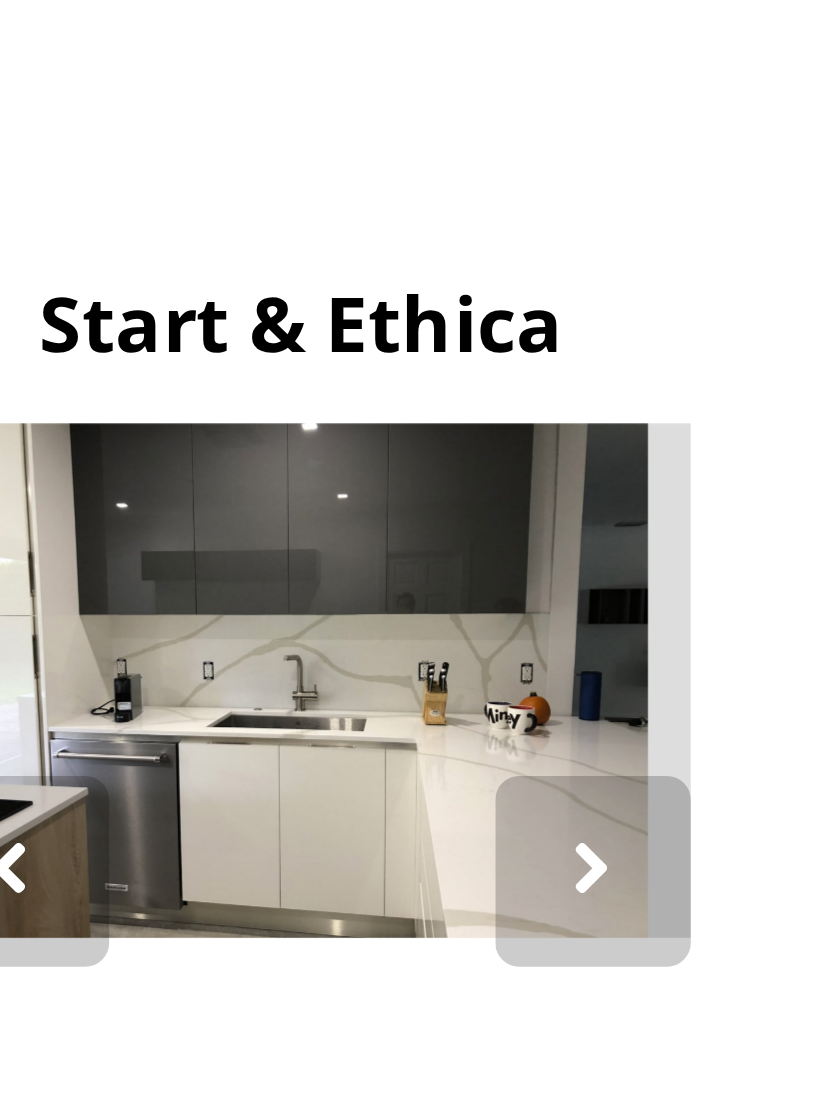 click at bounding box center (182, 718) 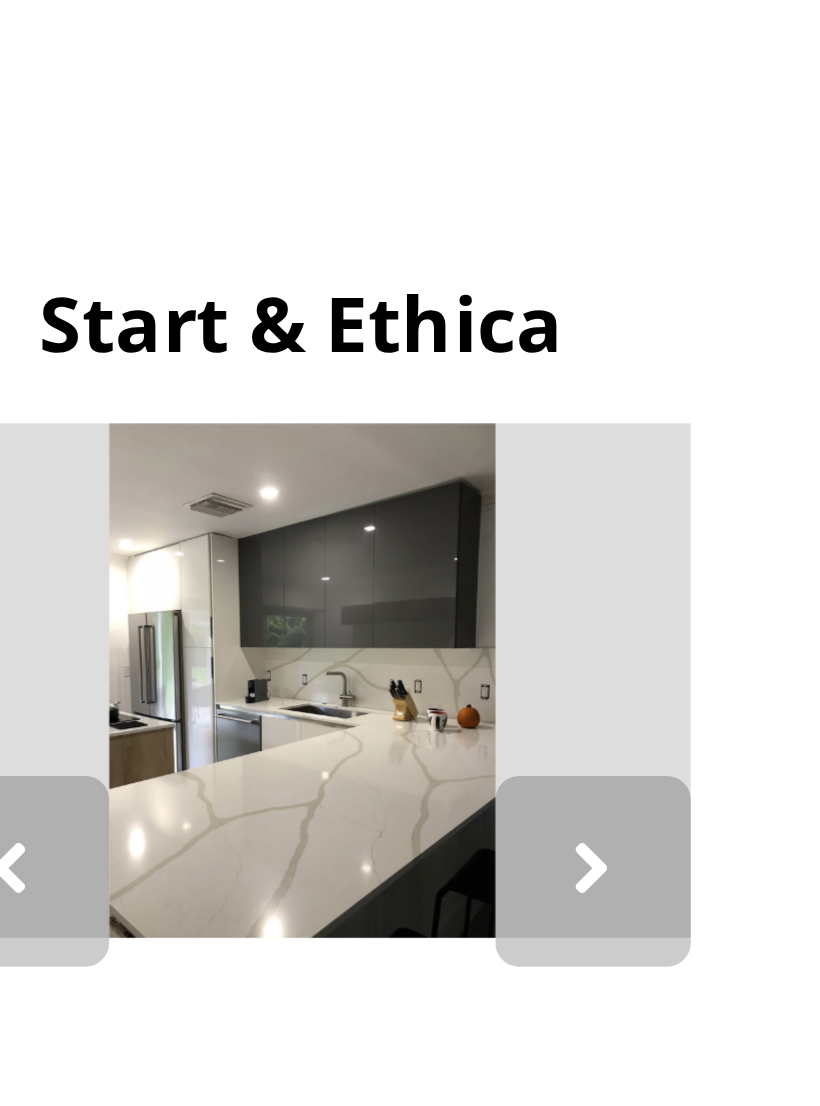 click at bounding box center [182, 718] 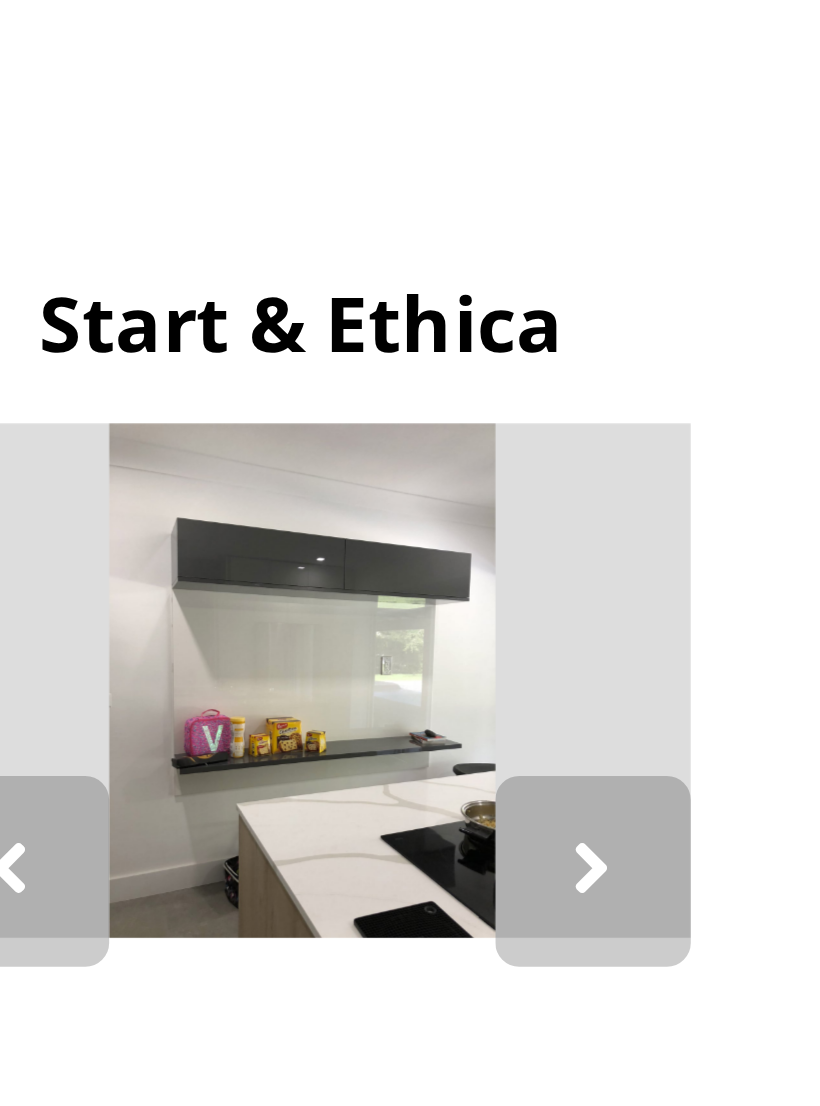 click on "Start & Carrera" at bounding box center (121, 7) 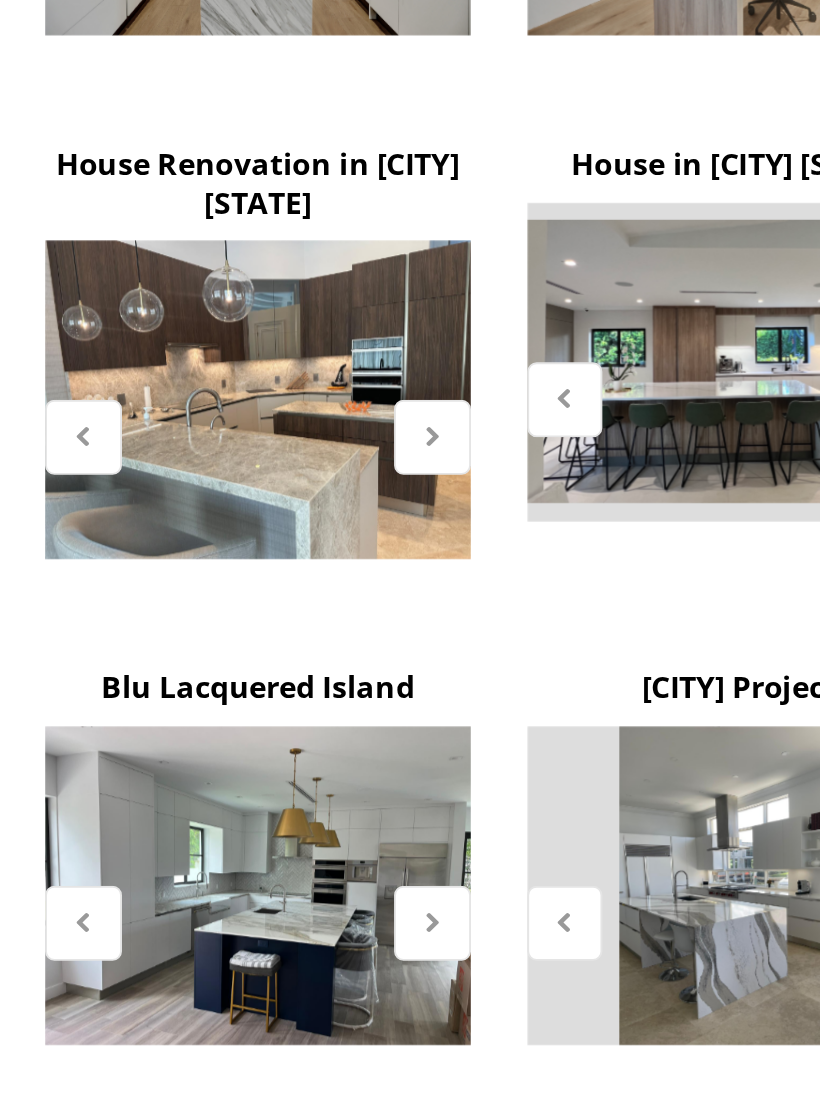 scroll, scrollTop: 1454, scrollLeft: 0, axis: vertical 